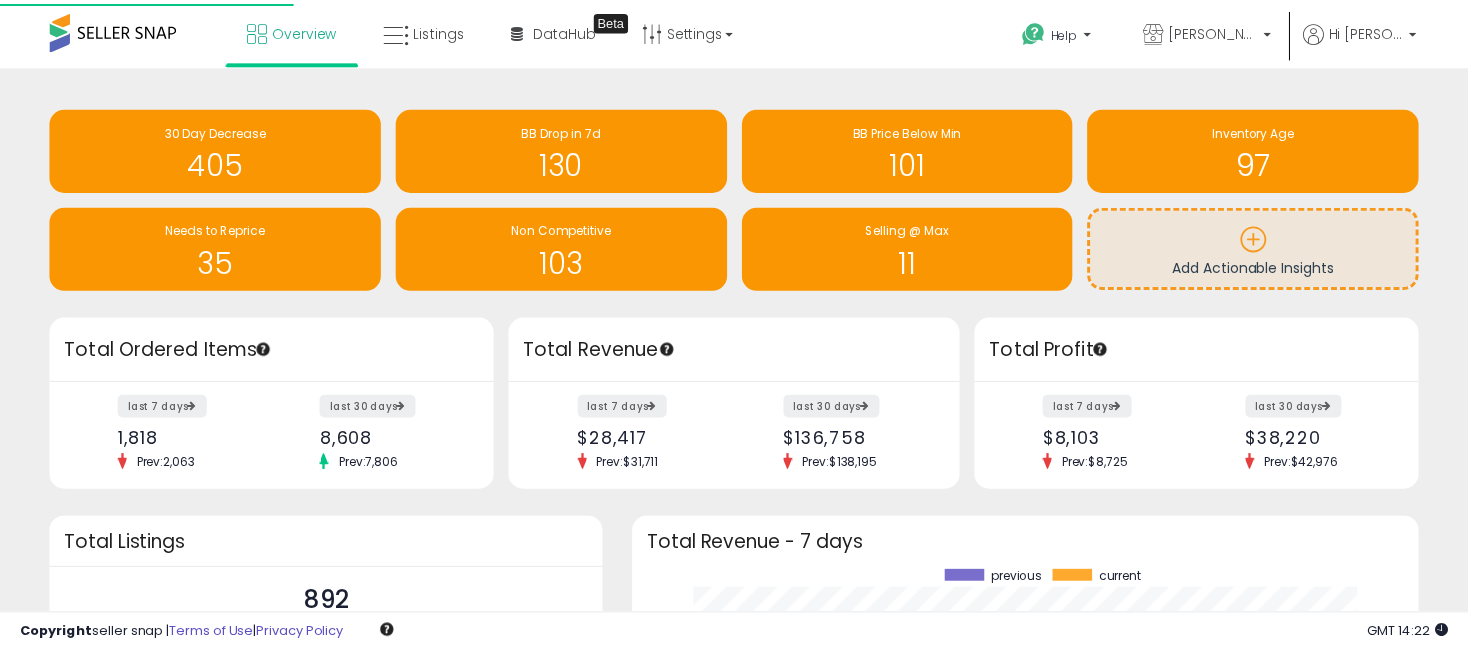 scroll, scrollTop: 0, scrollLeft: 0, axis: both 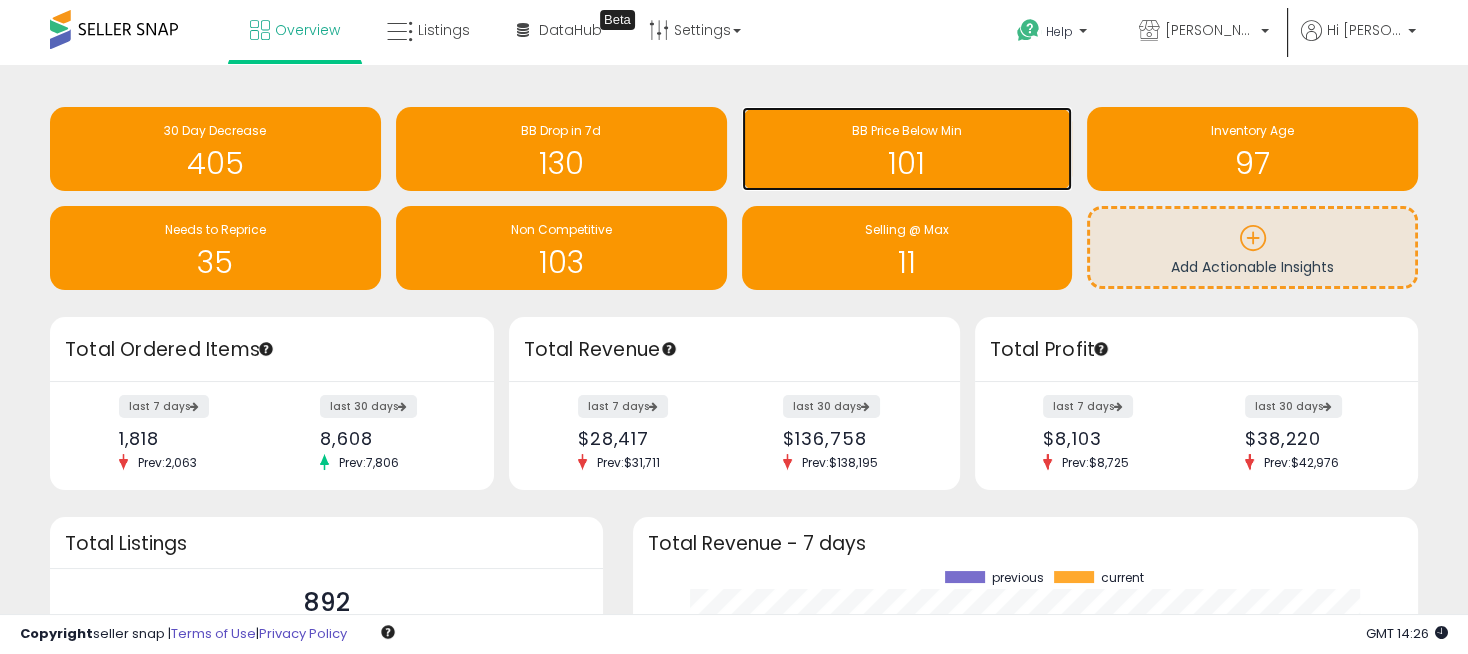 click on "BB Price Below Min" at bounding box center [907, 130] 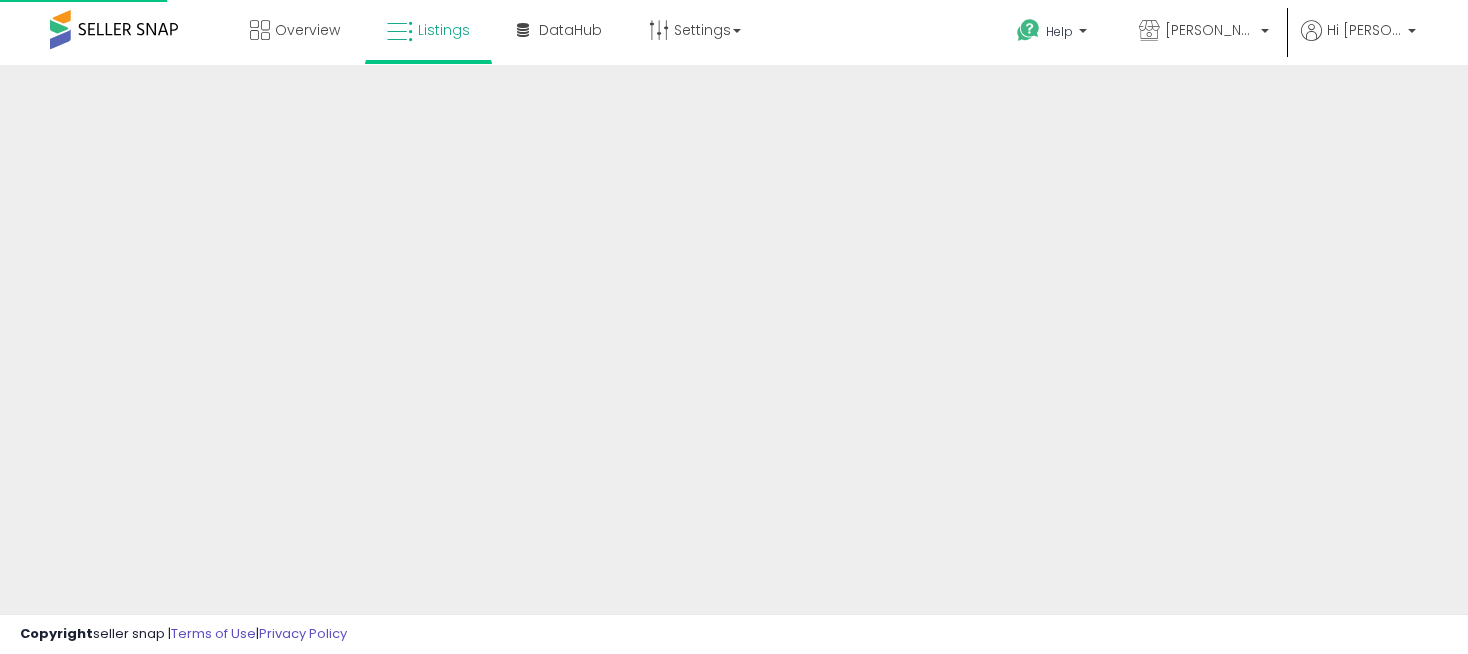 scroll, scrollTop: 0, scrollLeft: 0, axis: both 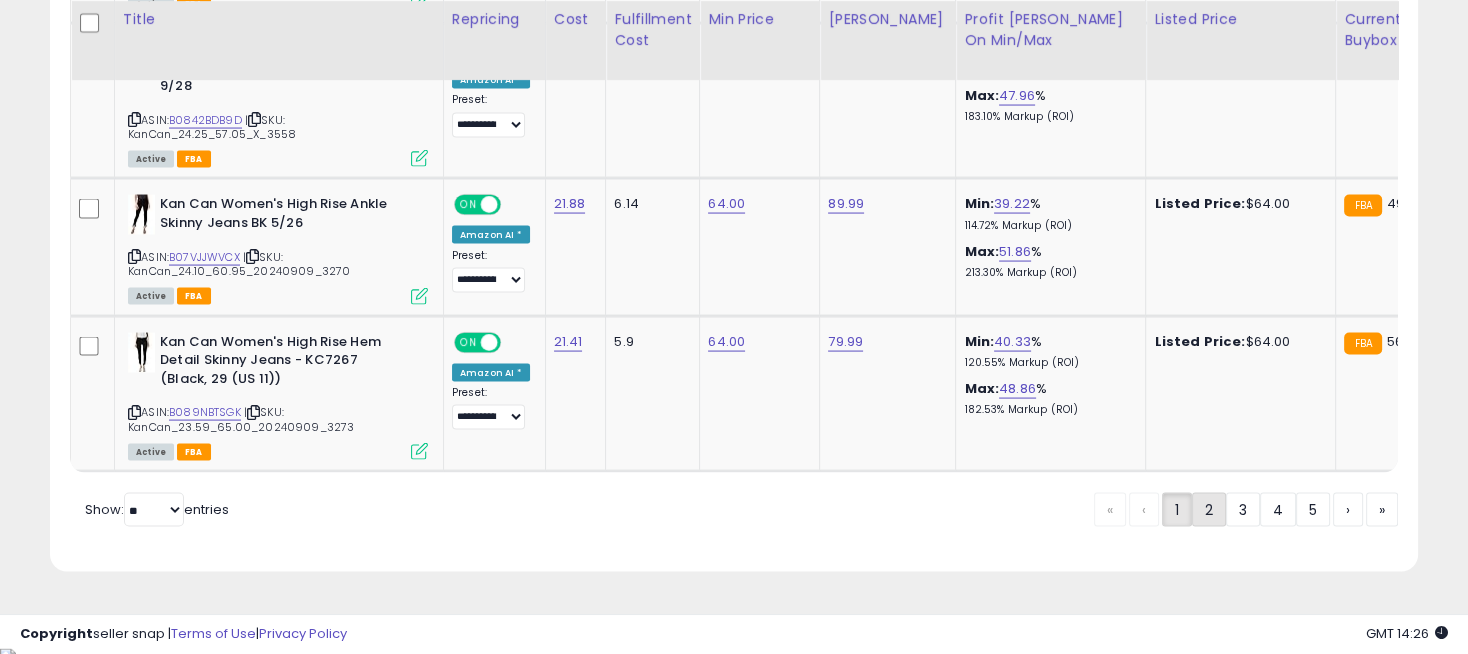 click on "2" 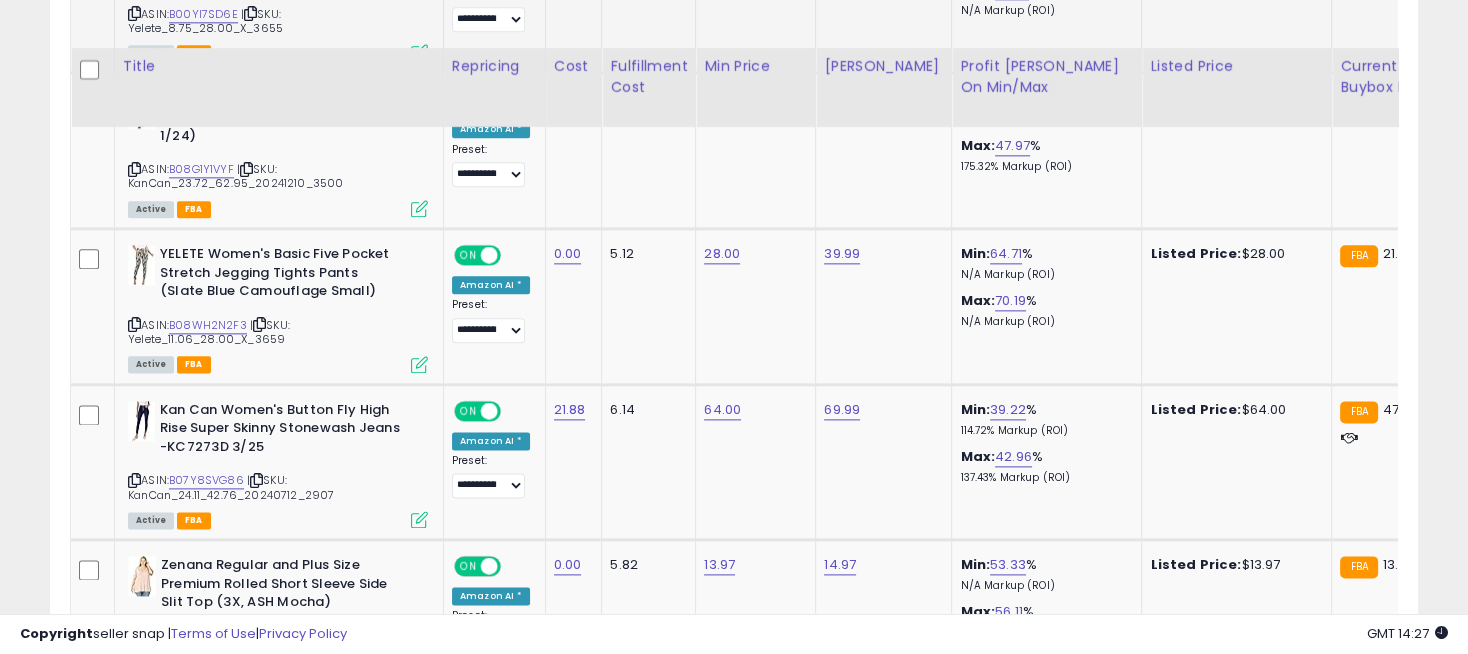 scroll, scrollTop: 3029, scrollLeft: 0, axis: vertical 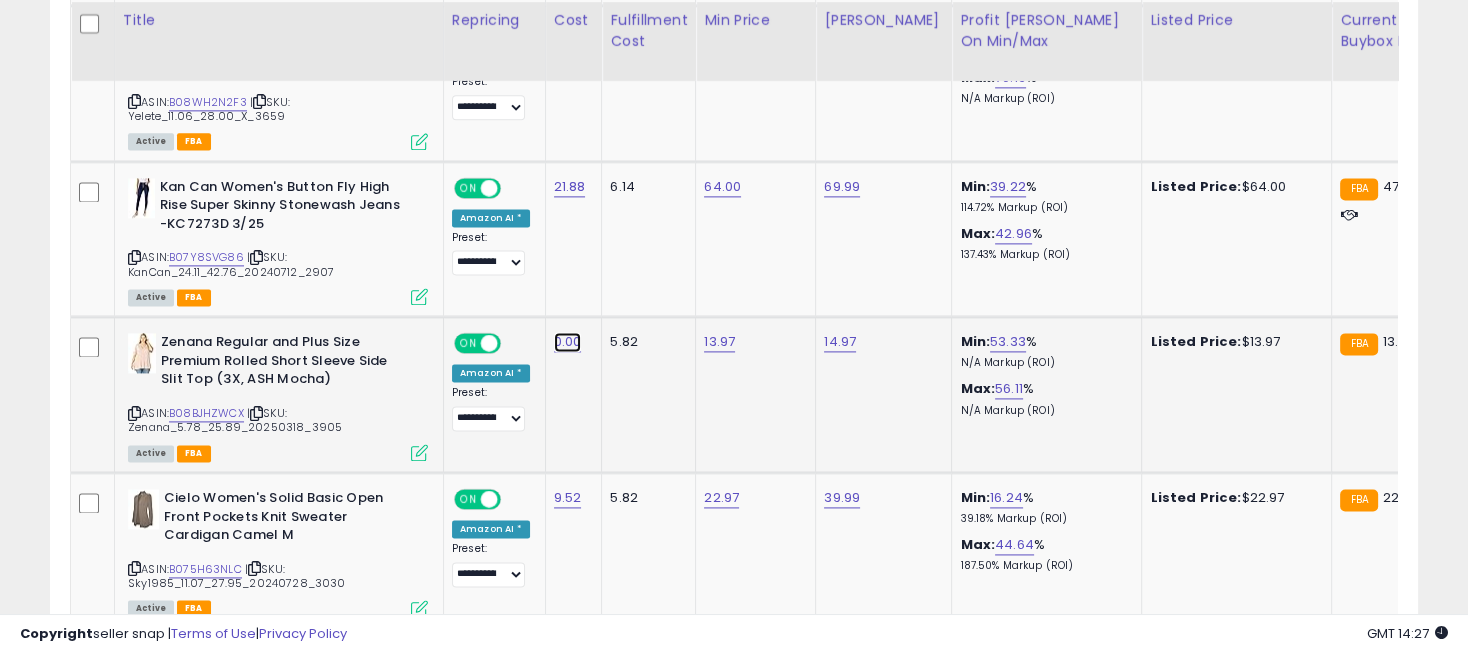 click on "0.00" at bounding box center (568, -1955) 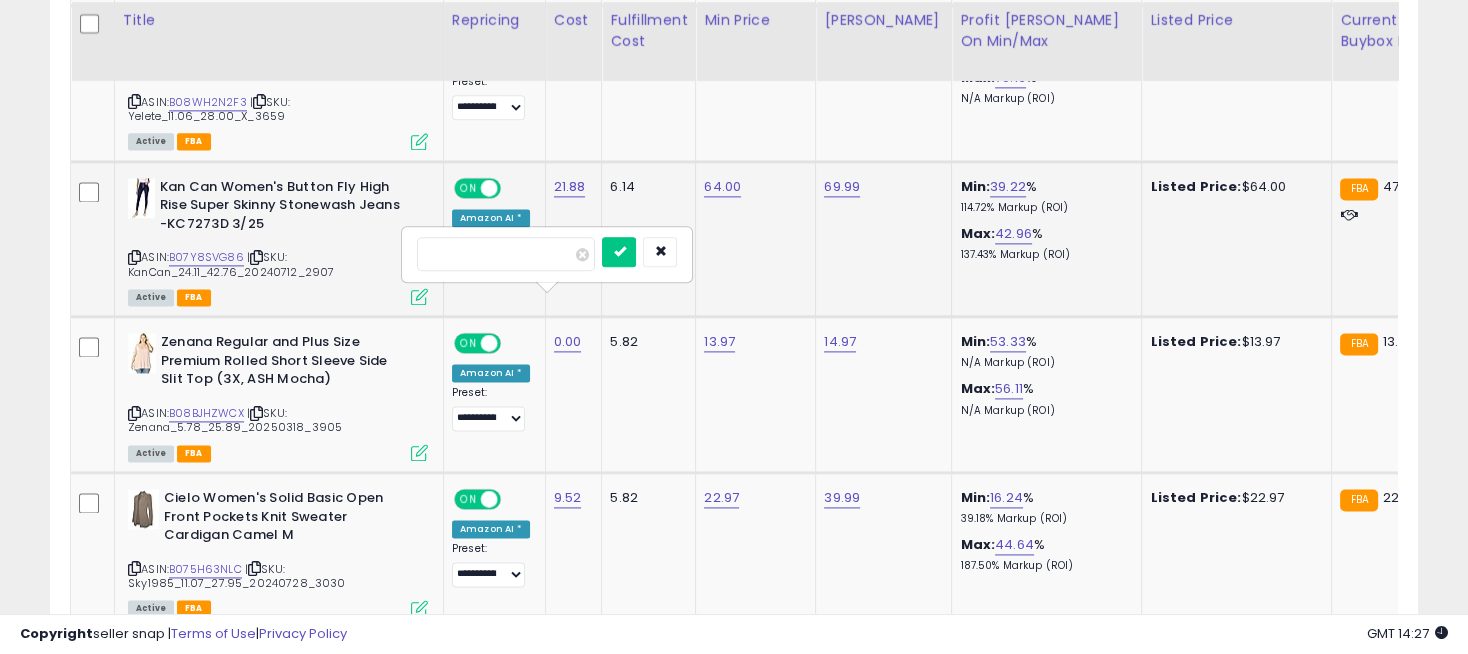 drag, startPoint x: 531, startPoint y: 253, endPoint x: 385, endPoint y: 249, distance: 146.05478 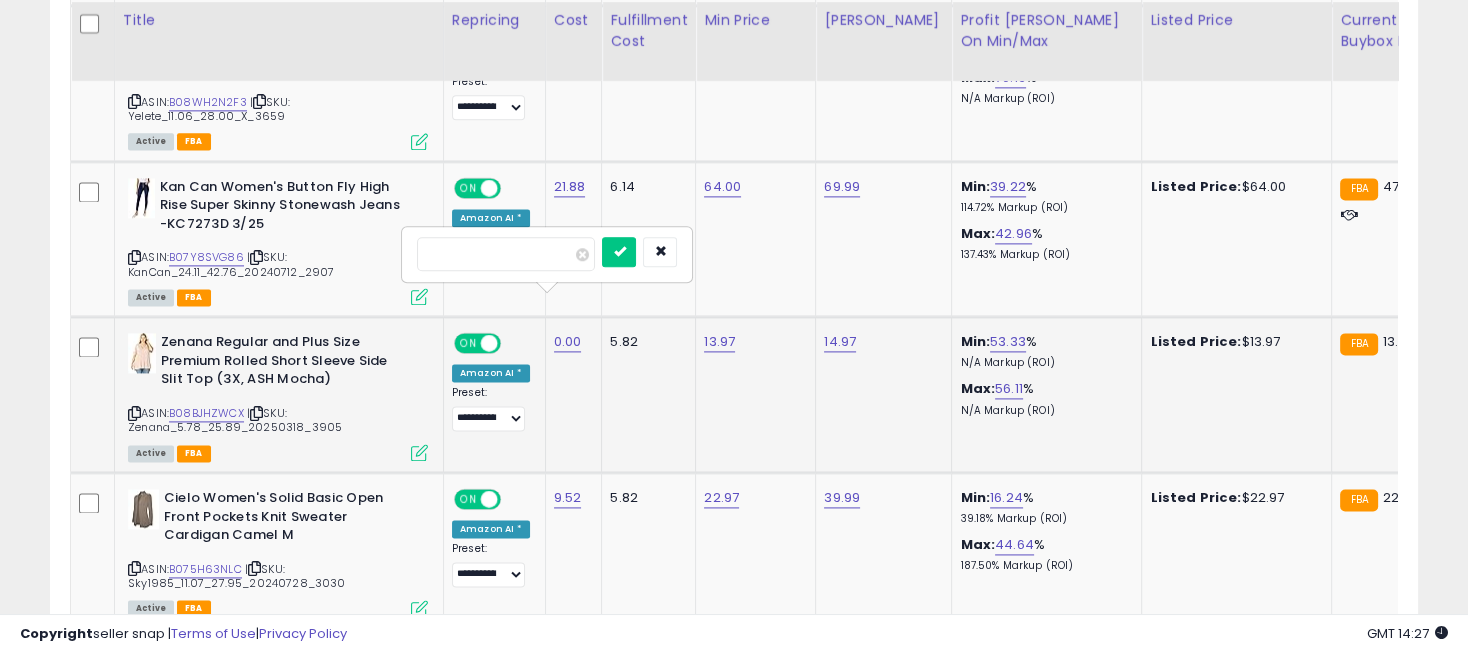 type on "*" 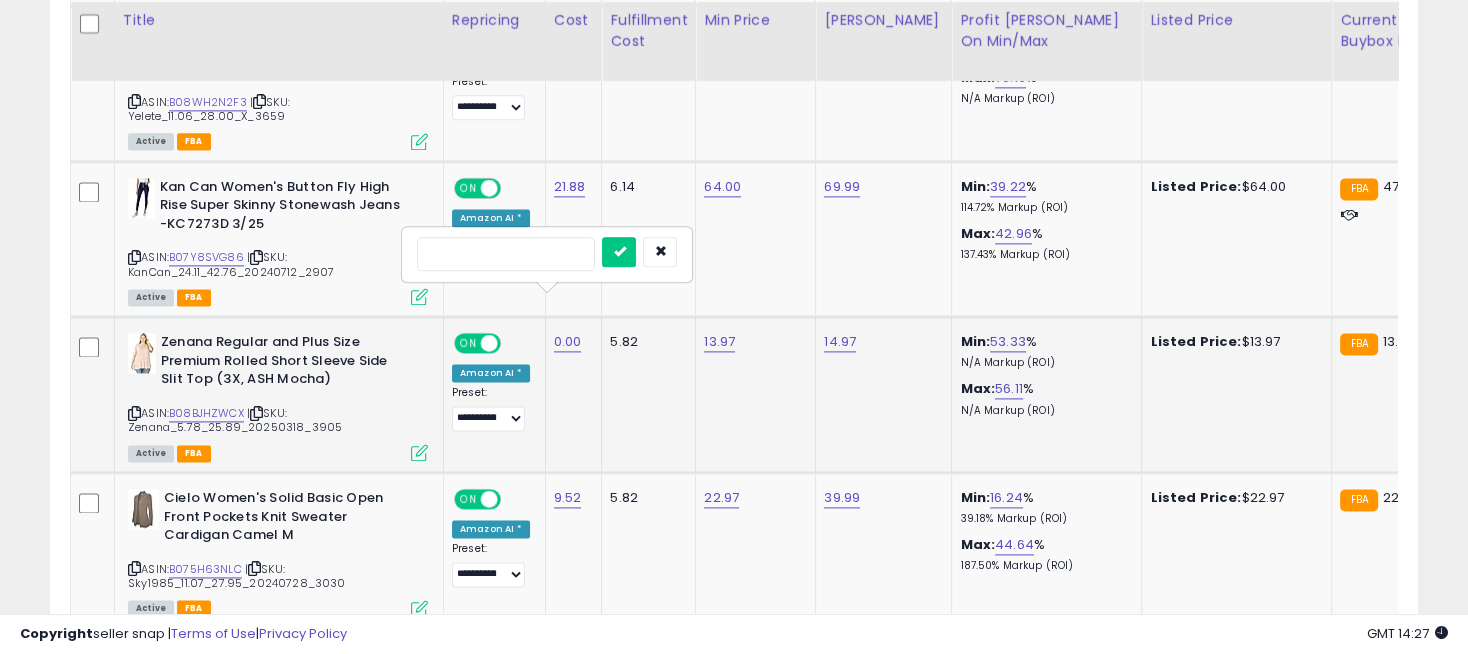 type on "****" 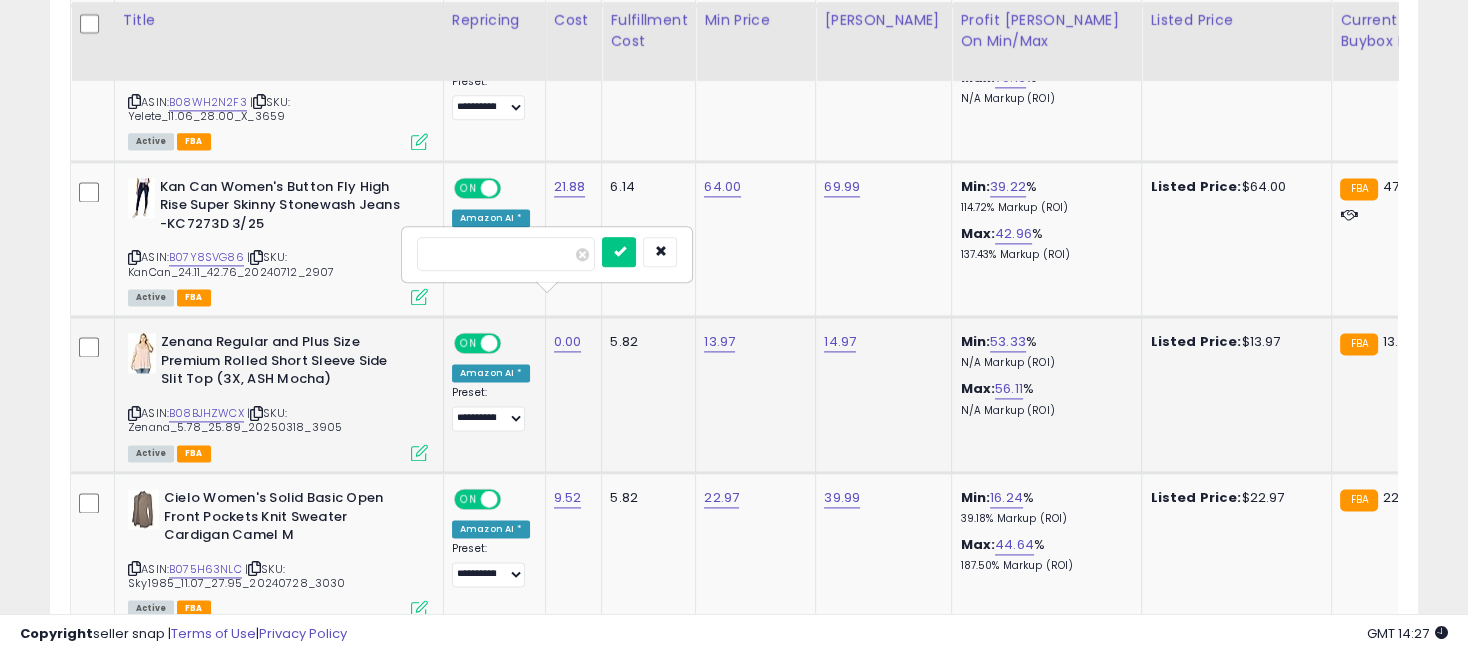 click at bounding box center [619, 252] 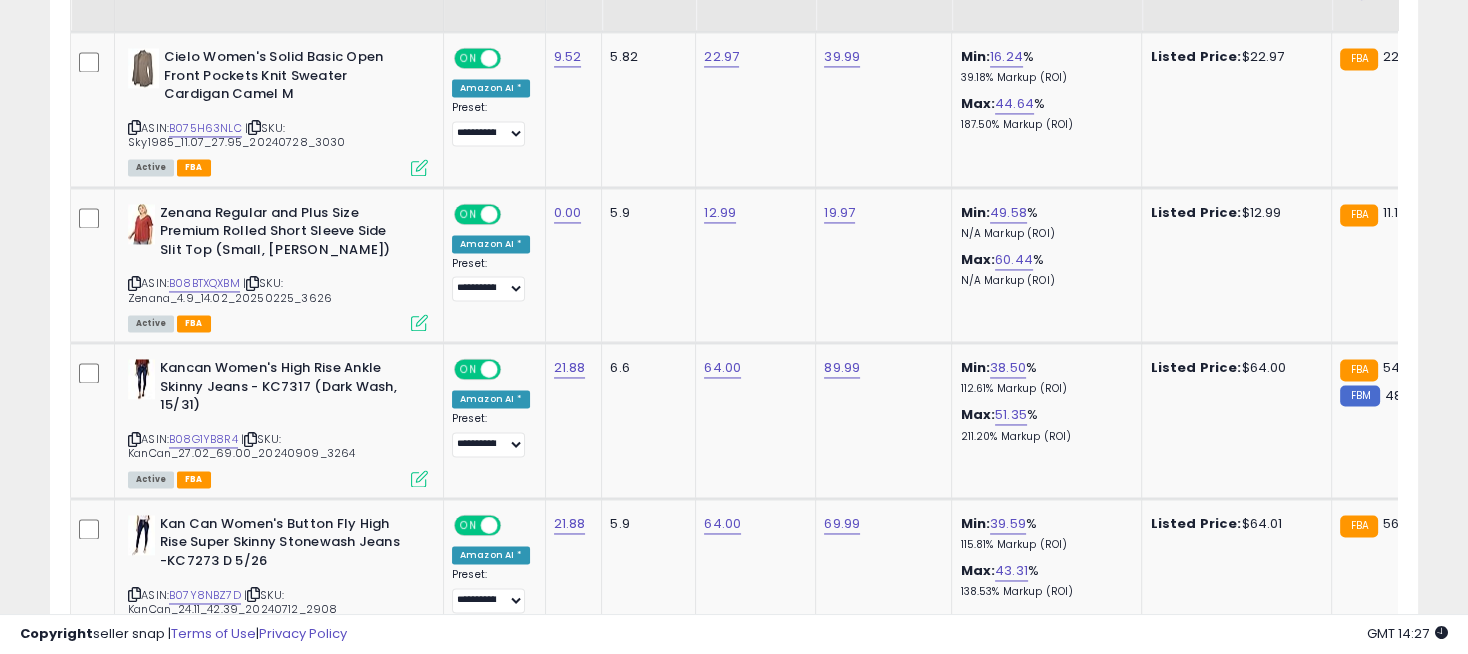scroll, scrollTop: 3473, scrollLeft: 0, axis: vertical 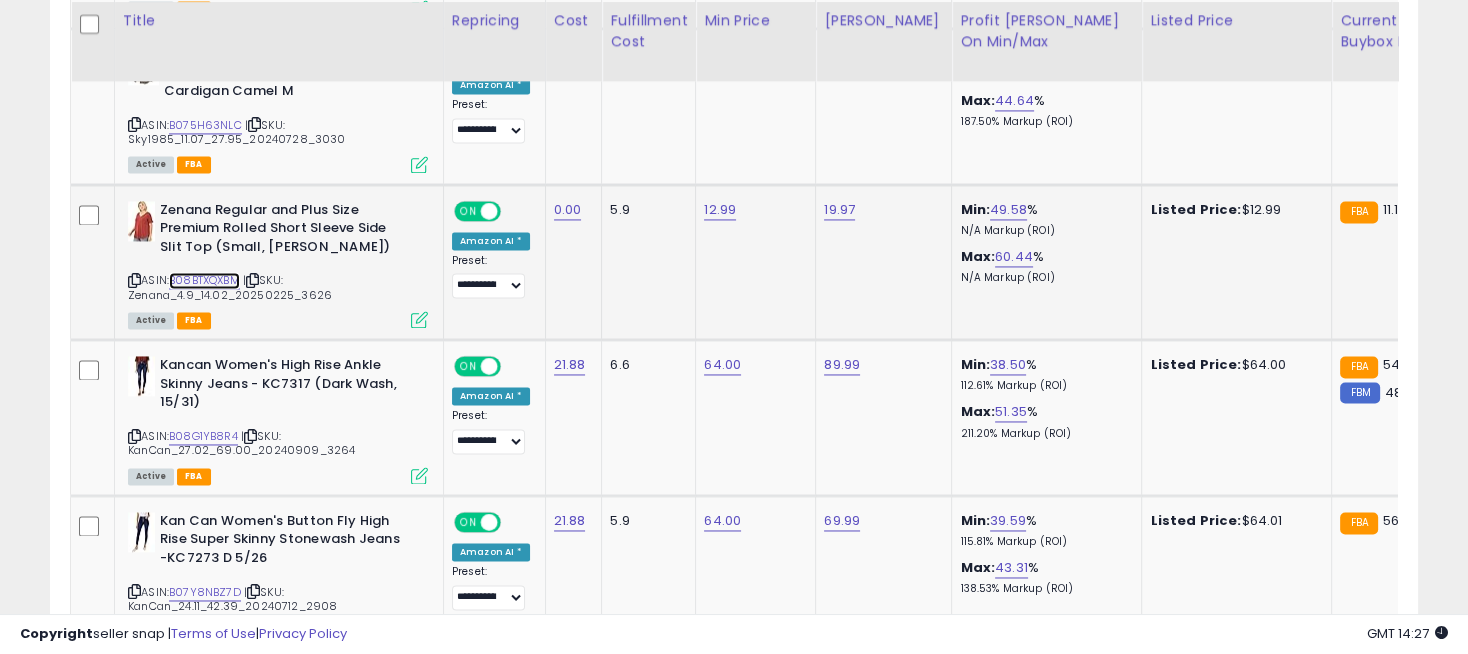 click on "B08BTXQXBM" at bounding box center (204, 280) 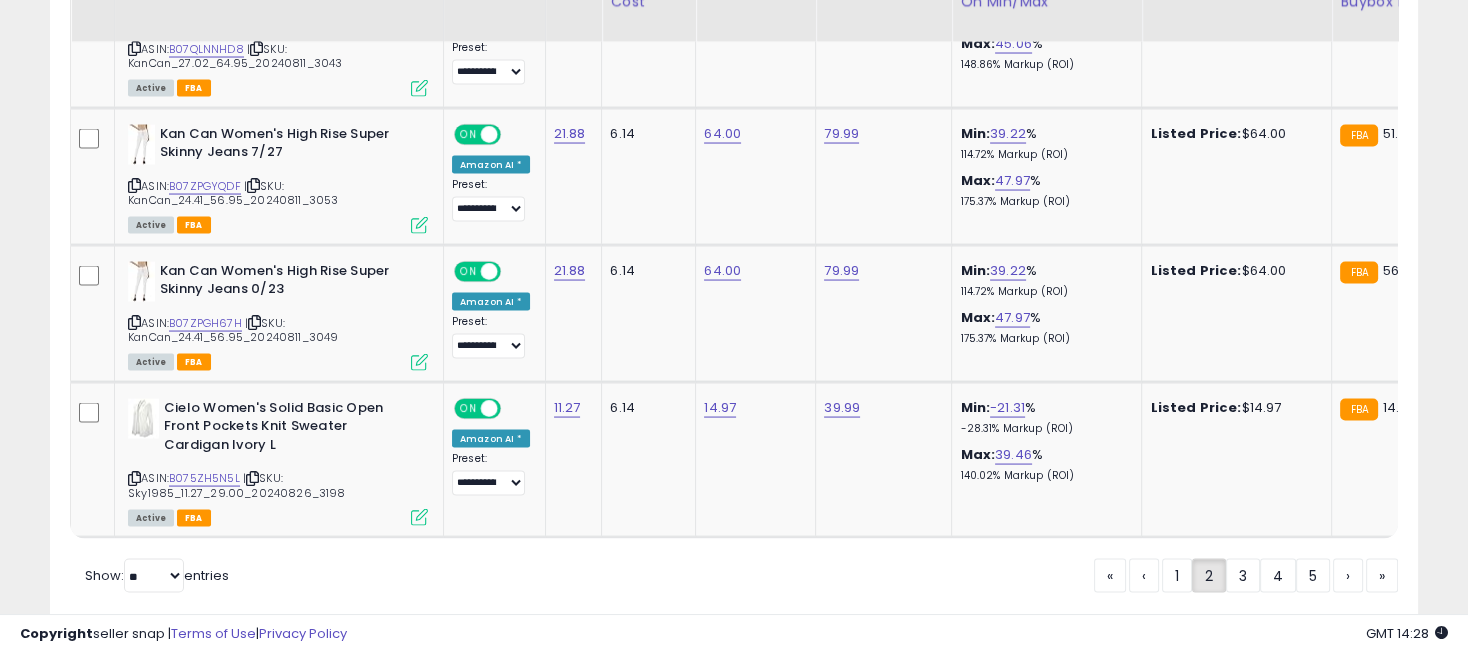 scroll, scrollTop: 4318, scrollLeft: 0, axis: vertical 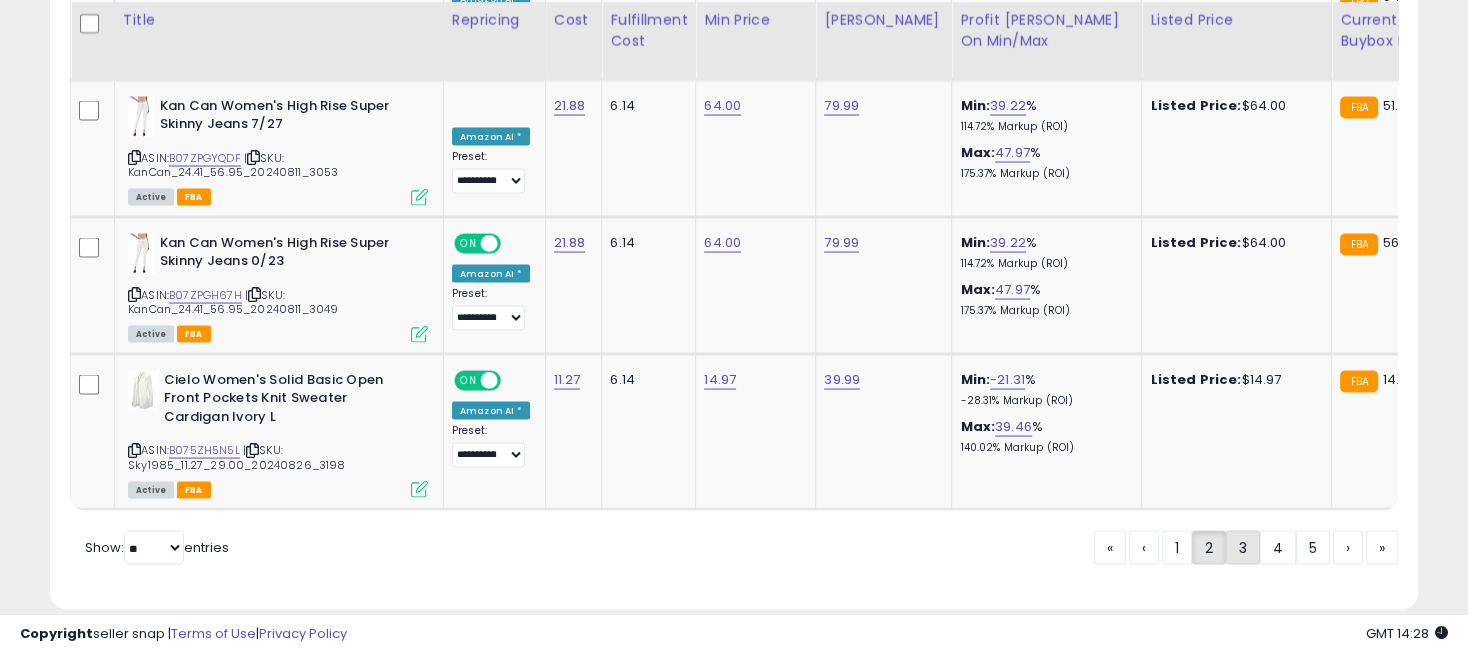 click on "3" 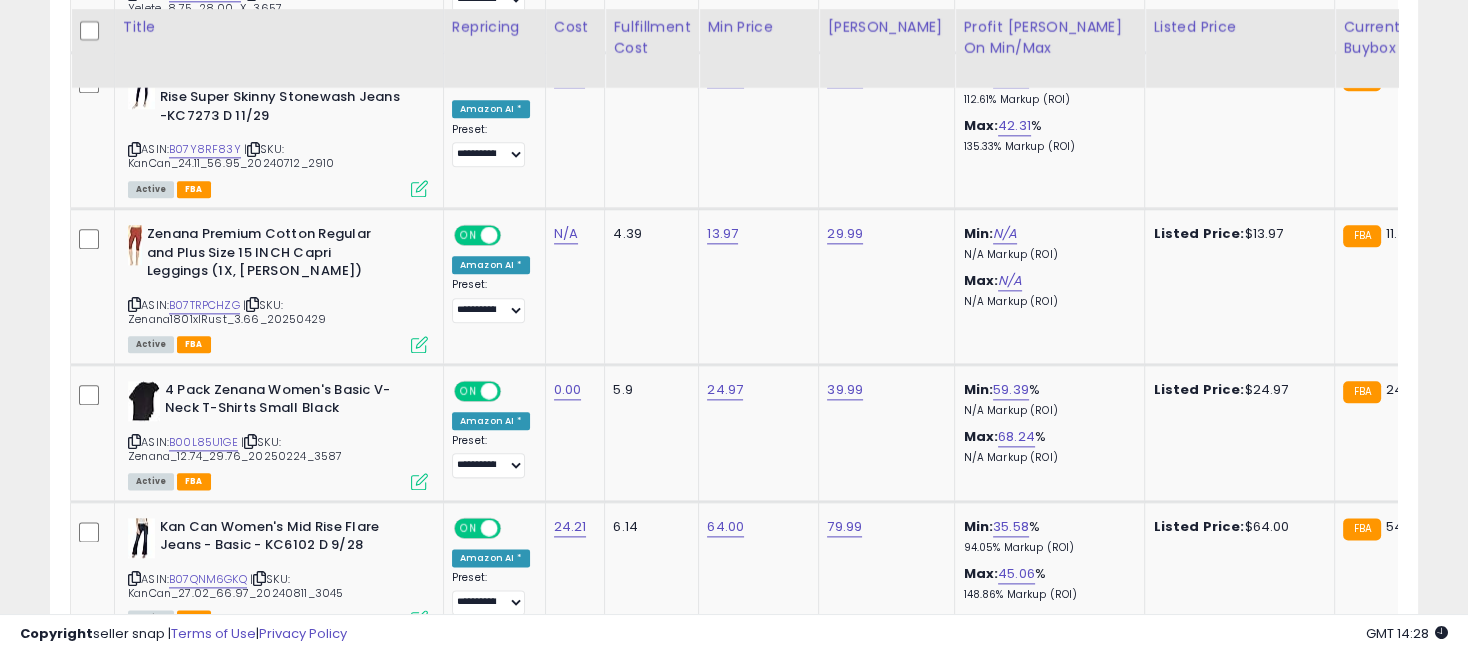 scroll, scrollTop: 2696, scrollLeft: 0, axis: vertical 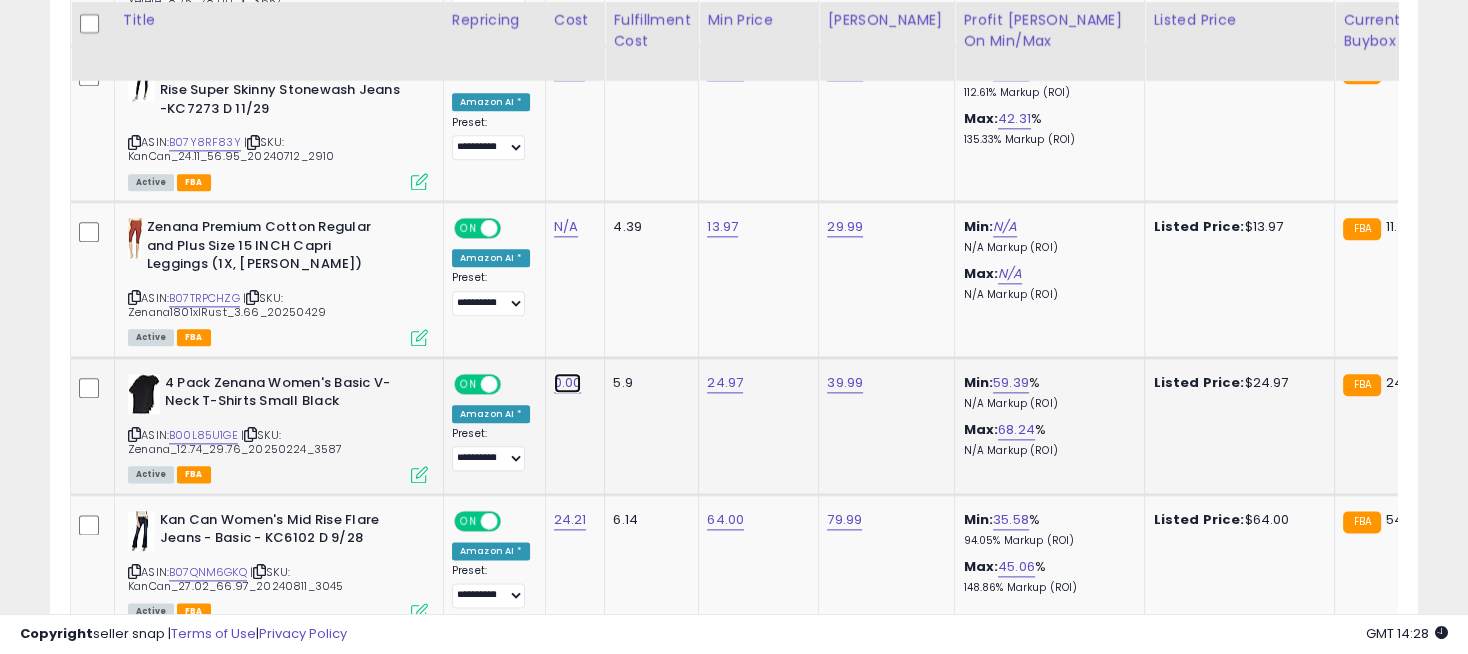 click on "0.00" at bounding box center [570, -1622] 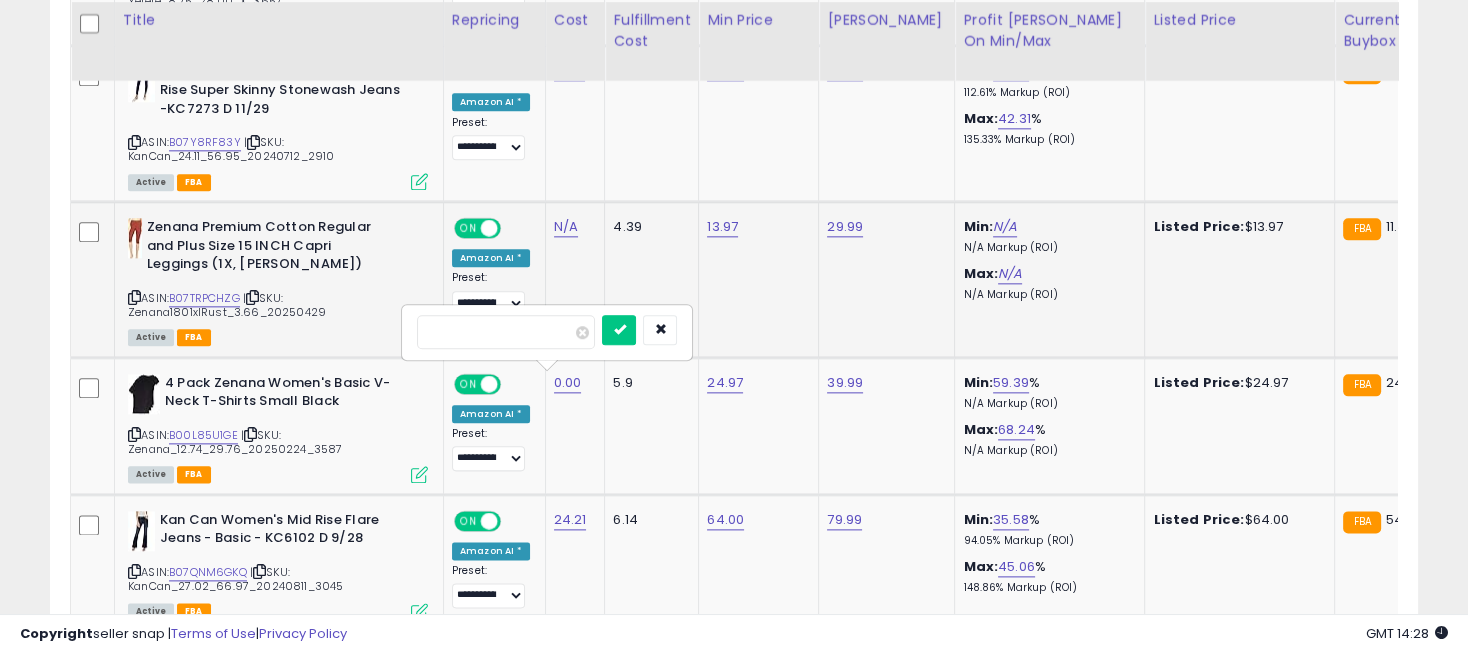 drag, startPoint x: 532, startPoint y: 333, endPoint x: 385, endPoint y: 324, distance: 147.27525 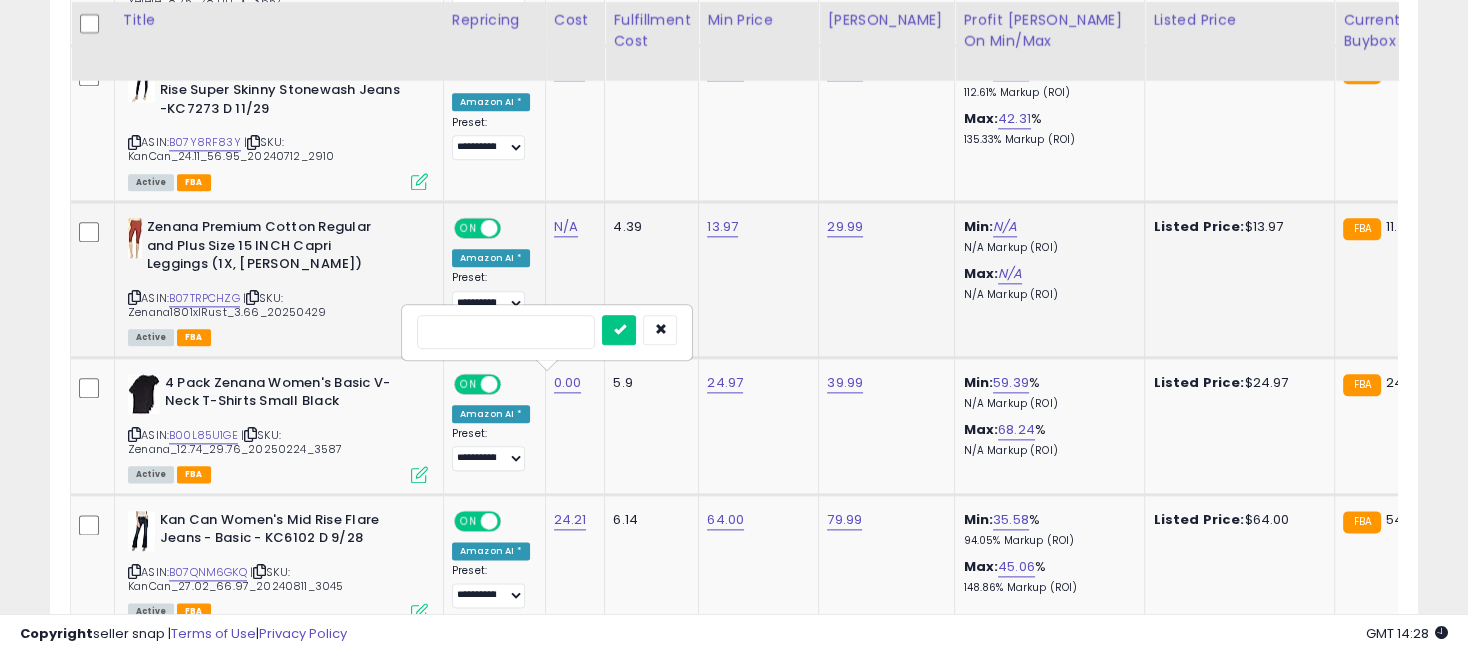 type on "*****" 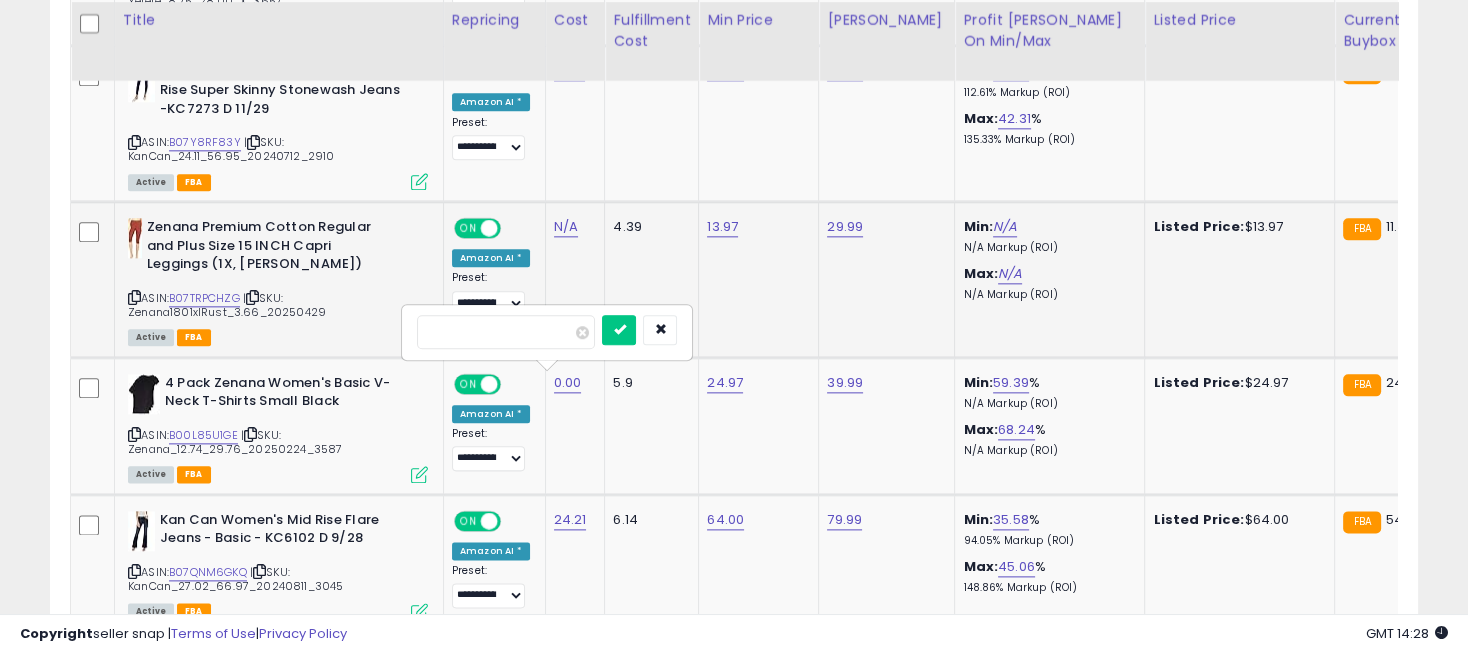 click at bounding box center [619, 330] 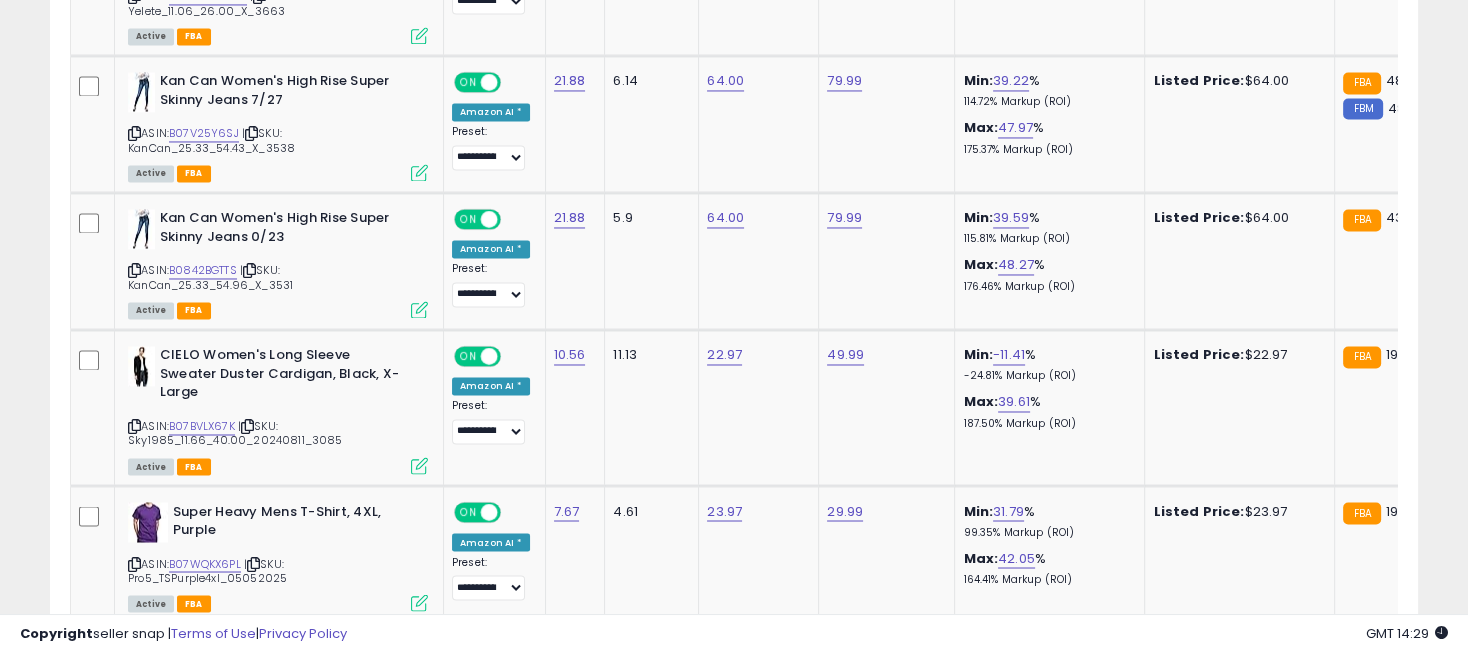 scroll, scrollTop: 3918, scrollLeft: 0, axis: vertical 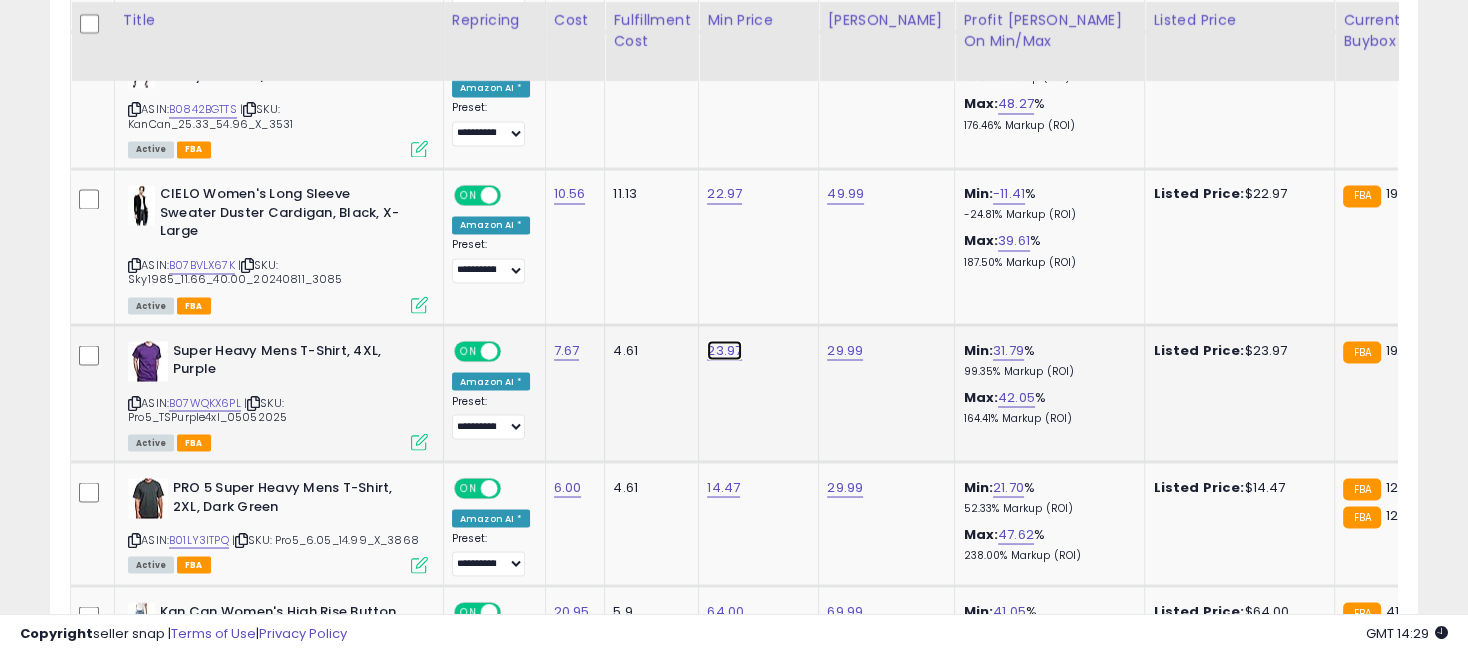 click on "23.97" at bounding box center (725, -2844) 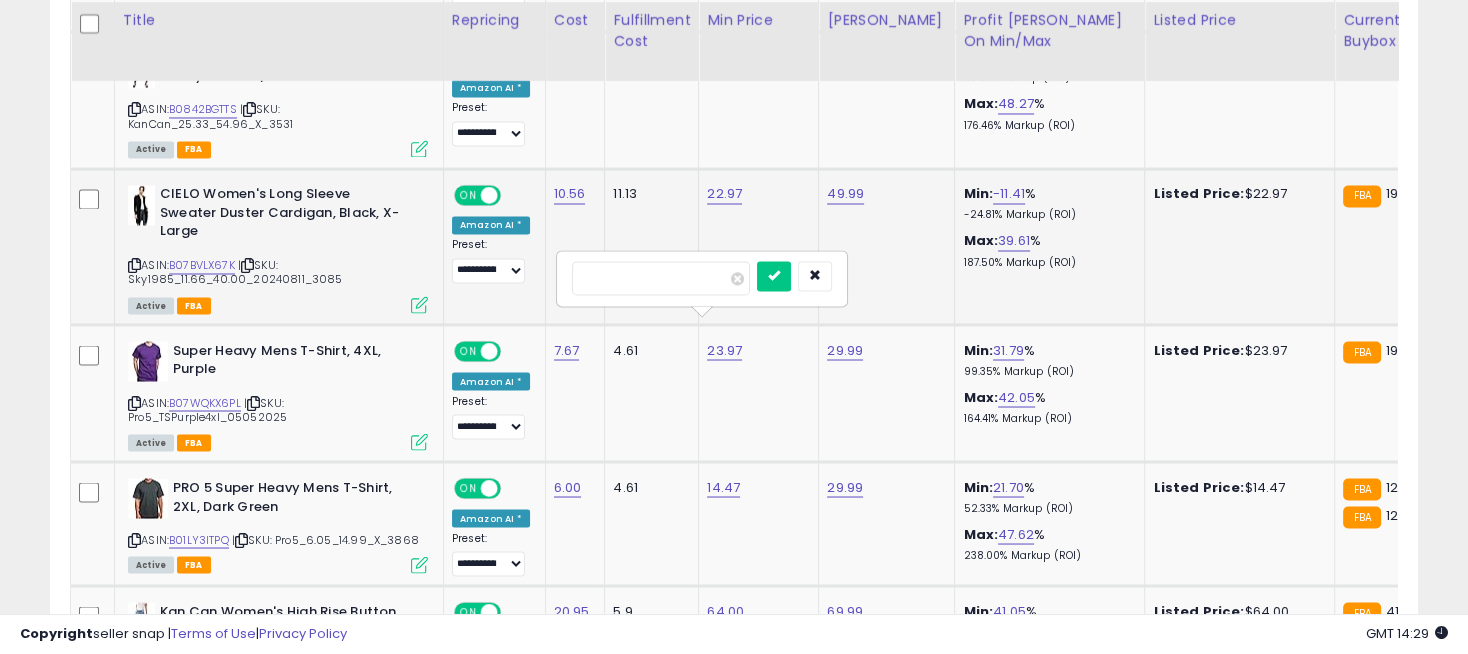 drag, startPoint x: 642, startPoint y: 267, endPoint x: 513, endPoint y: 259, distance: 129.24782 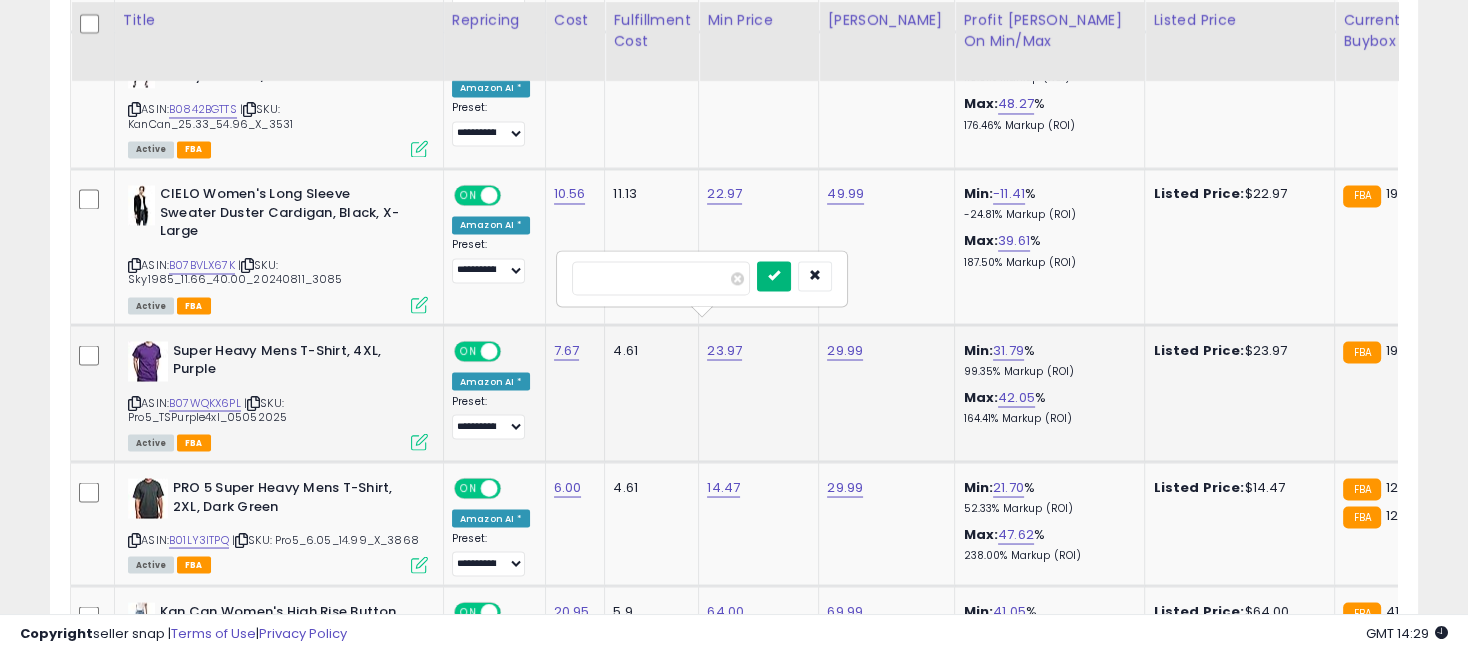 type on "*****" 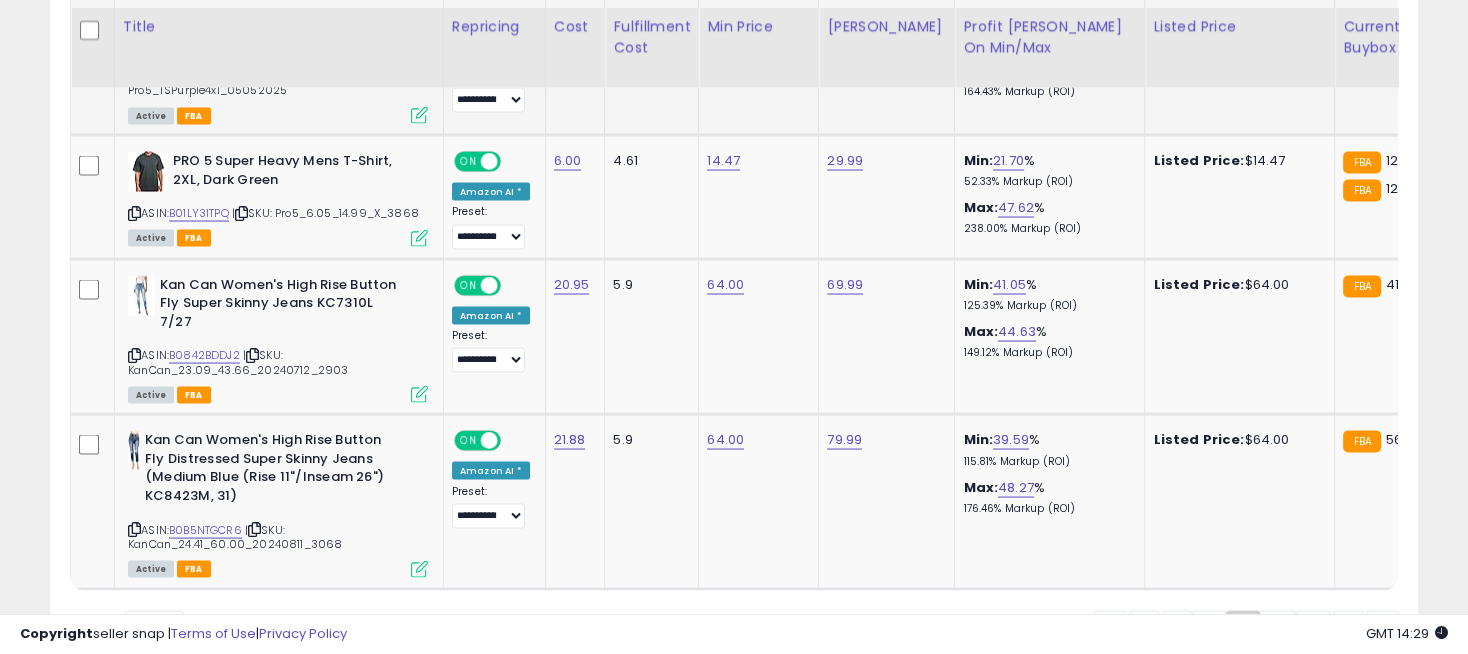 scroll, scrollTop: 4251, scrollLeft: 0, axis: vertical 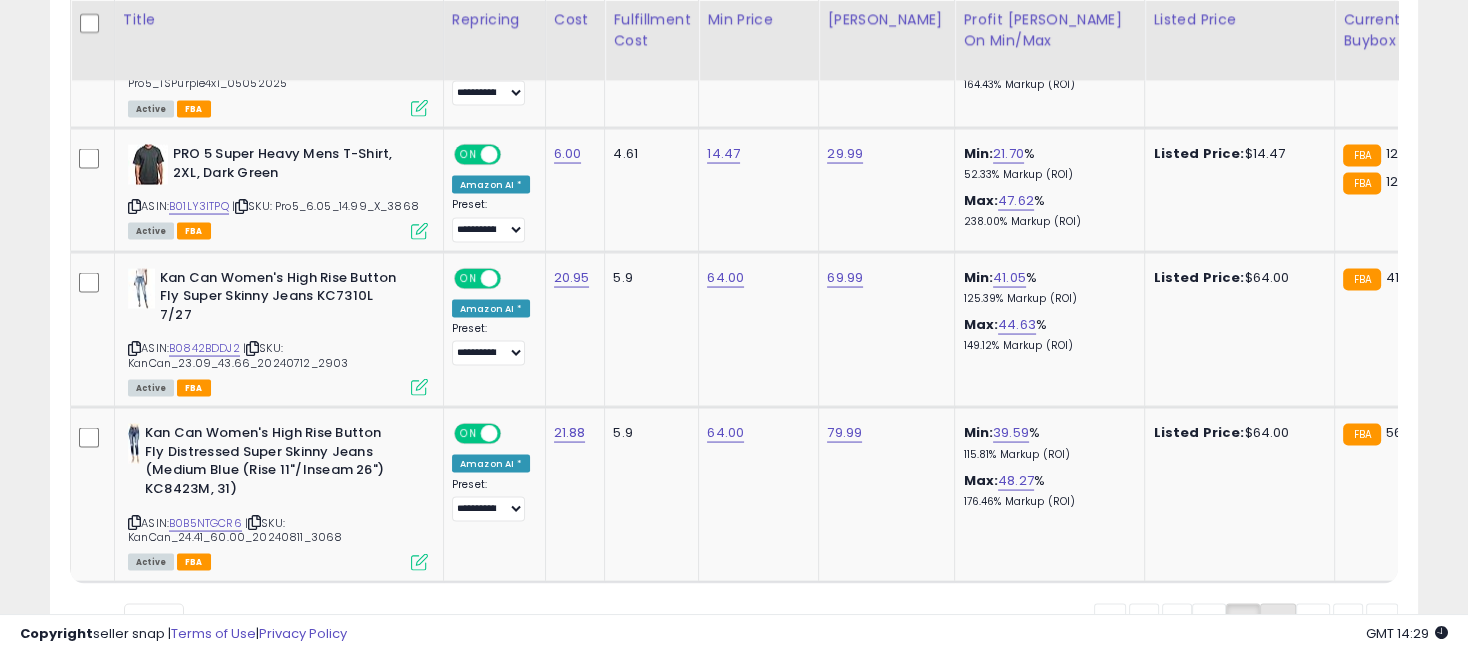 click on "4" 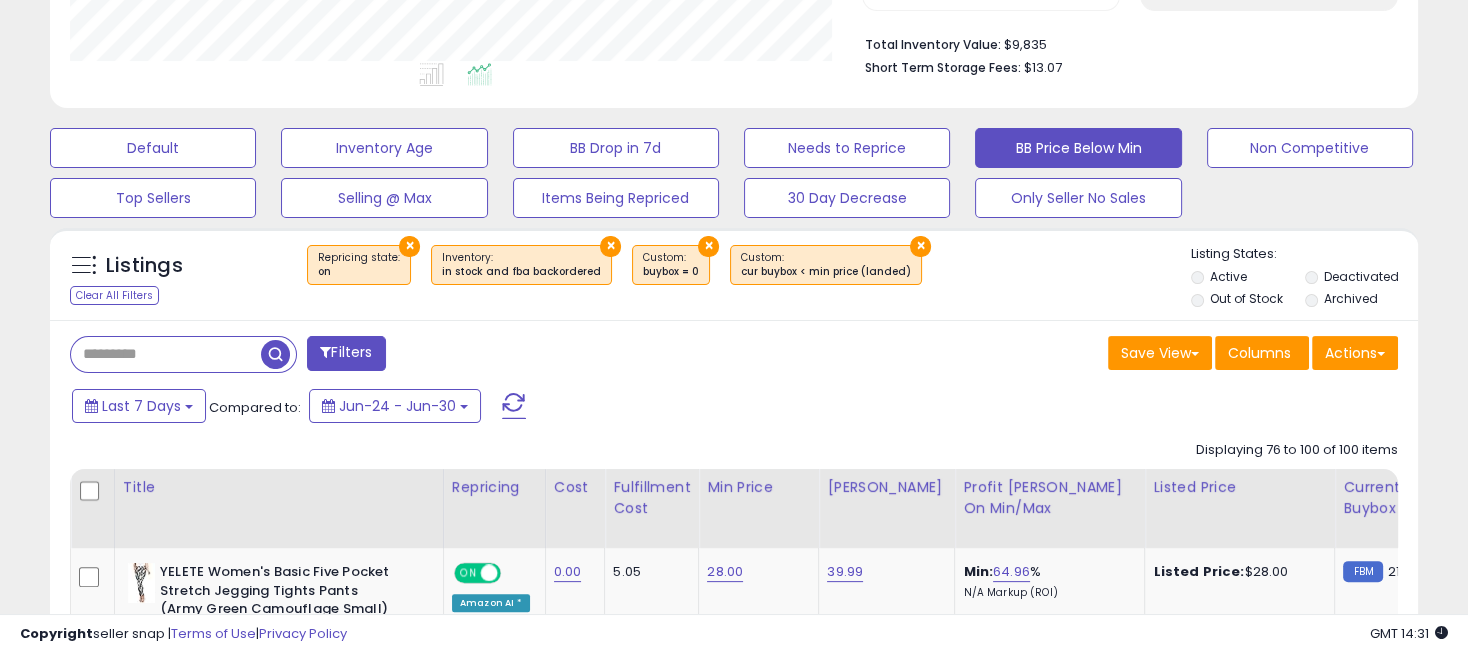 scroll, scrollTop: 0, scrollLeft: 0, axis: both 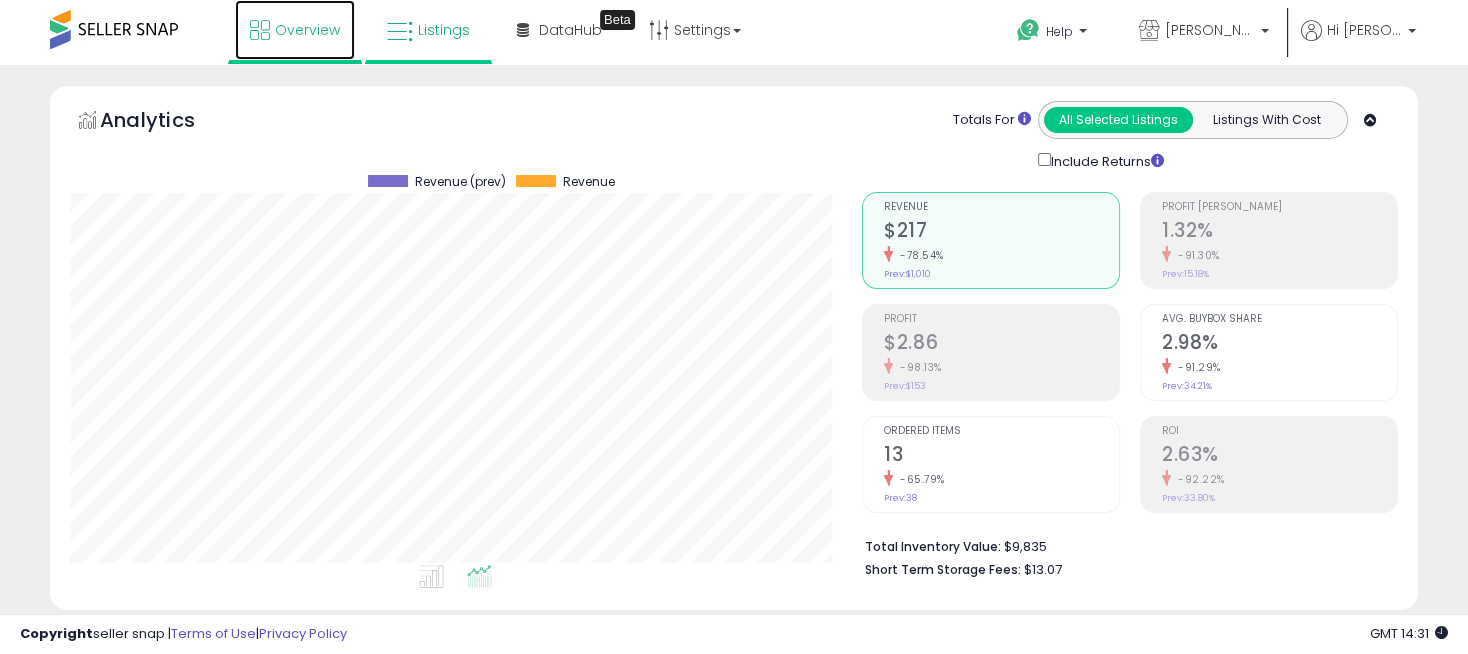 click on "Overview" at bounding box center [307, 30] 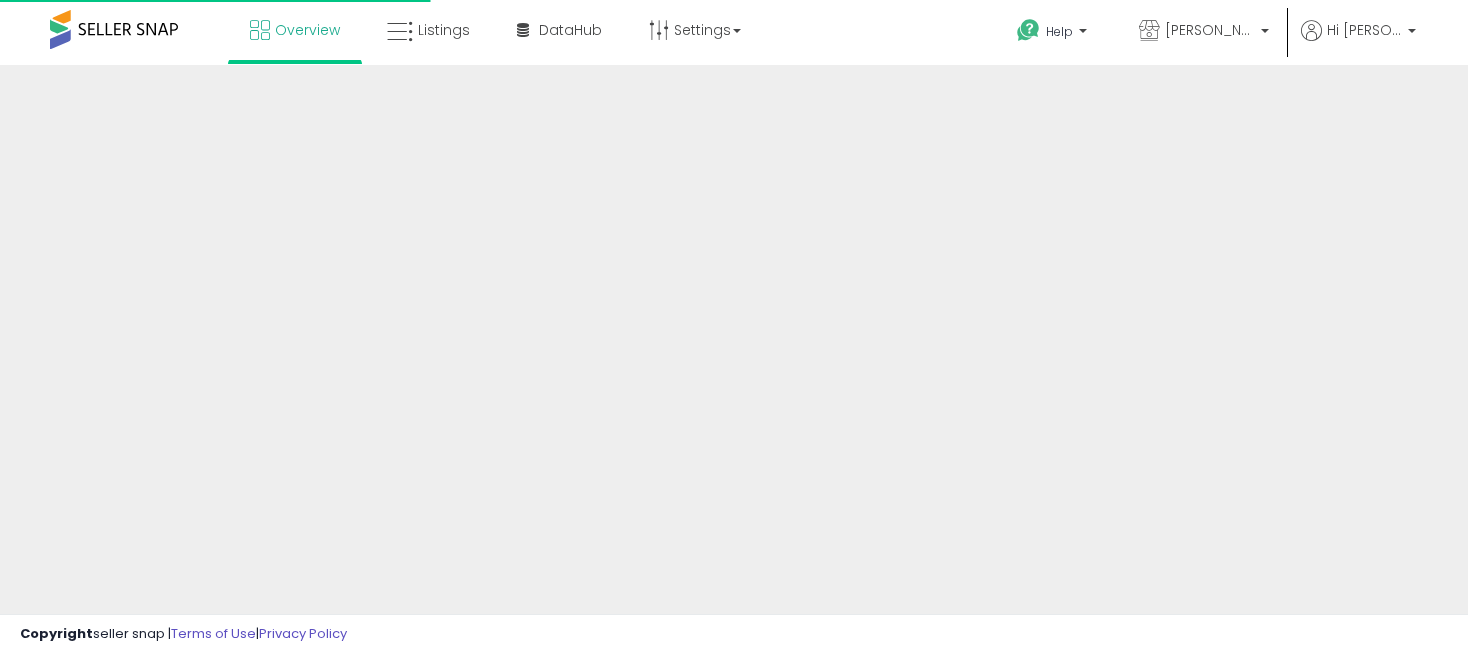 scroll, scrollTop: 0, scrollLeft: 0, axis: both 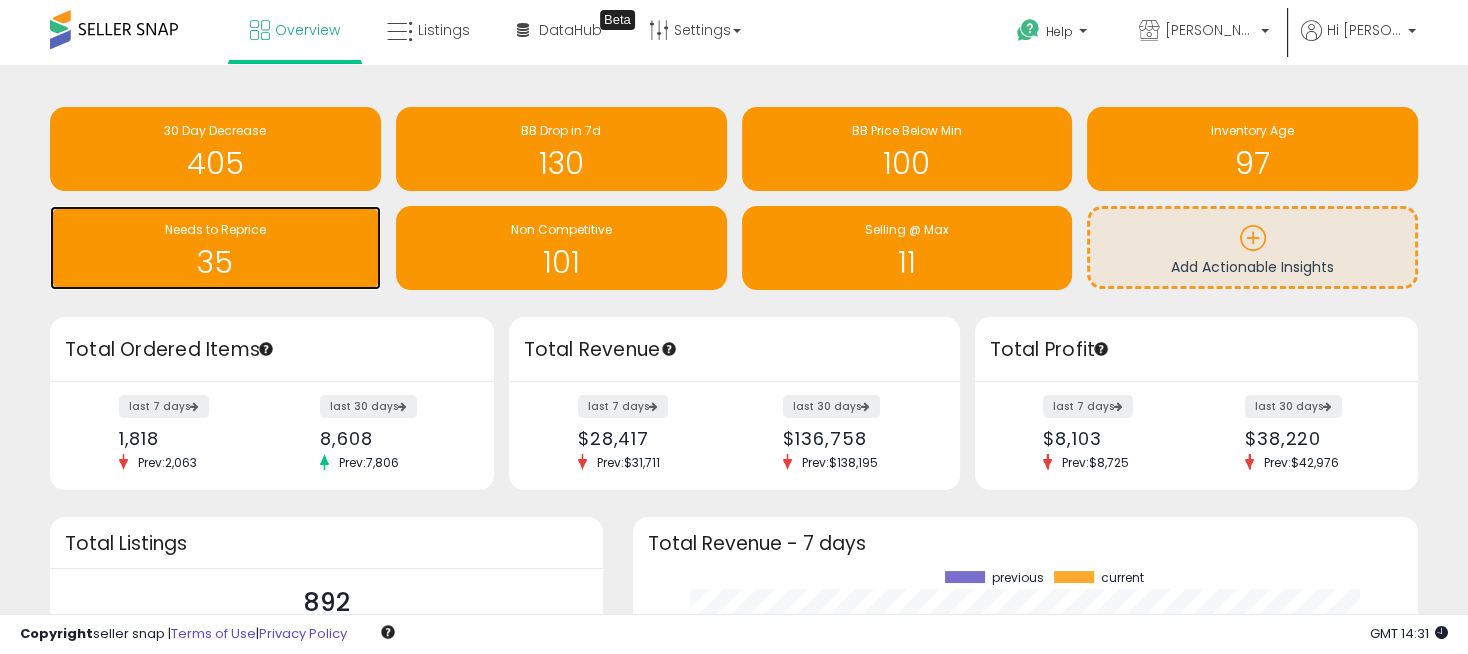 click on "35" at bounding box center [215, 250] 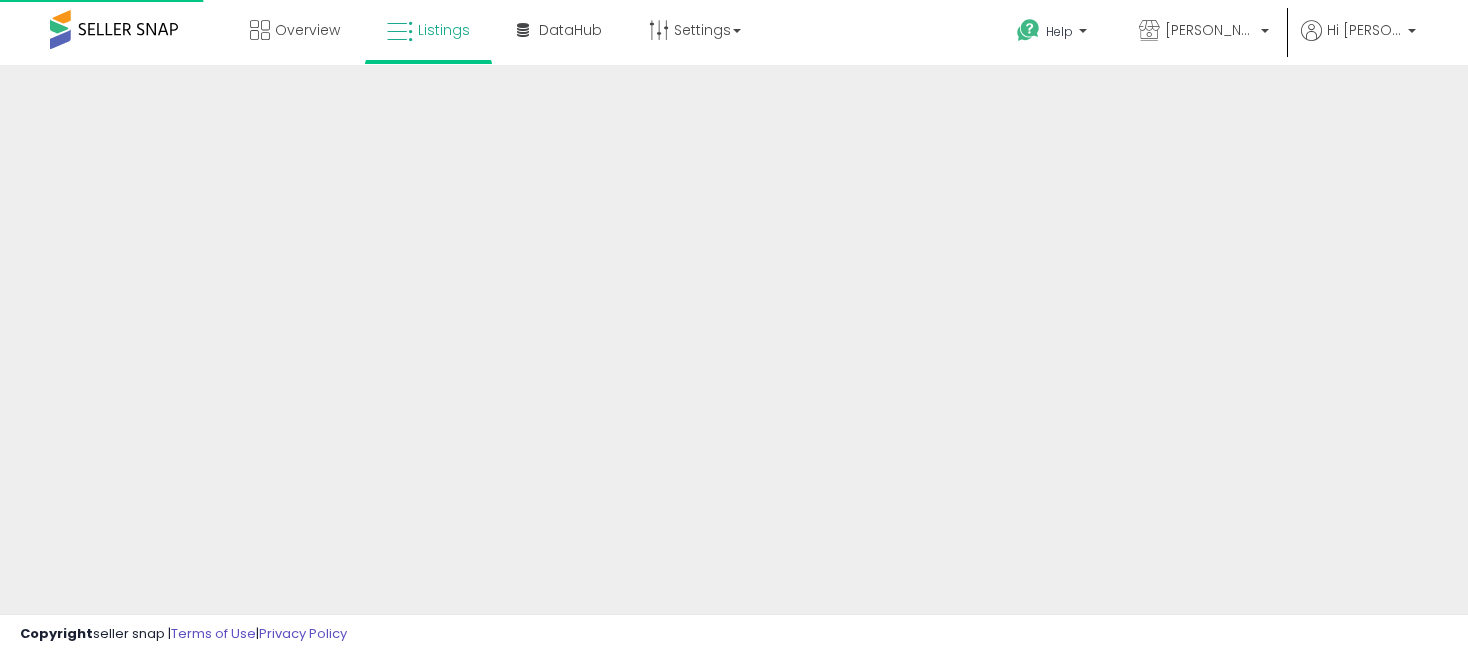 scroll, scrollTop: 0, scrollLeft: 0, axis: both 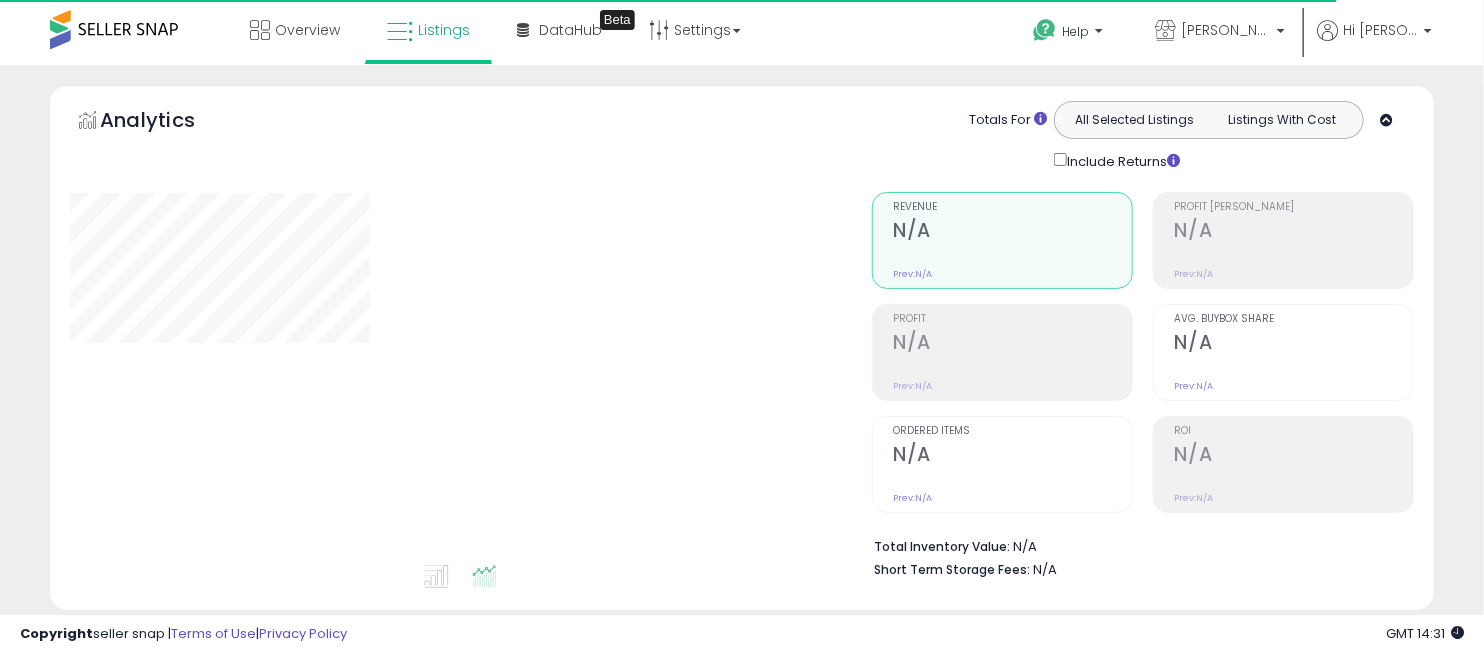 select on "**" 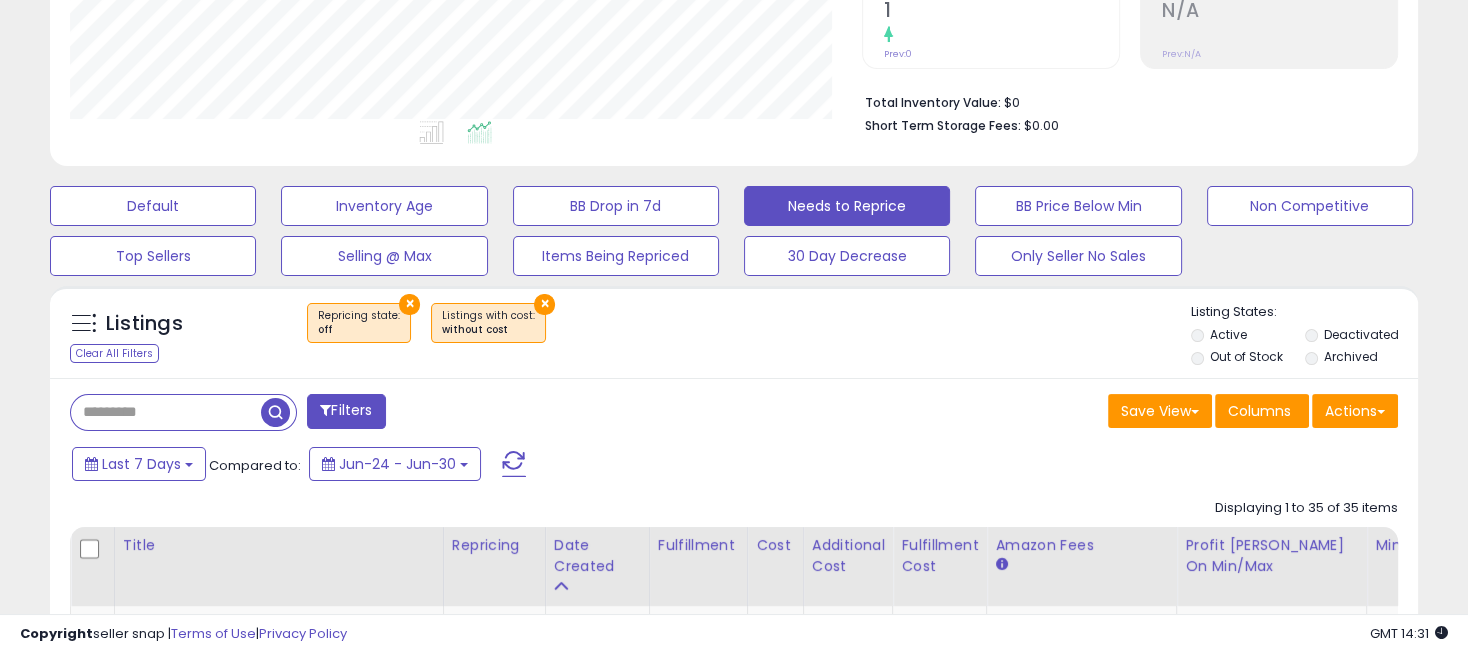 scroll, scrollTop: 777, scrollLeft: 0, axis: vertical 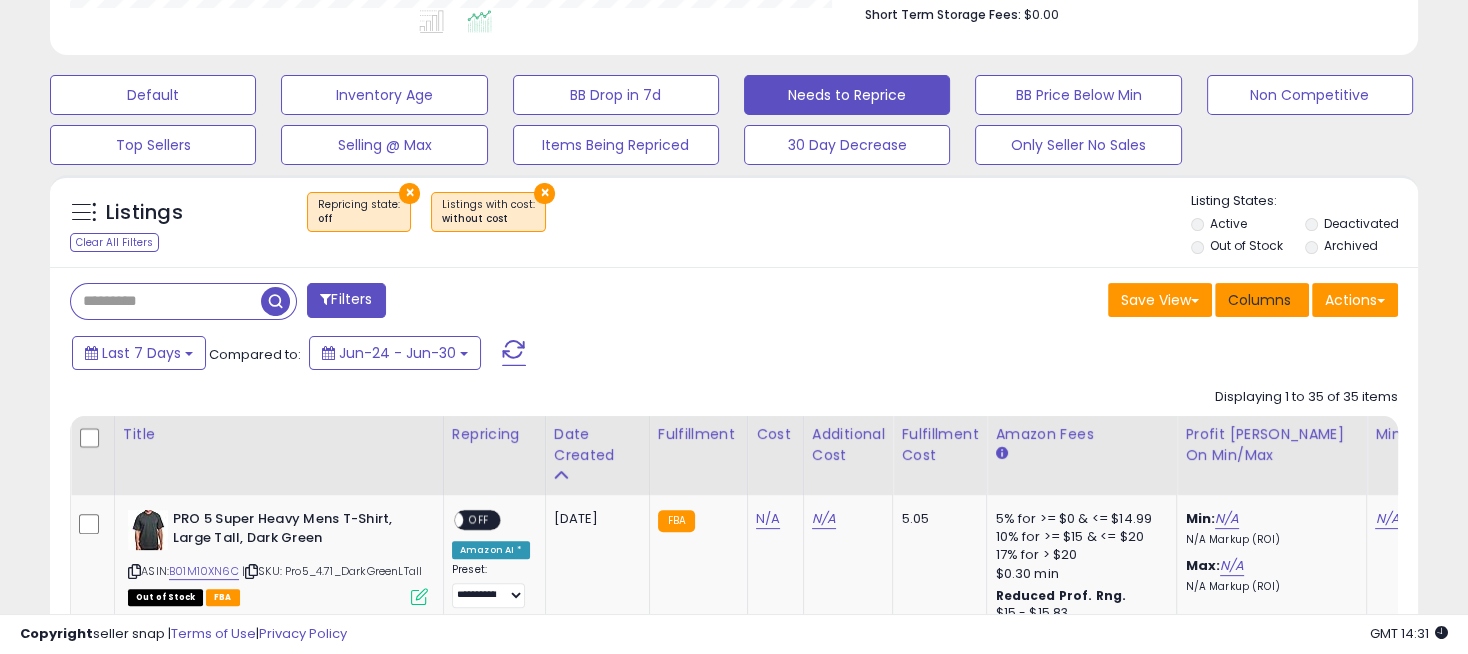 click on "Columns" at bounding box center (1259, 300) 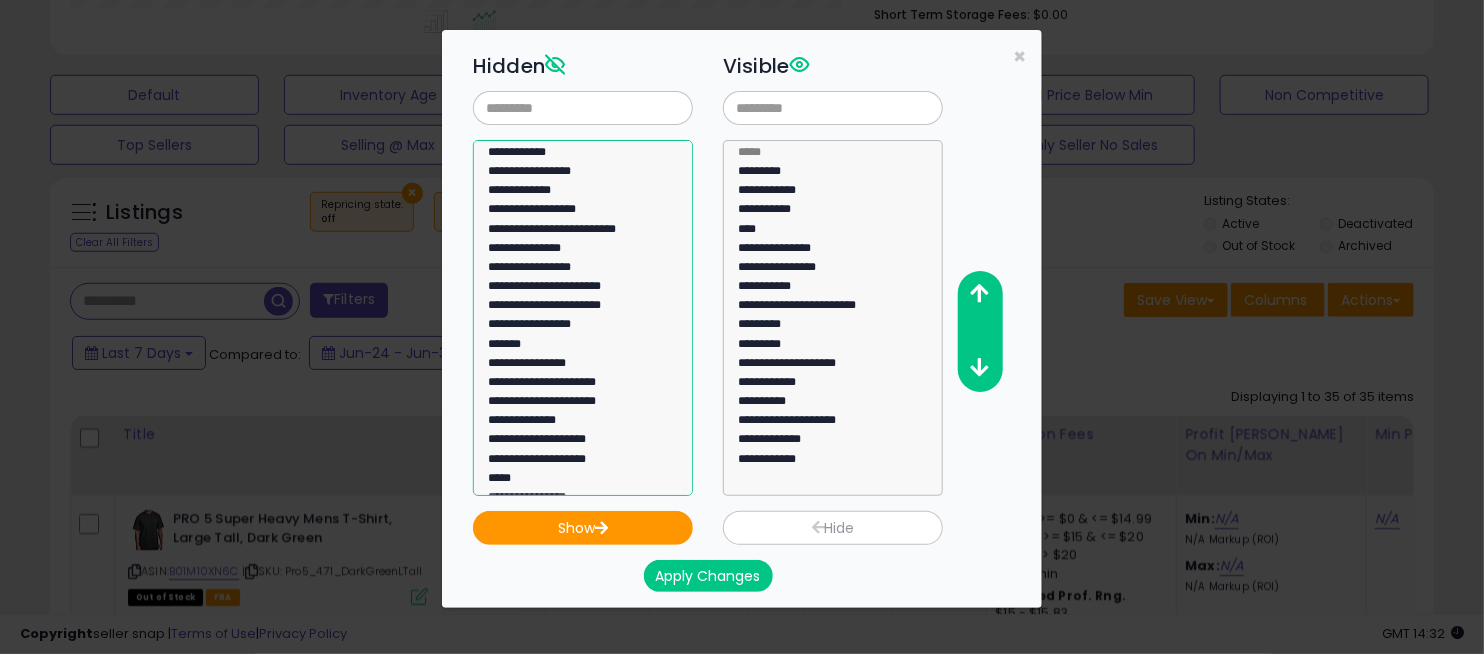 select on "**********" 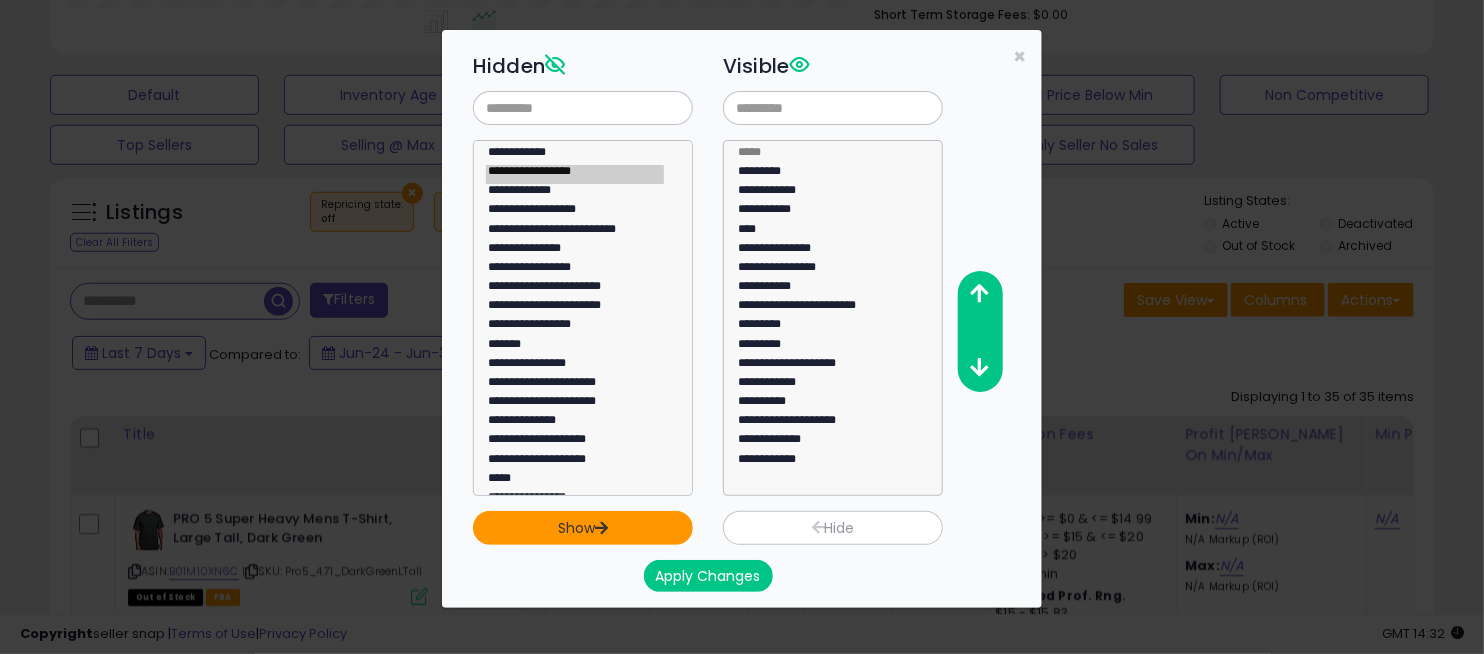 click at bounding box center (601, 527) 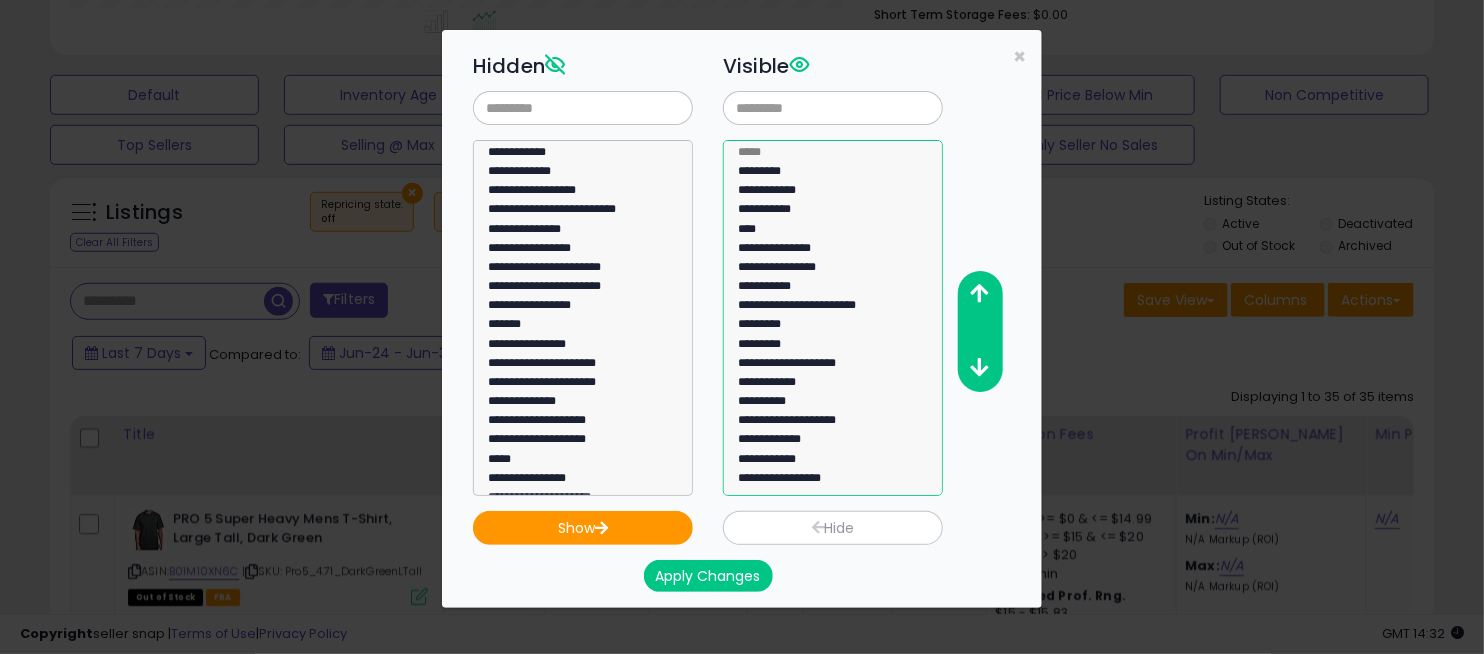click on "**********" at bounding box center (833, 318) 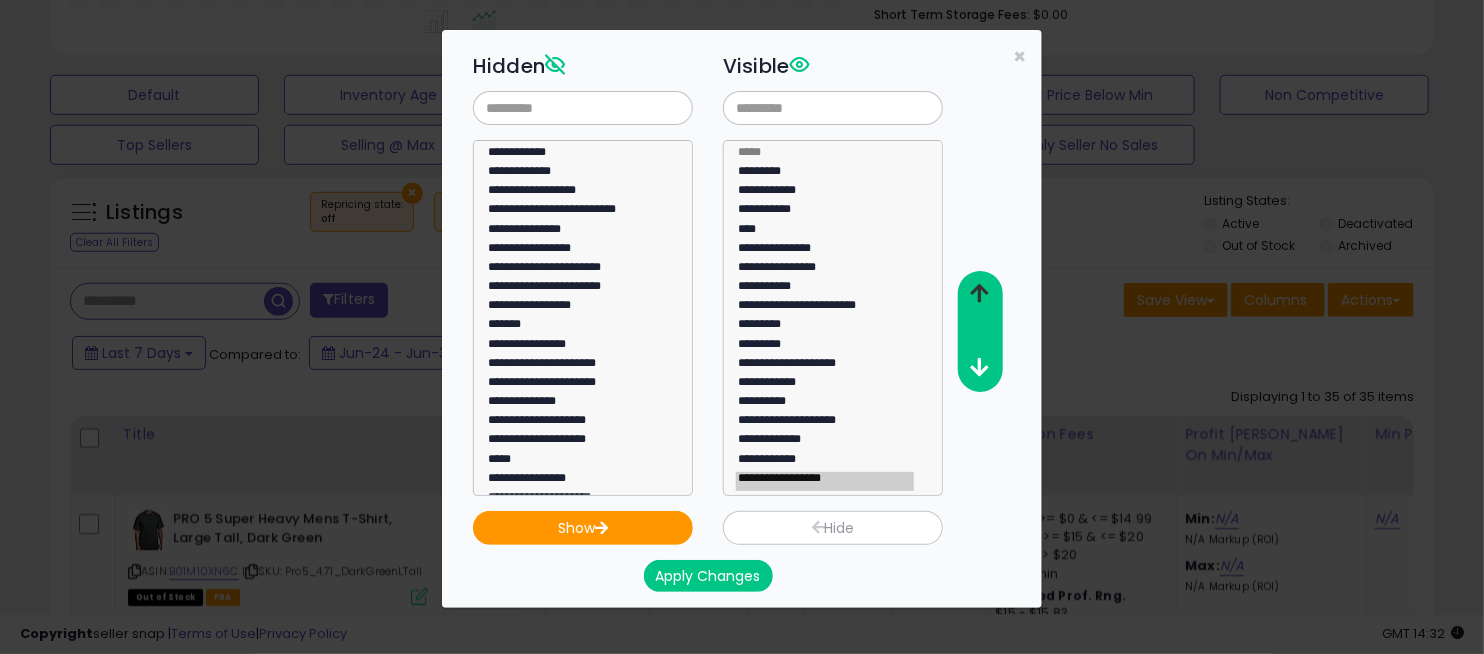 click at bounding box center [980, 293] 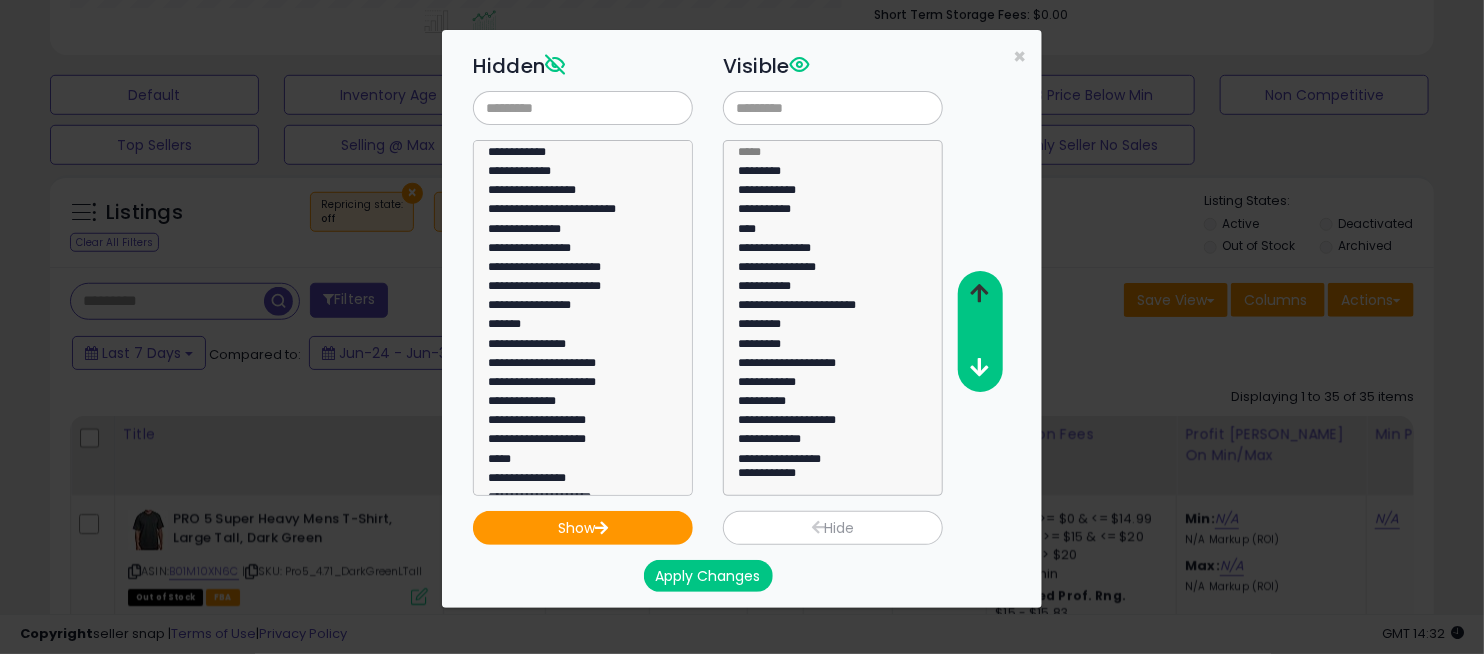 click at bounding box center [980, 293] 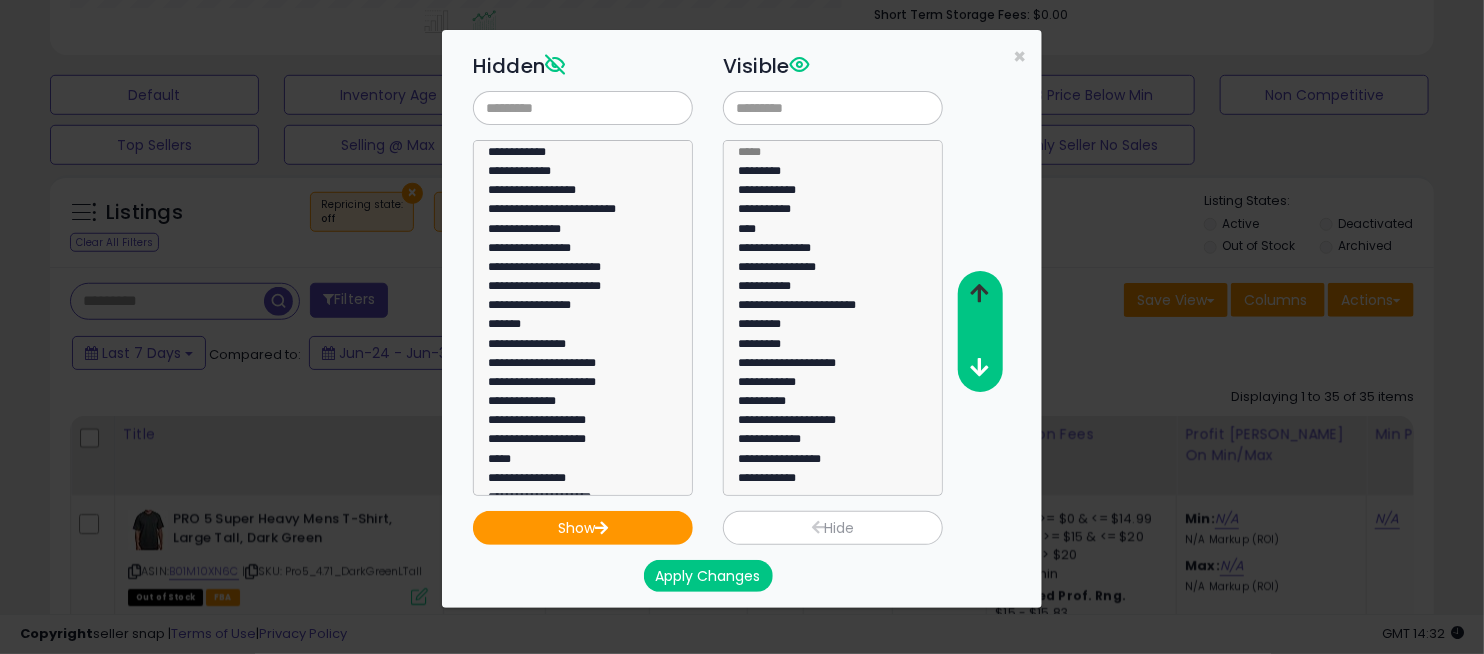 click at bounding box center (980, 293) 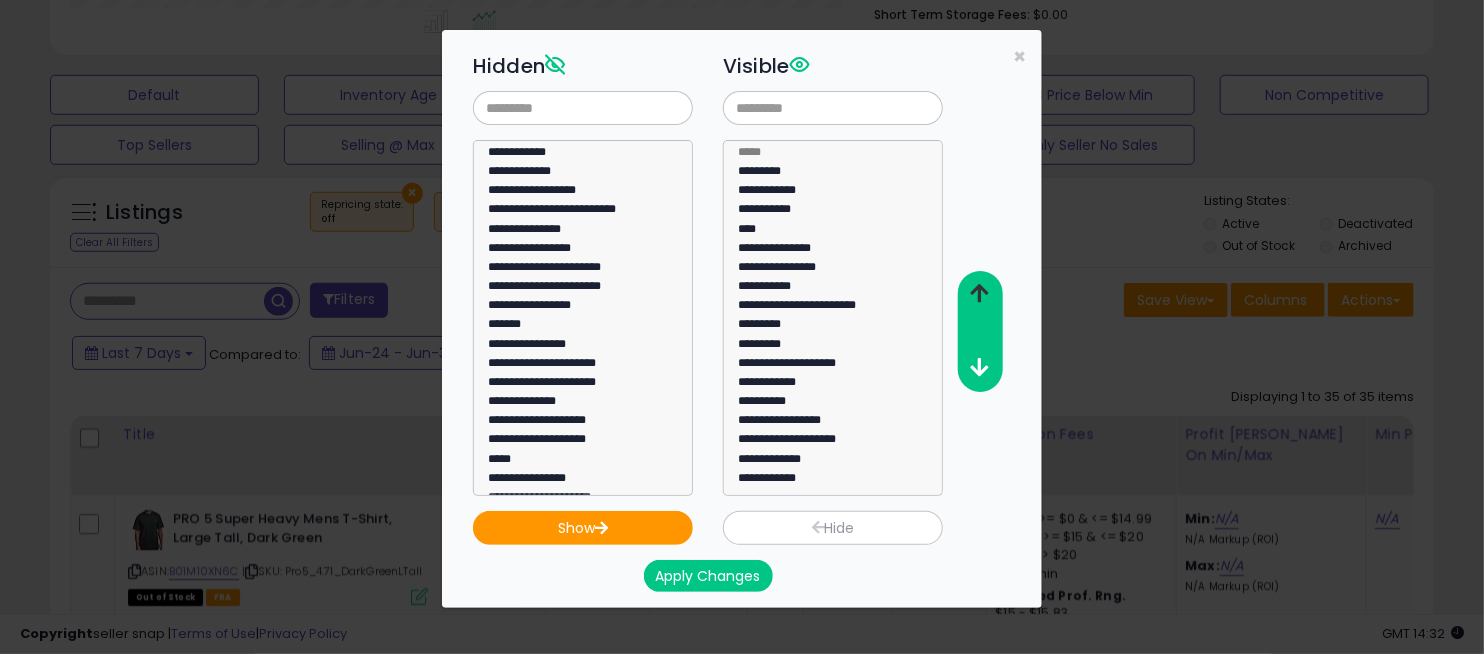 click at bounding box center [980, 293] 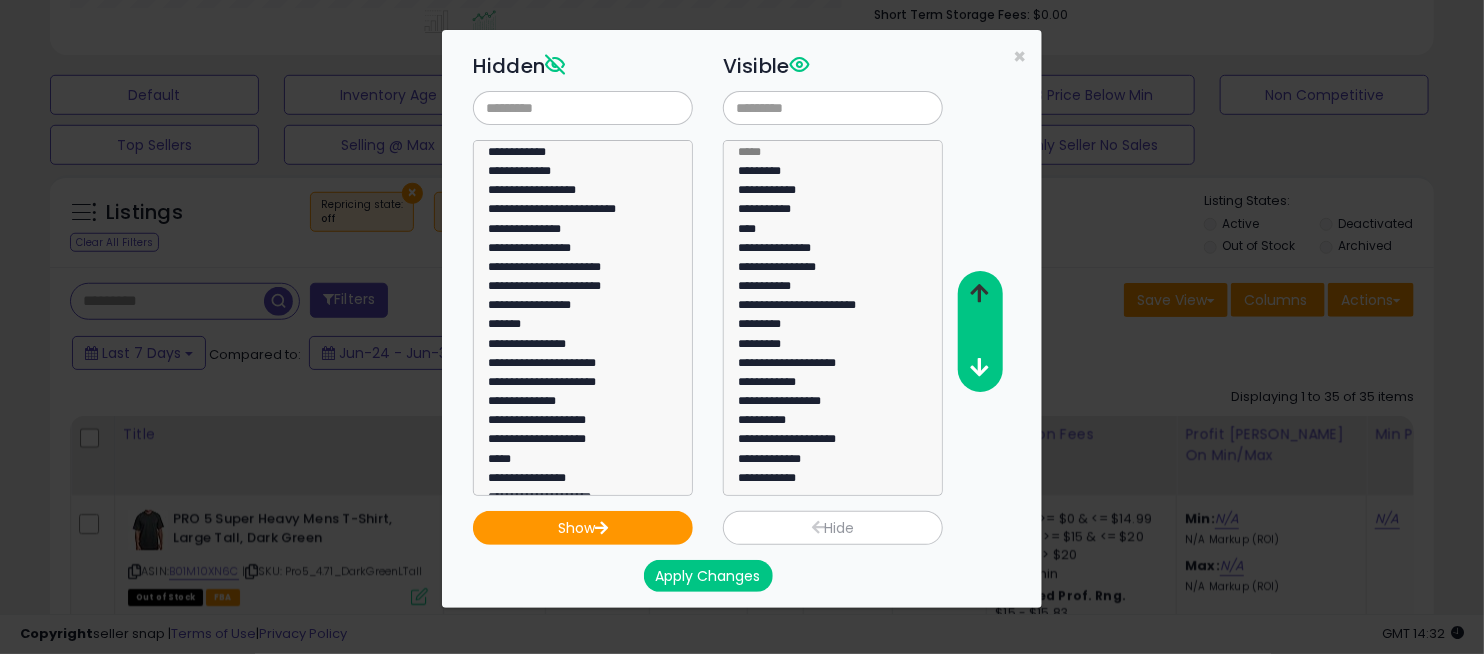 click at bounding box center [980, 293] 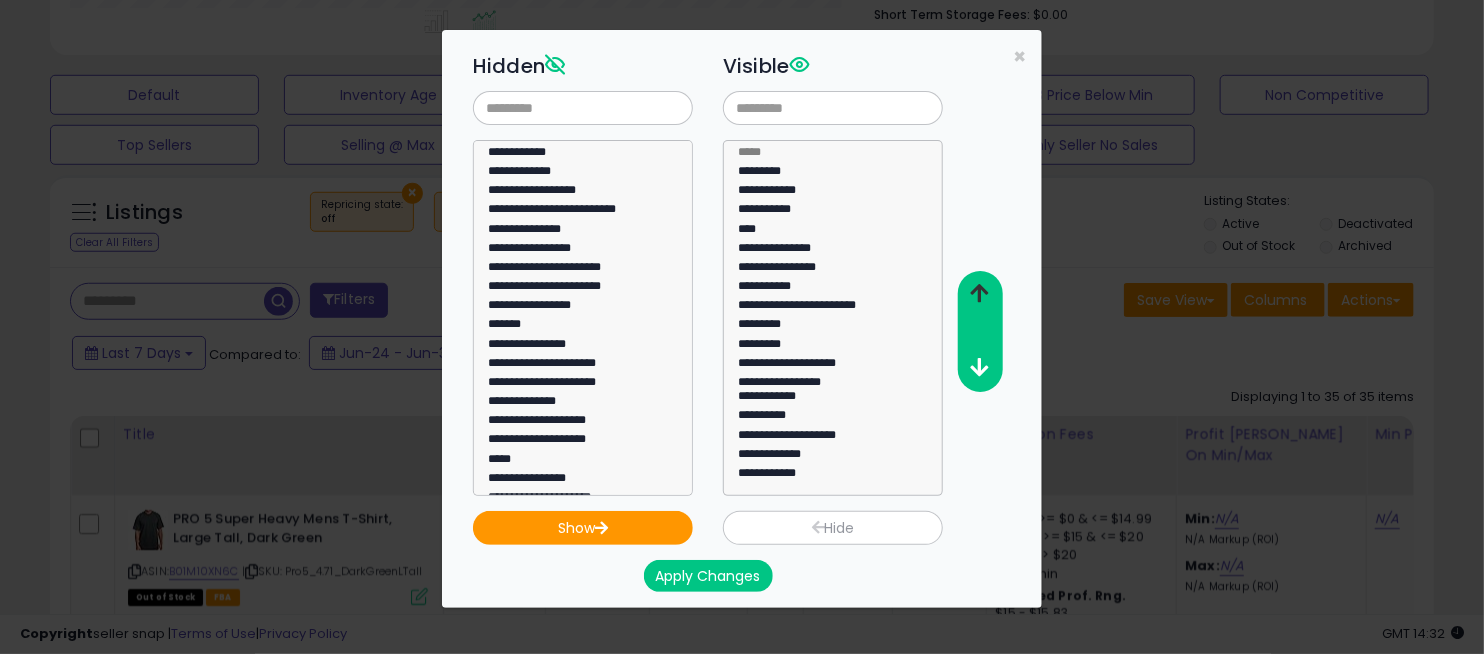 click at bounding box center (980, 293) 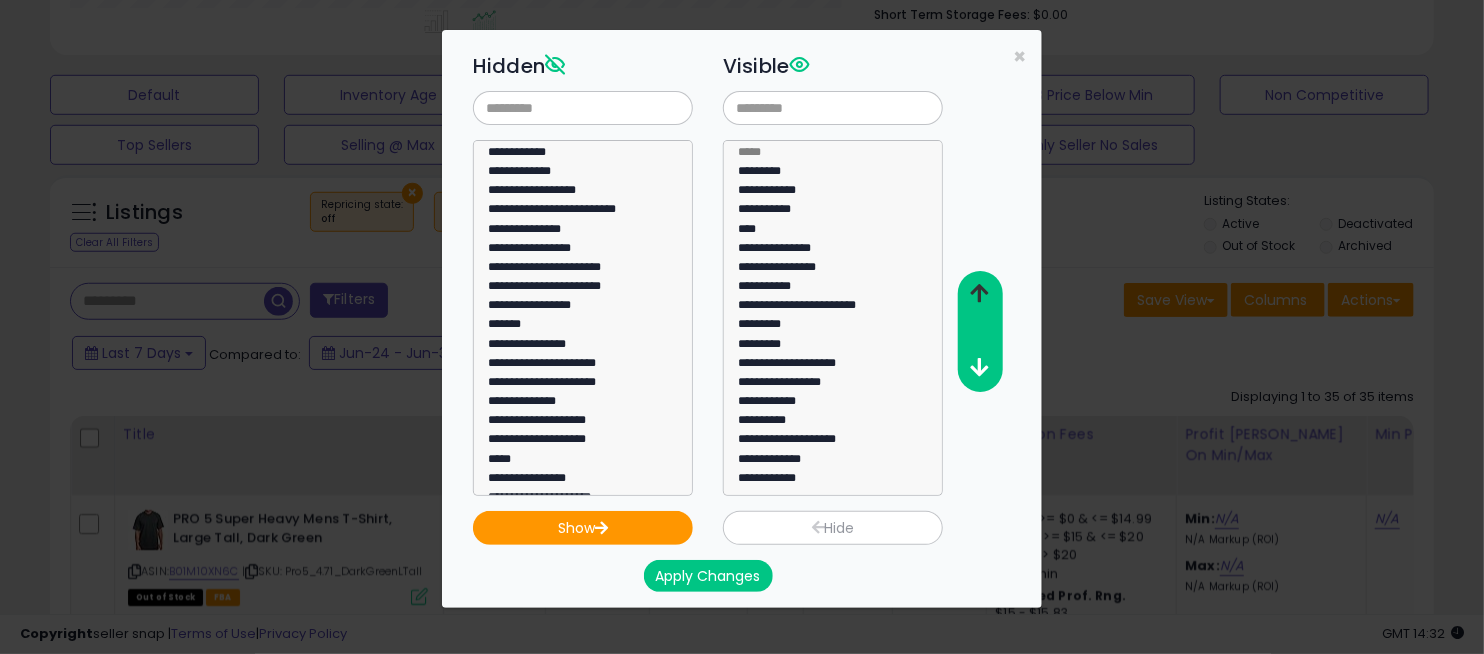 click at bounding box center (980, 293) 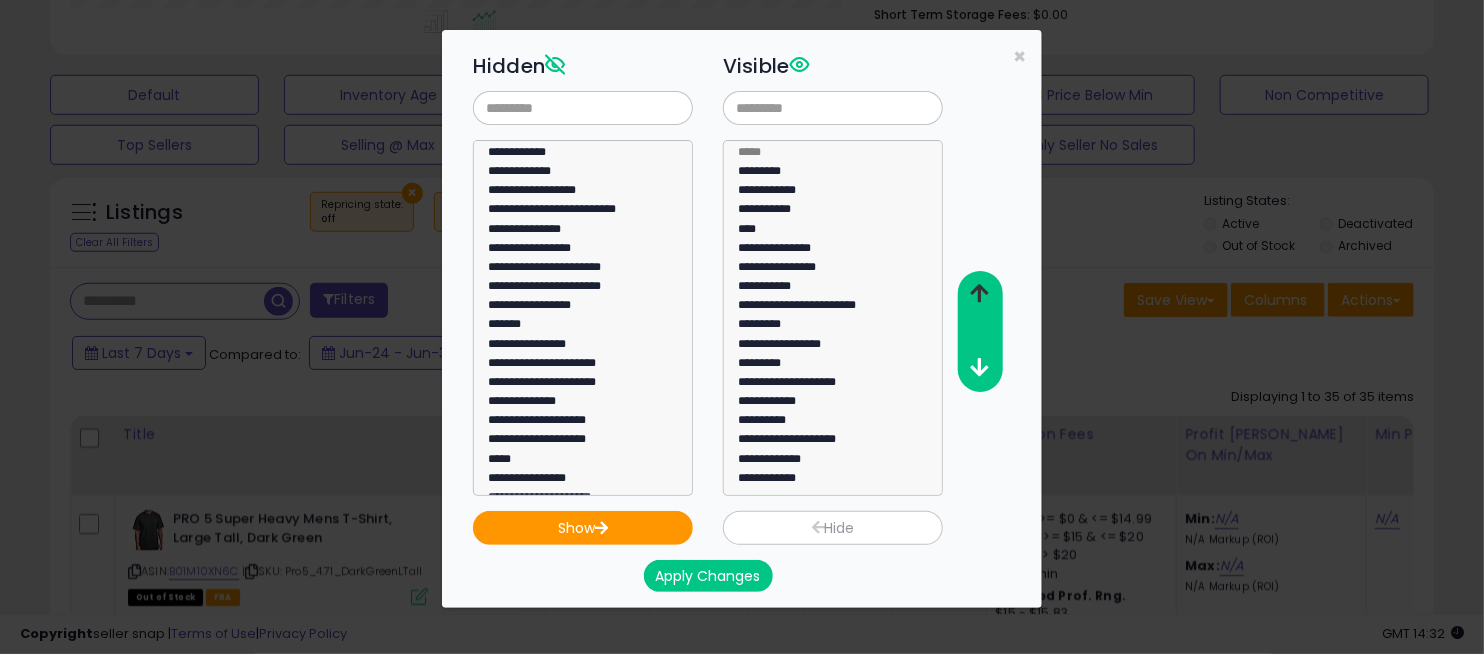 click at bounding box center (980, 293) 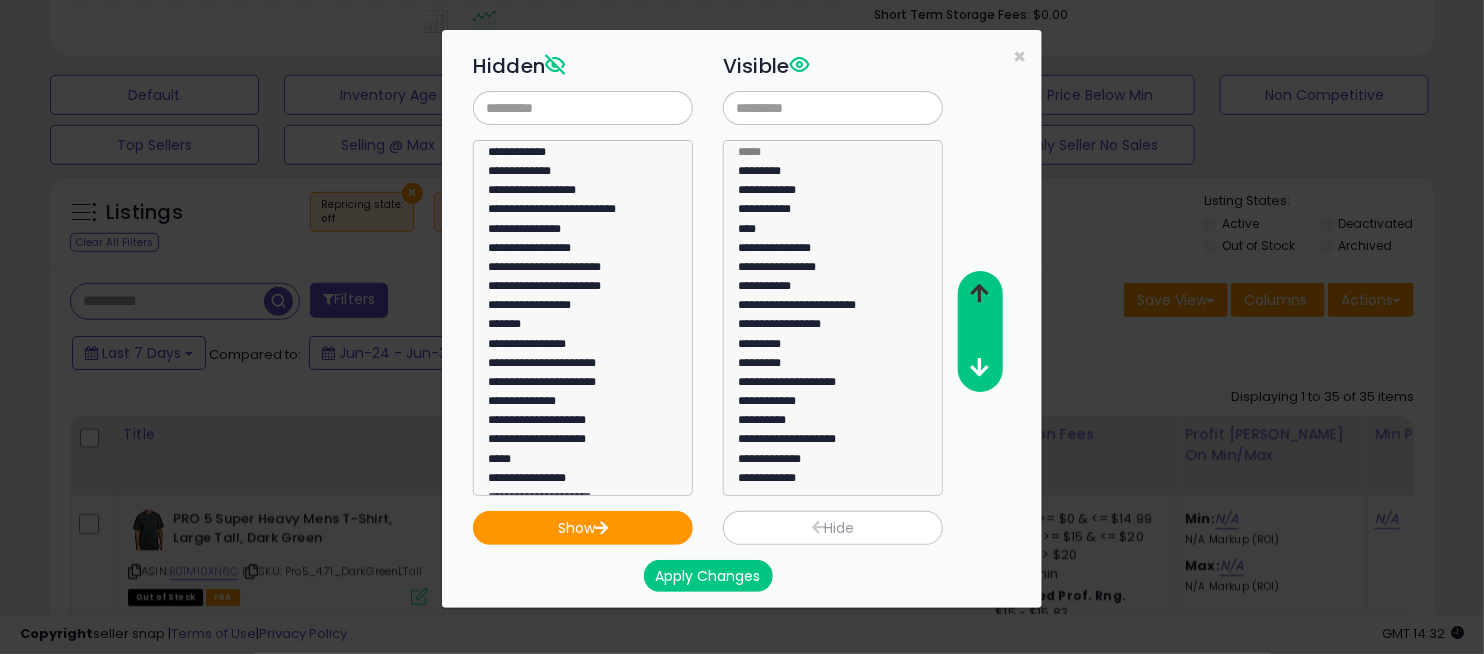 click at bounding box center [980, 293] 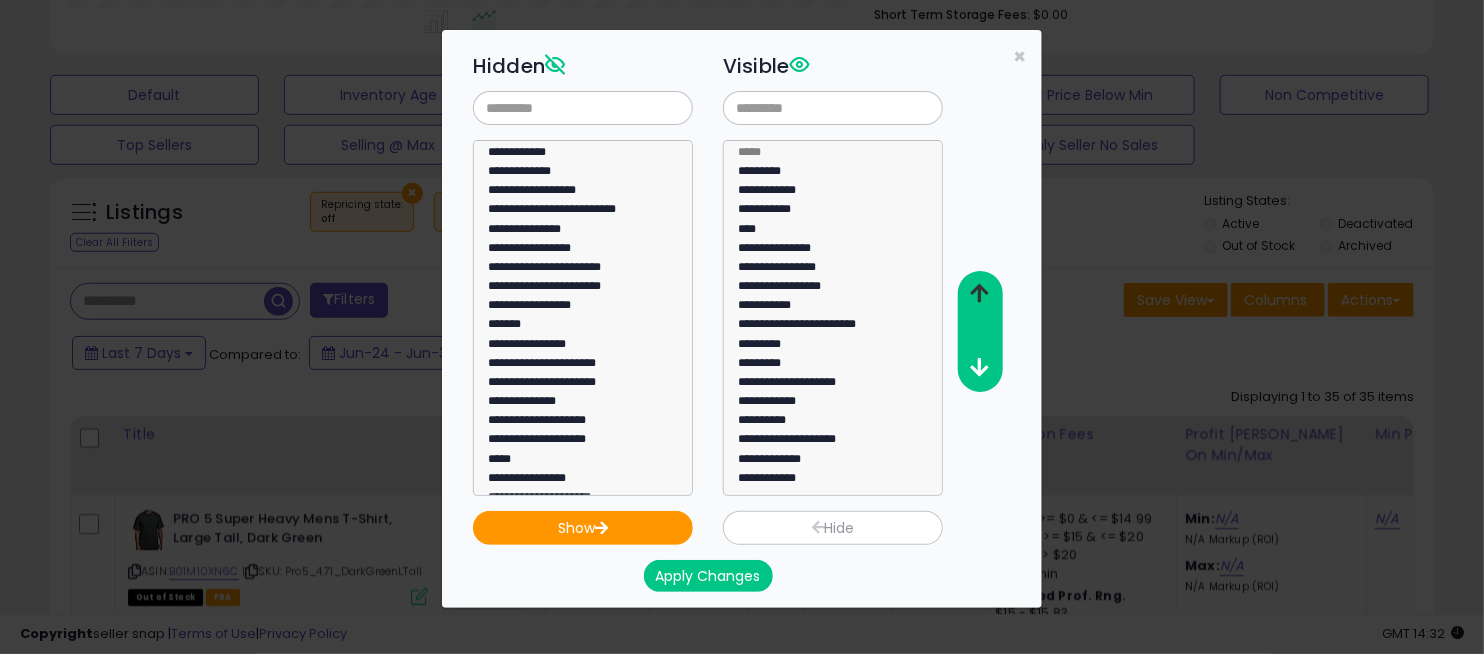 click at bounding box center (980, 293) 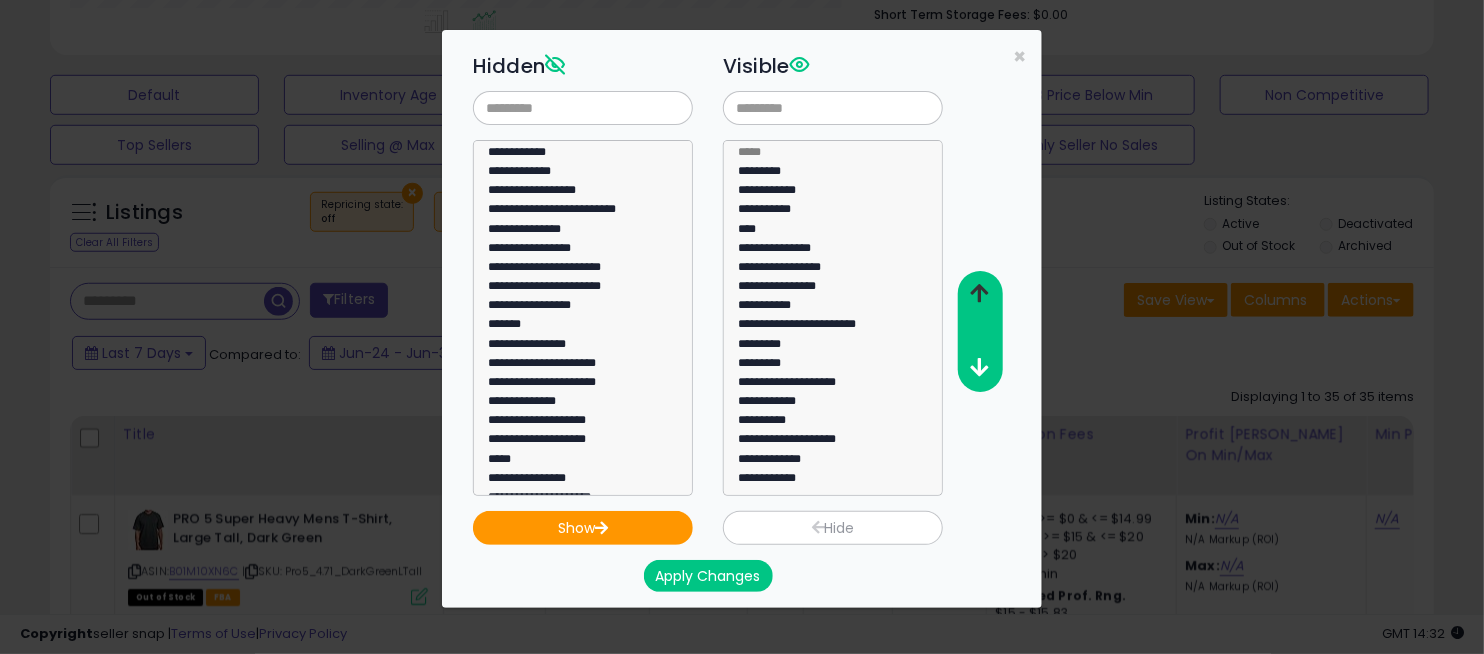 click at bounding box center (980, 293) 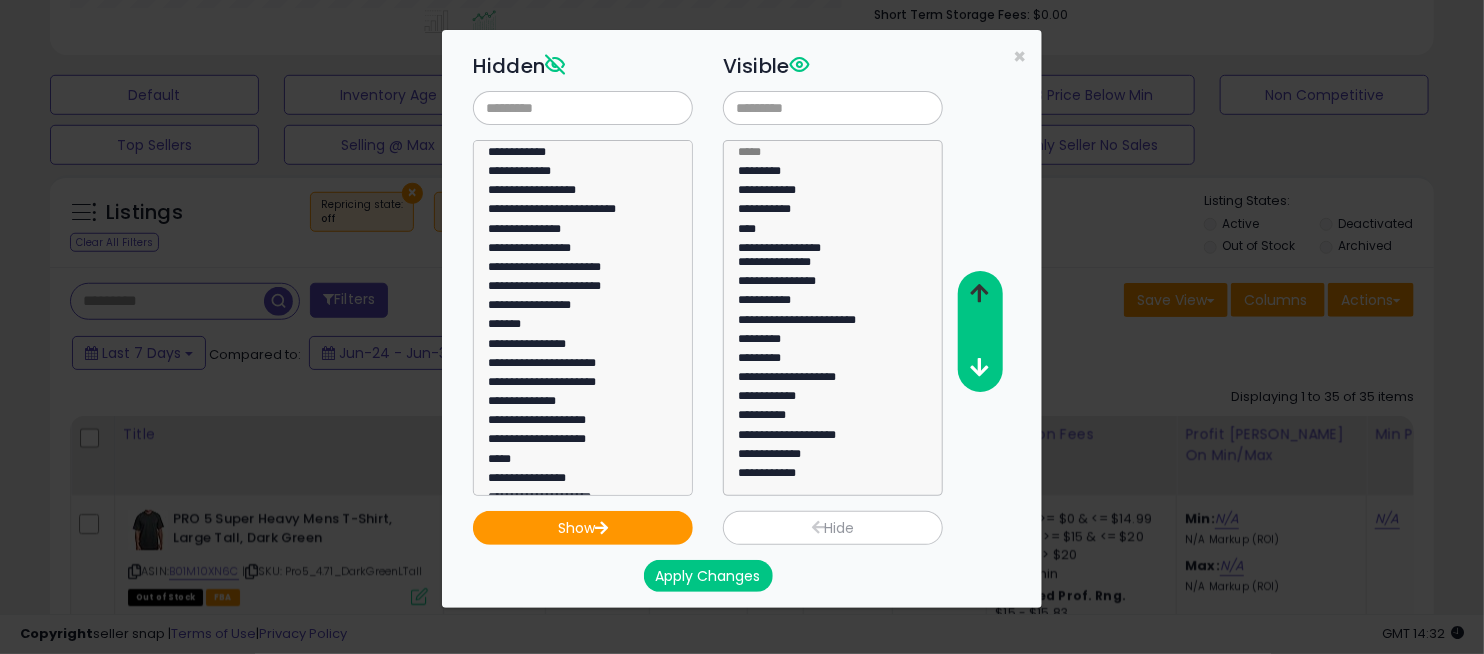click at bounding box center (980, 293) 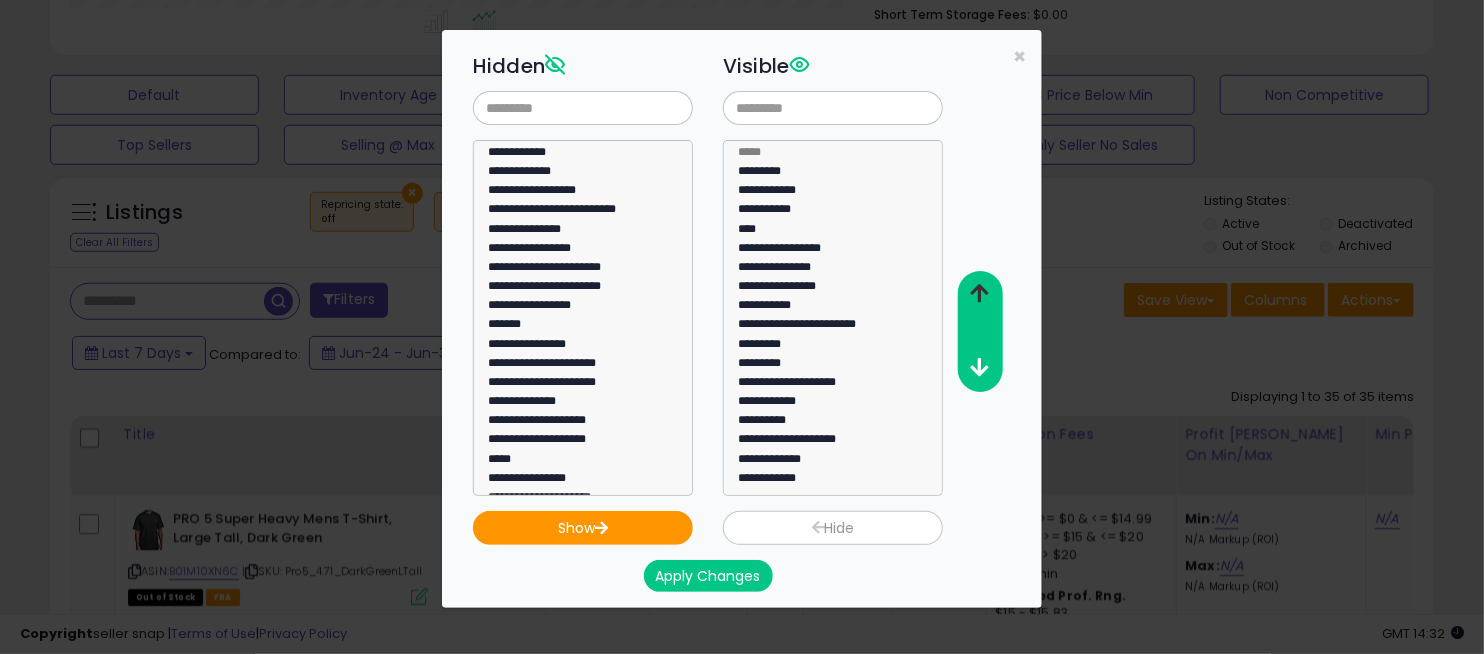 click at bounding box center (980, 293) 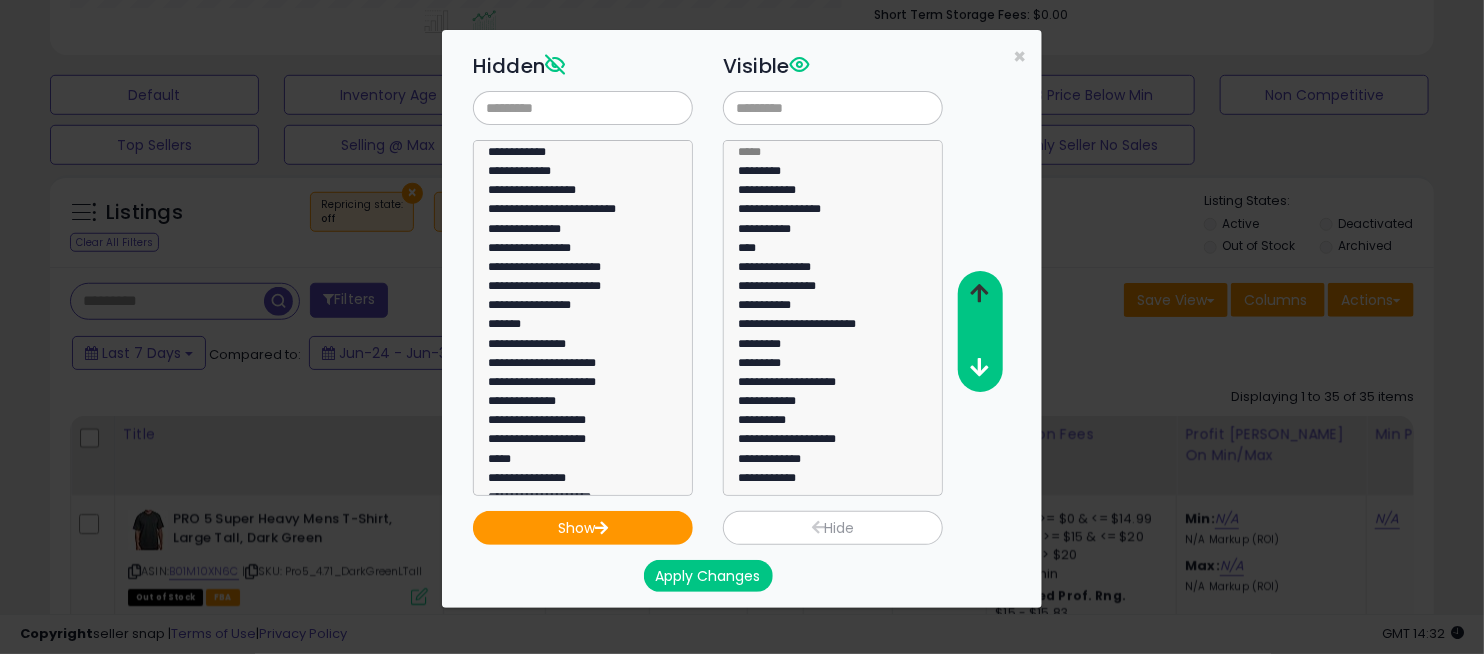 click at bounding box center [980, 293] 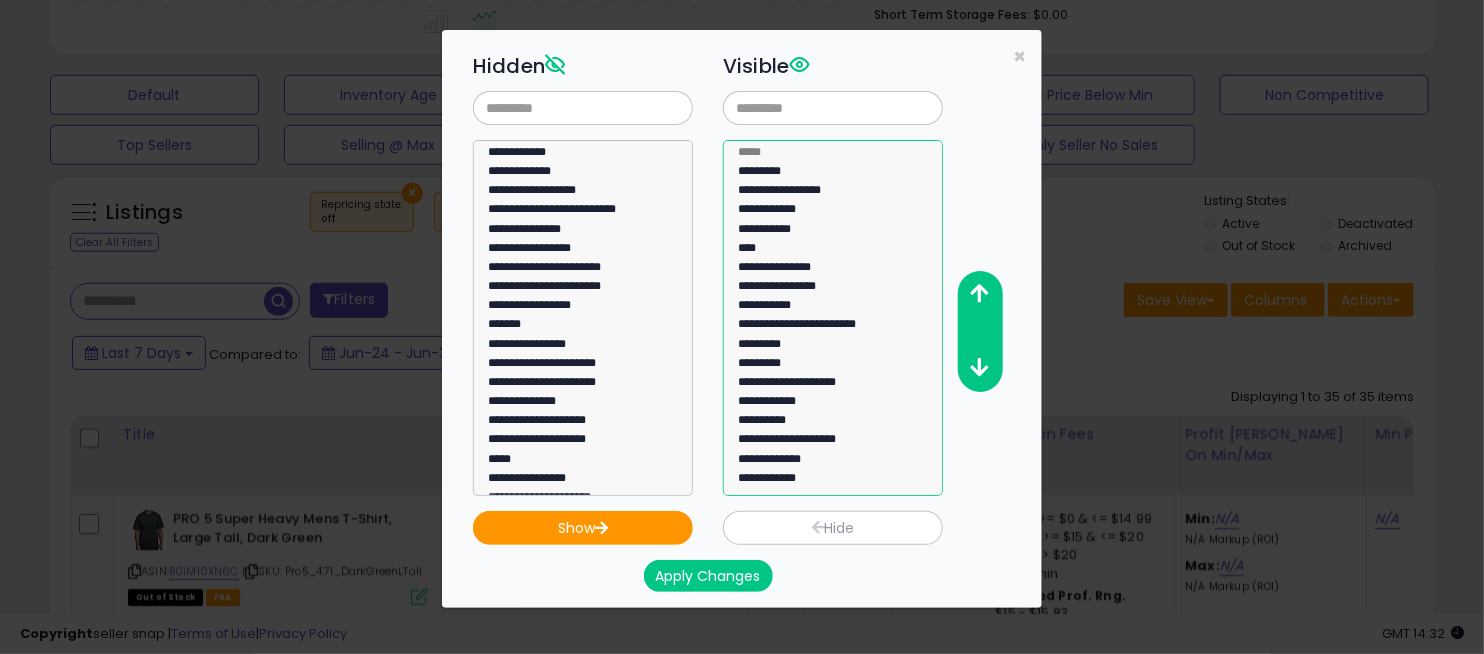 drag, startPoint x: 820, startPoint y: 216, endPoint x: 822, endPoint y: 234, distance: 18.110771 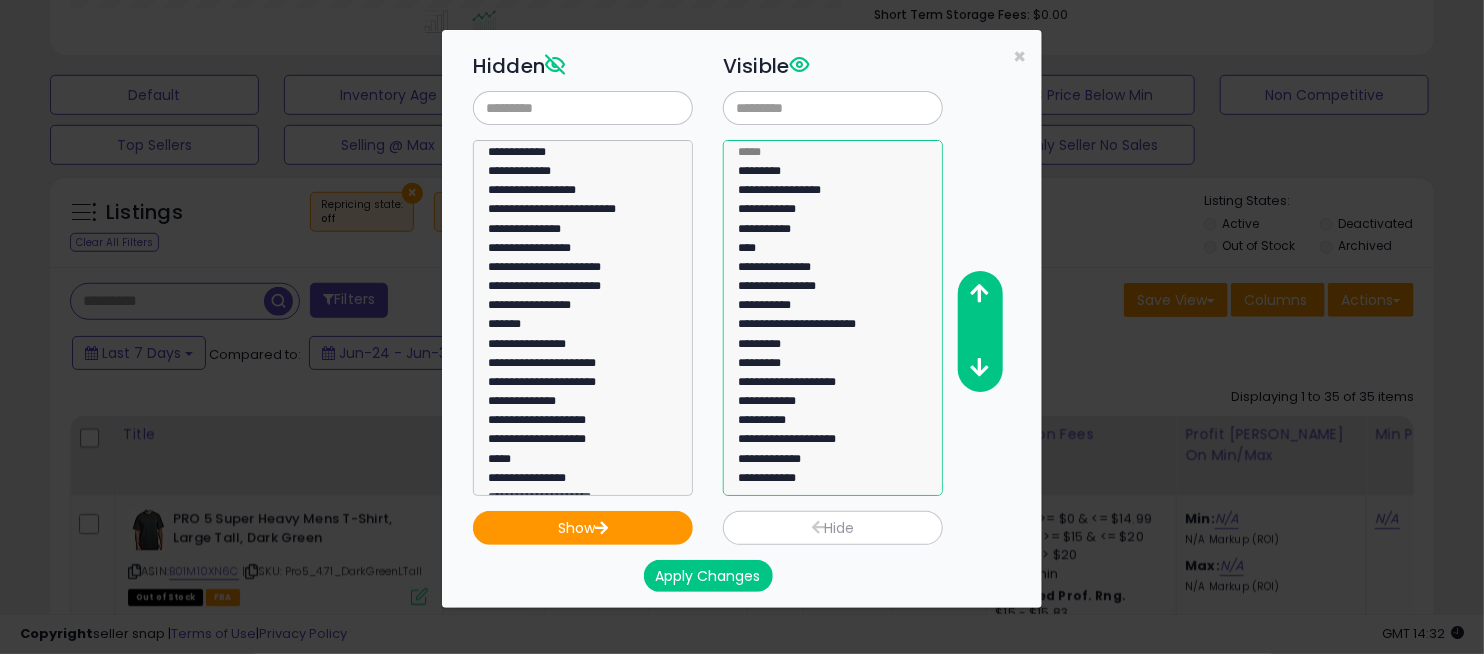 click on "**********" at bounding box center (833, 318) 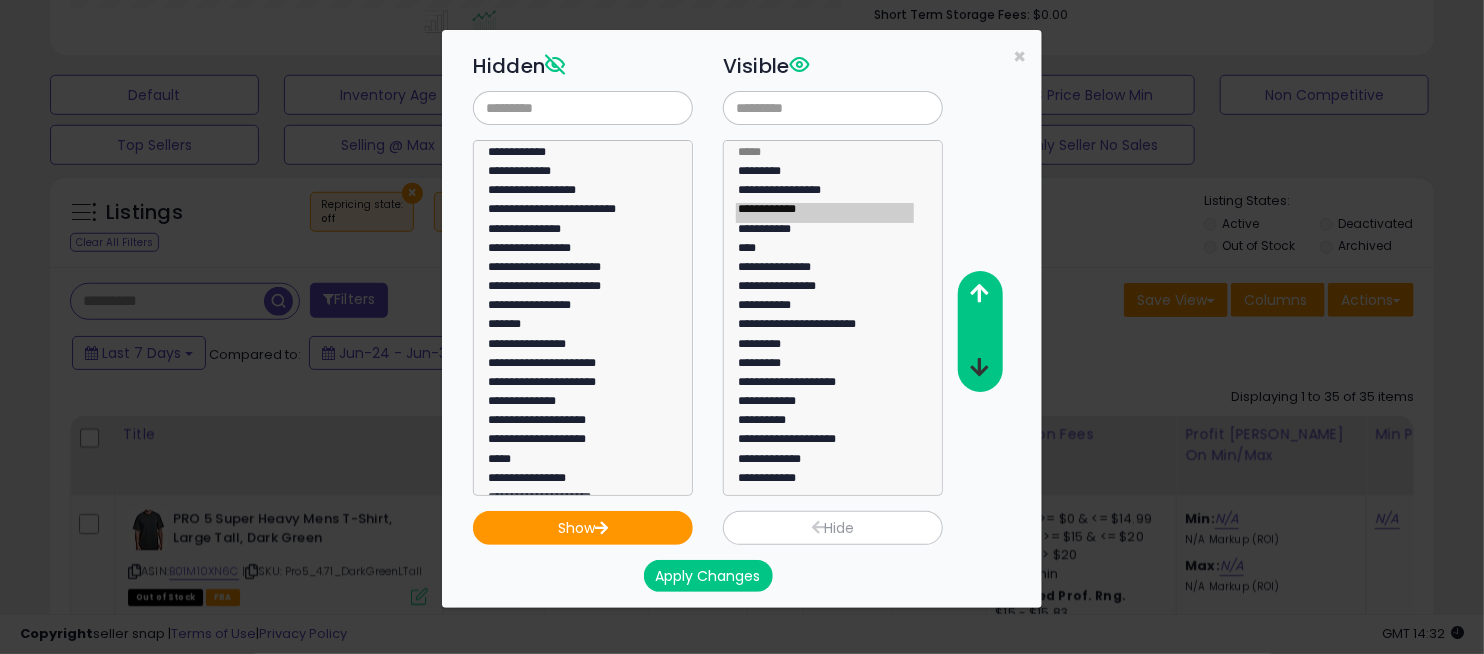 click at bounding box center [980, 367] 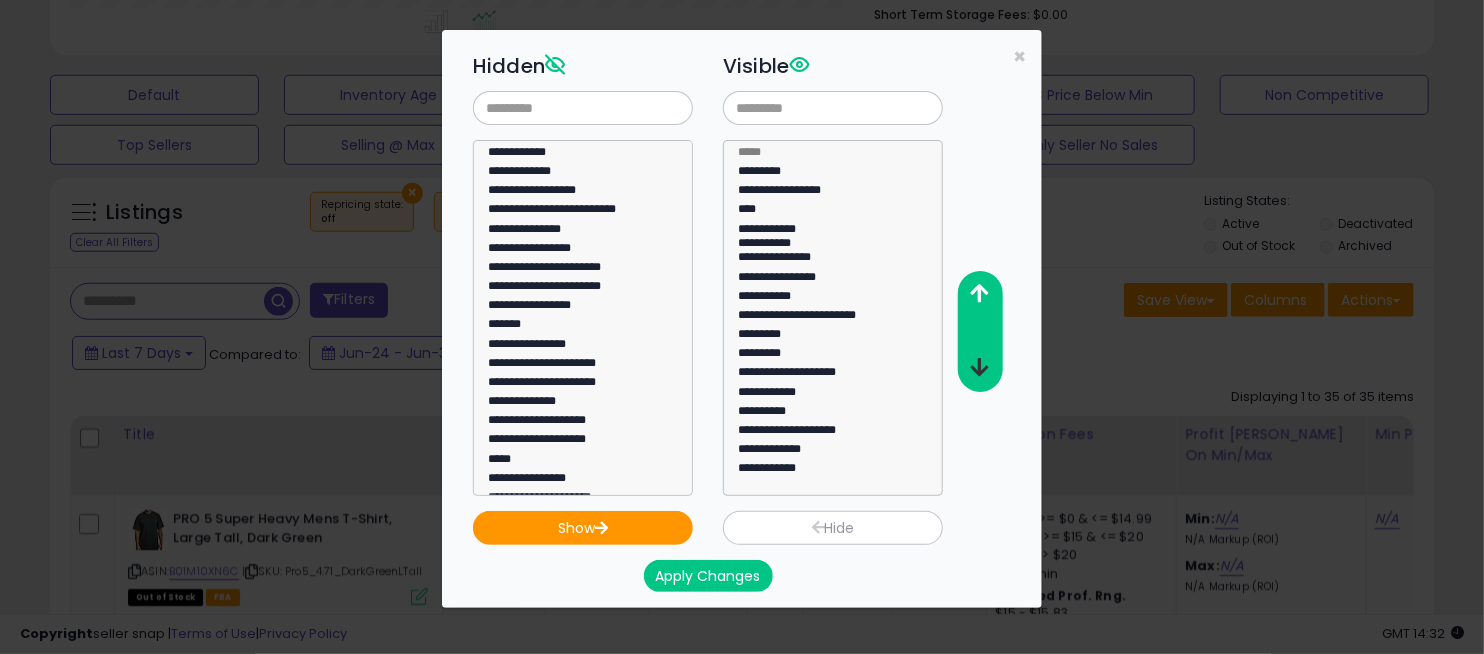 click at bounding box center [980, 367] 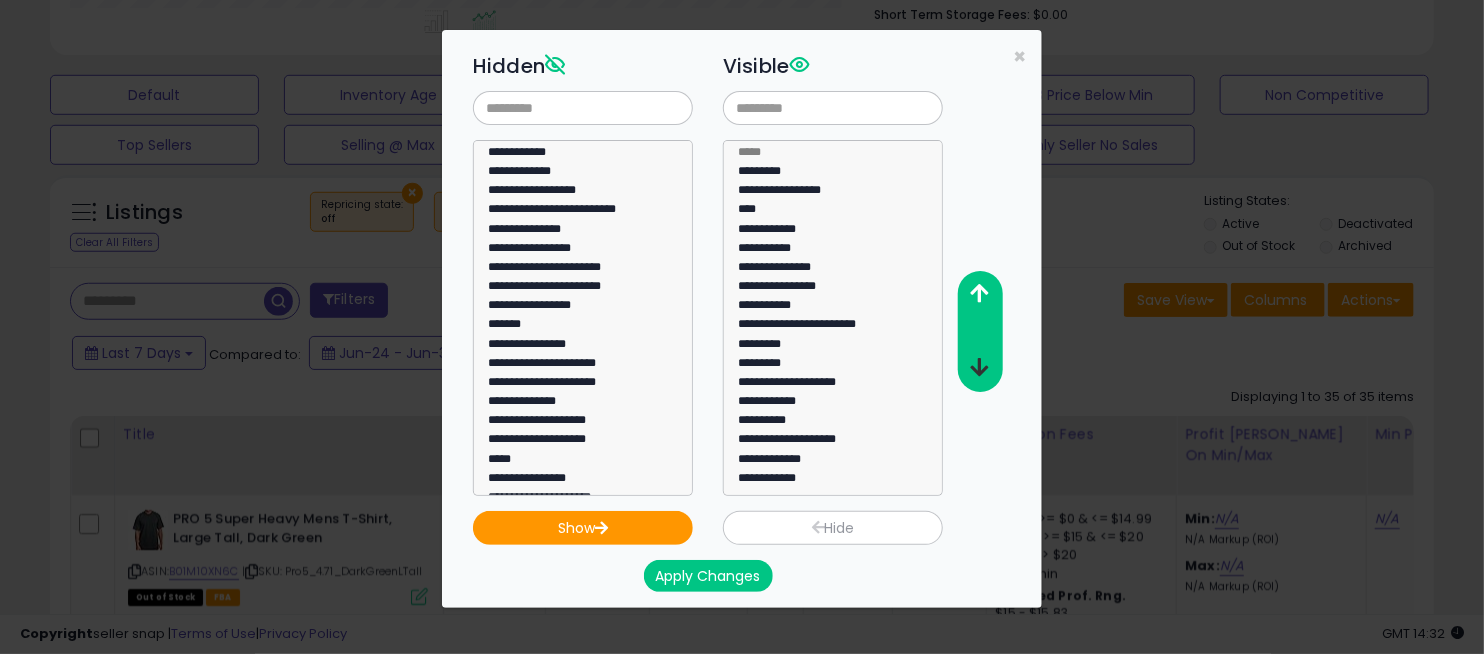 click at bounding box center [980, 367] 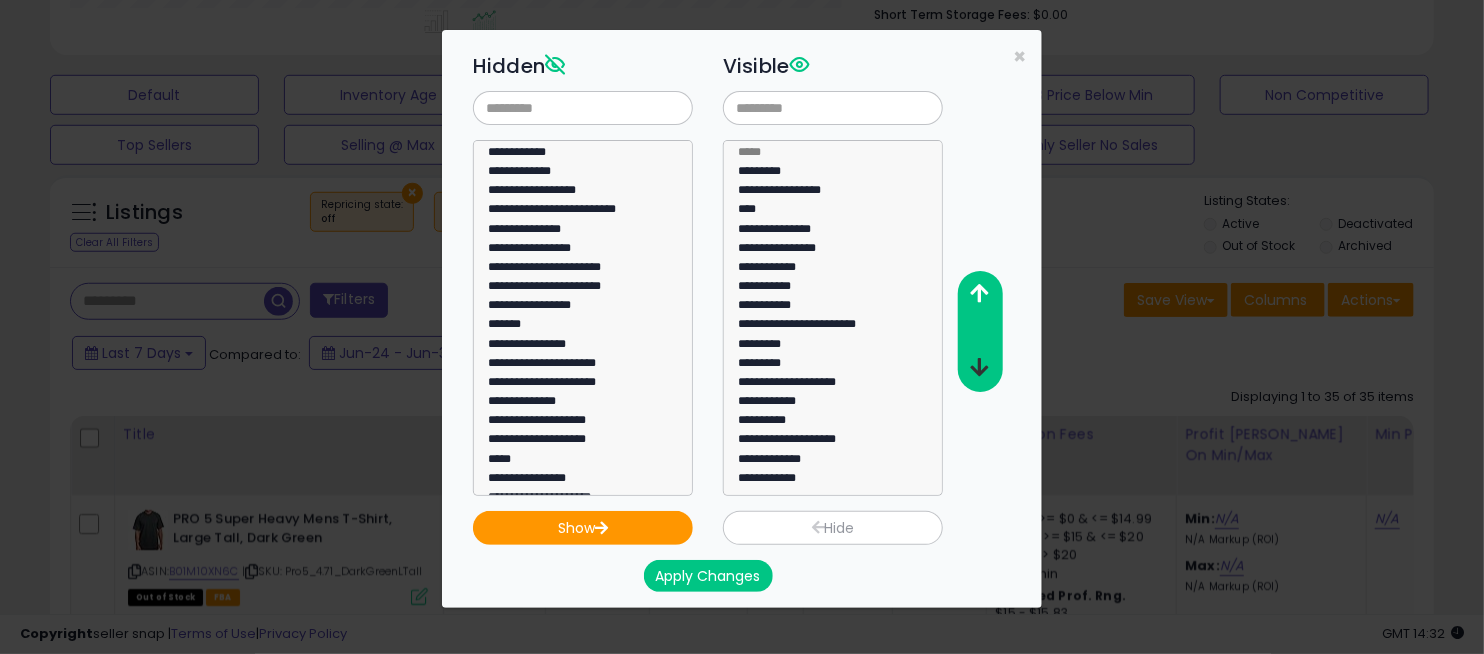 click at bounding box center [980, 367] 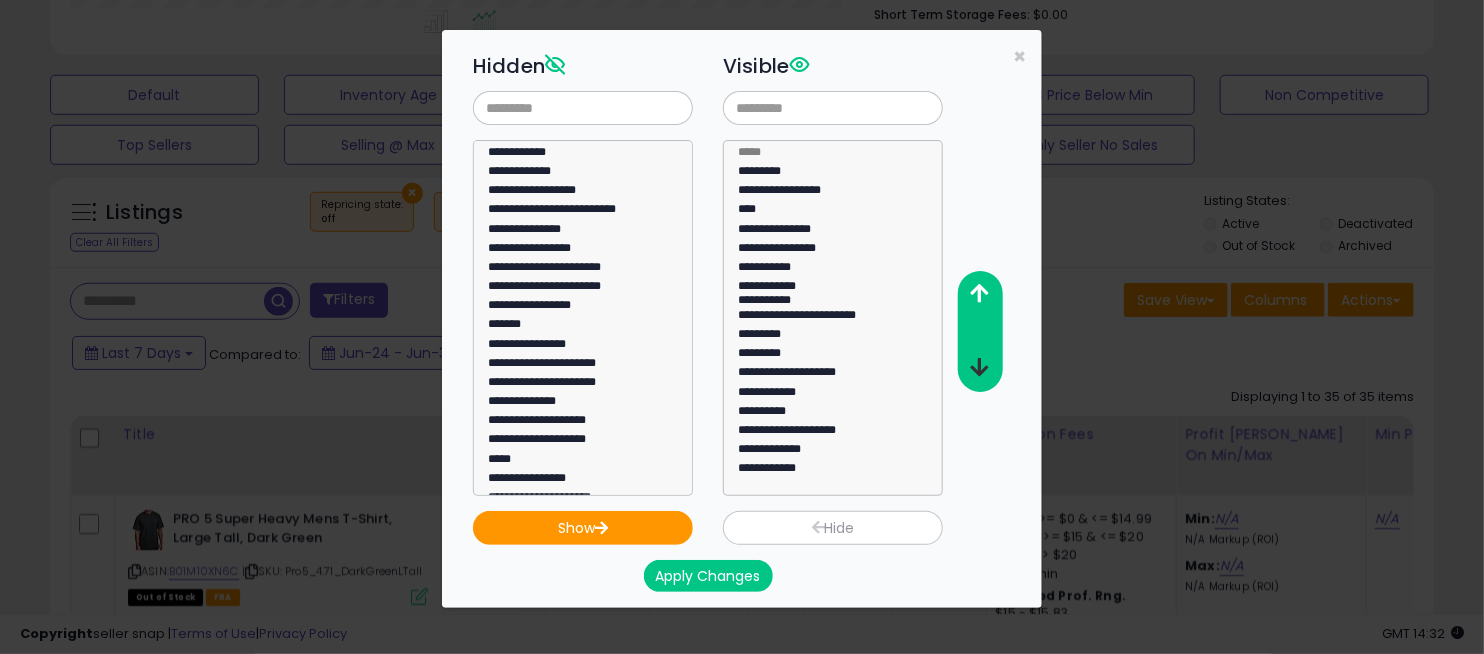 click at bounding box center (980, 367) 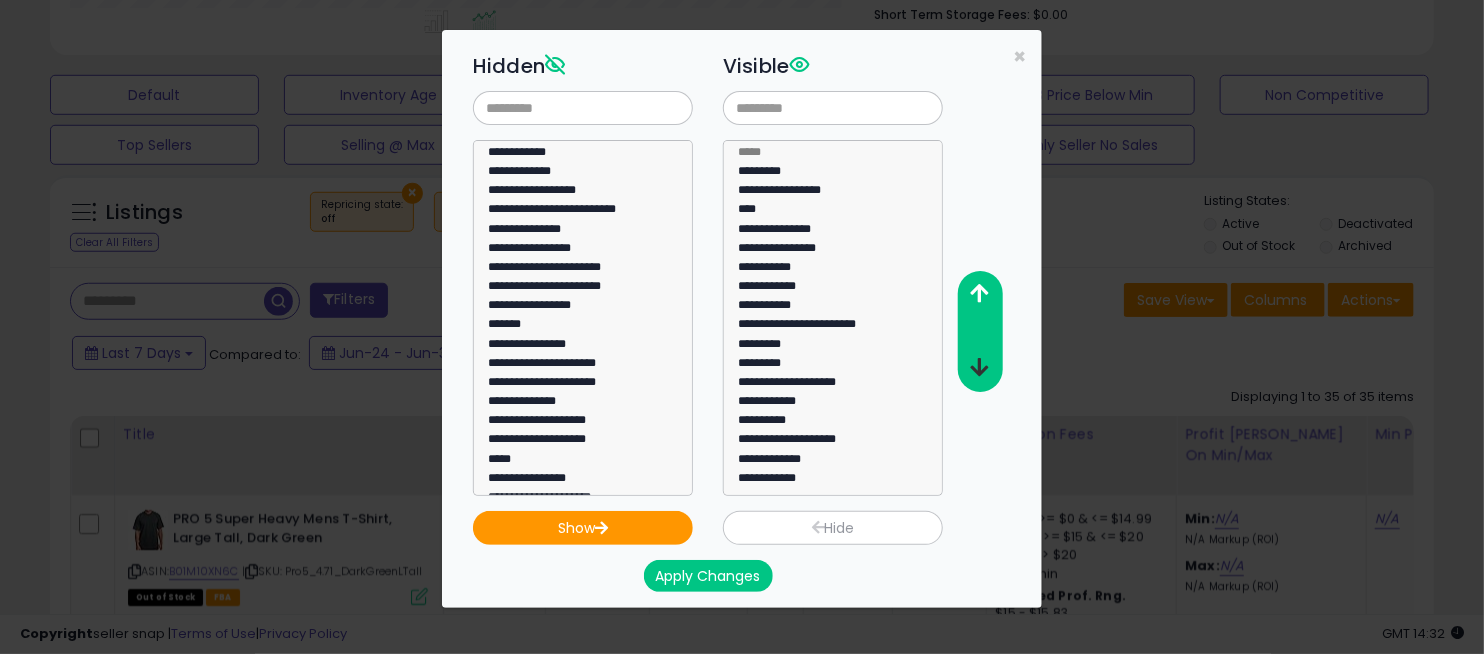 click at bounding box center (980, 367) 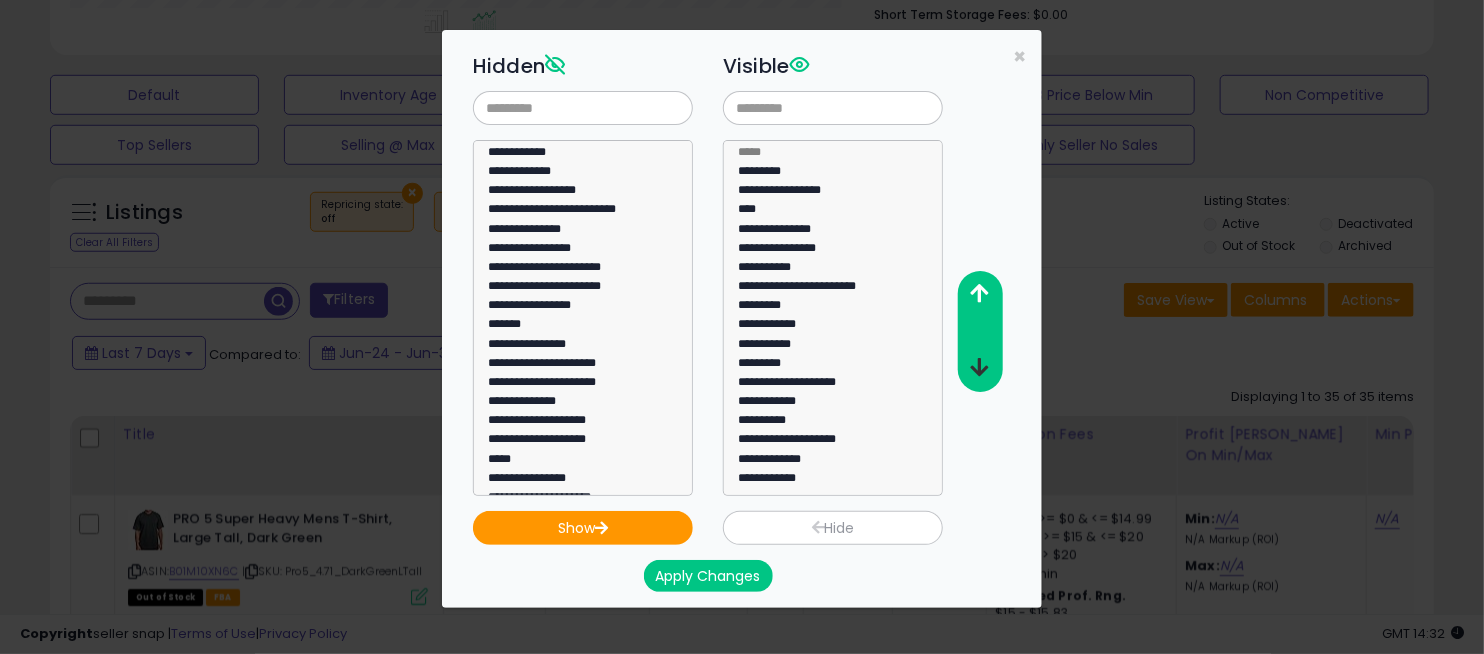 click at bounding box center (980, 367) 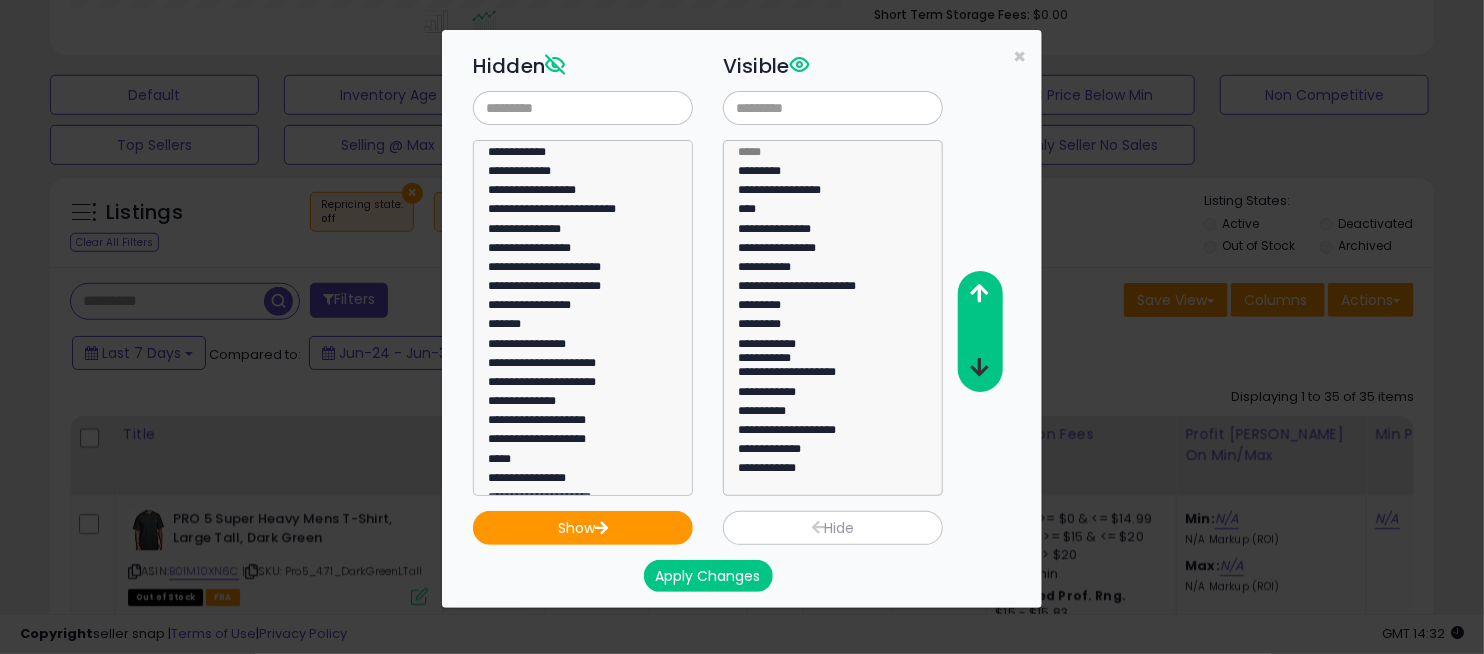 click at bounding box center (980, 367) 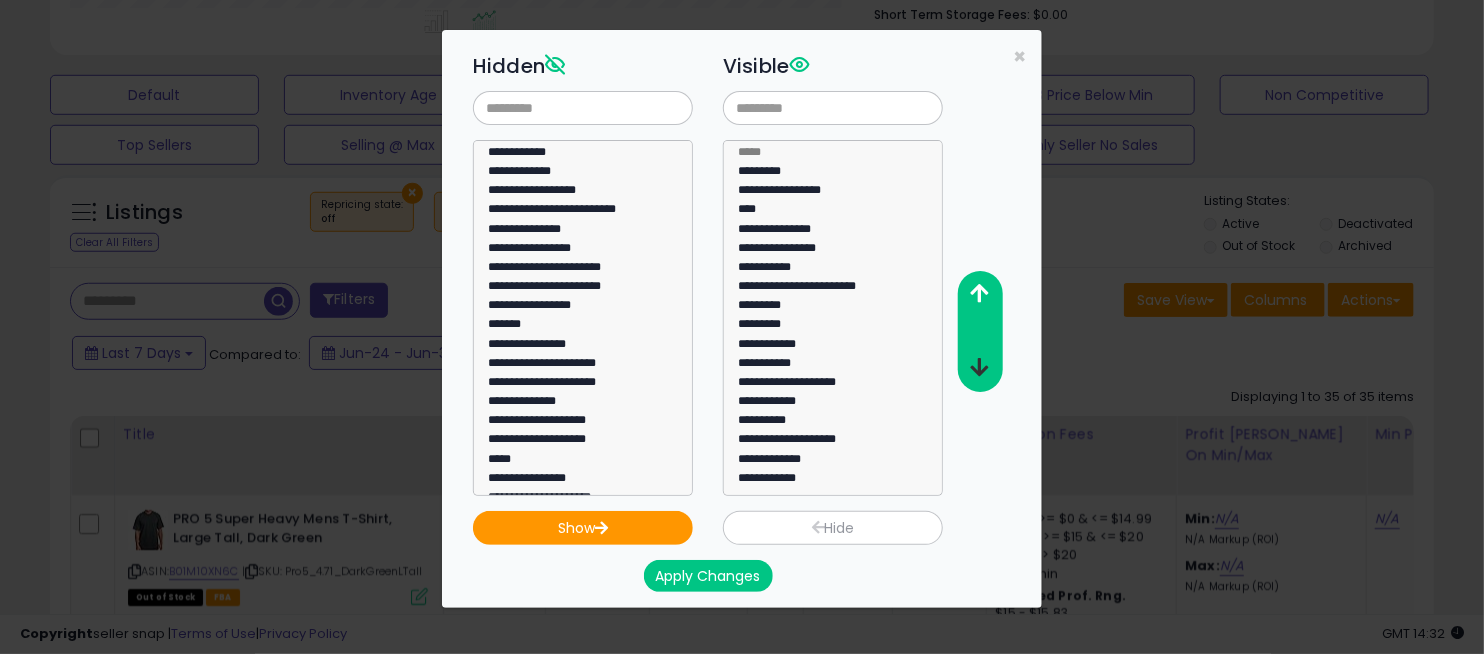 click at bounding box center [980, 367] 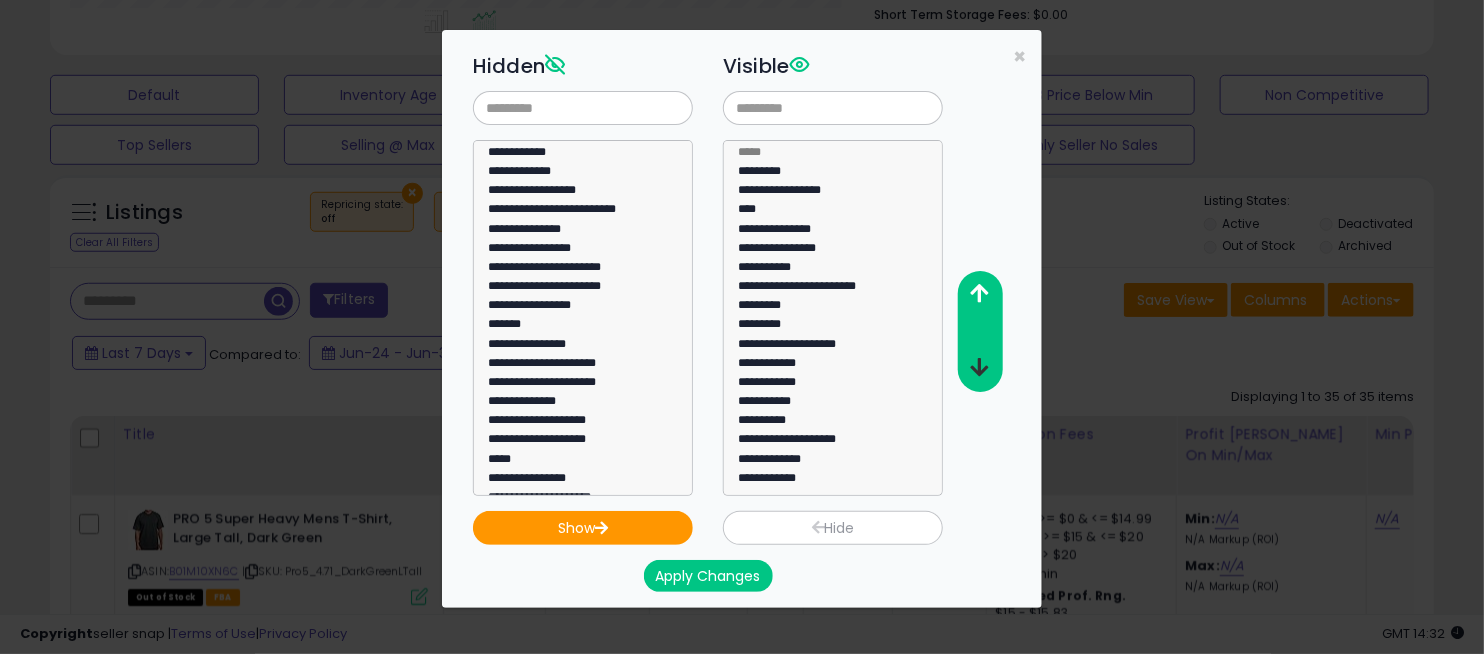 click at bounding box center (980, 367) 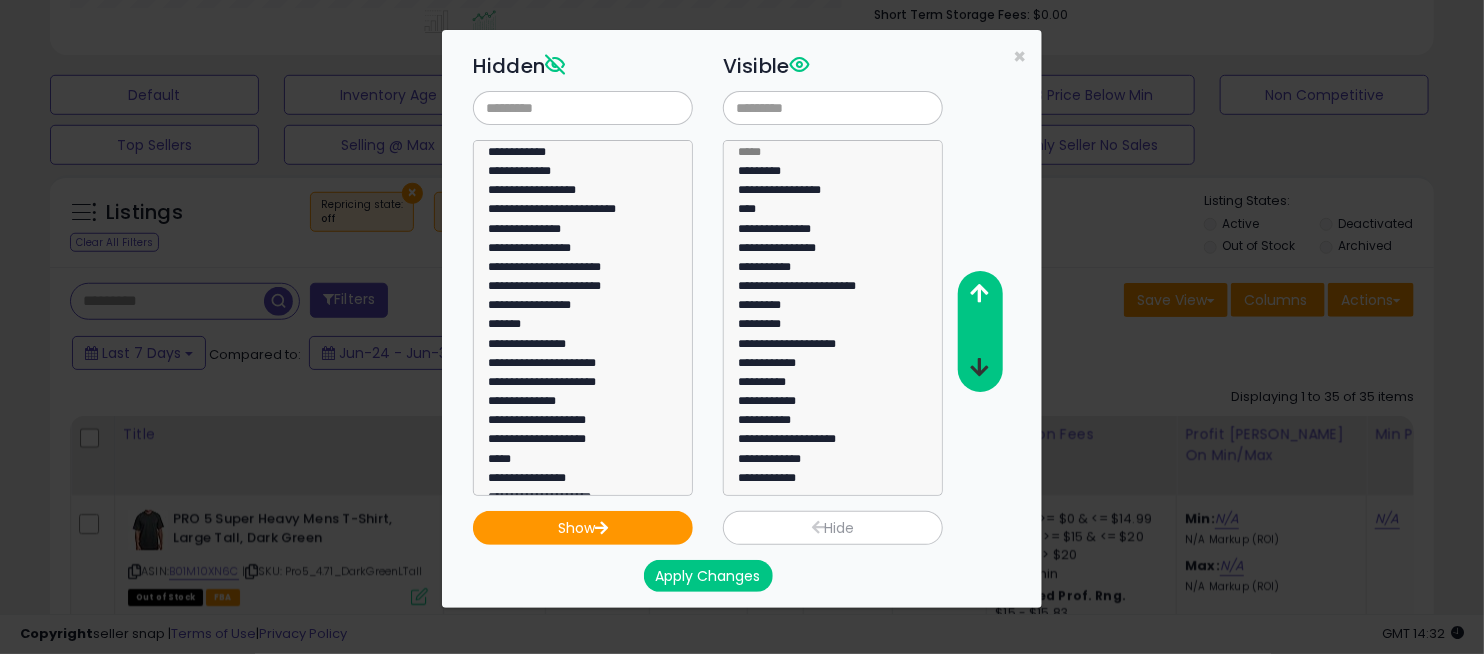 click at bounding box center [980, 367] 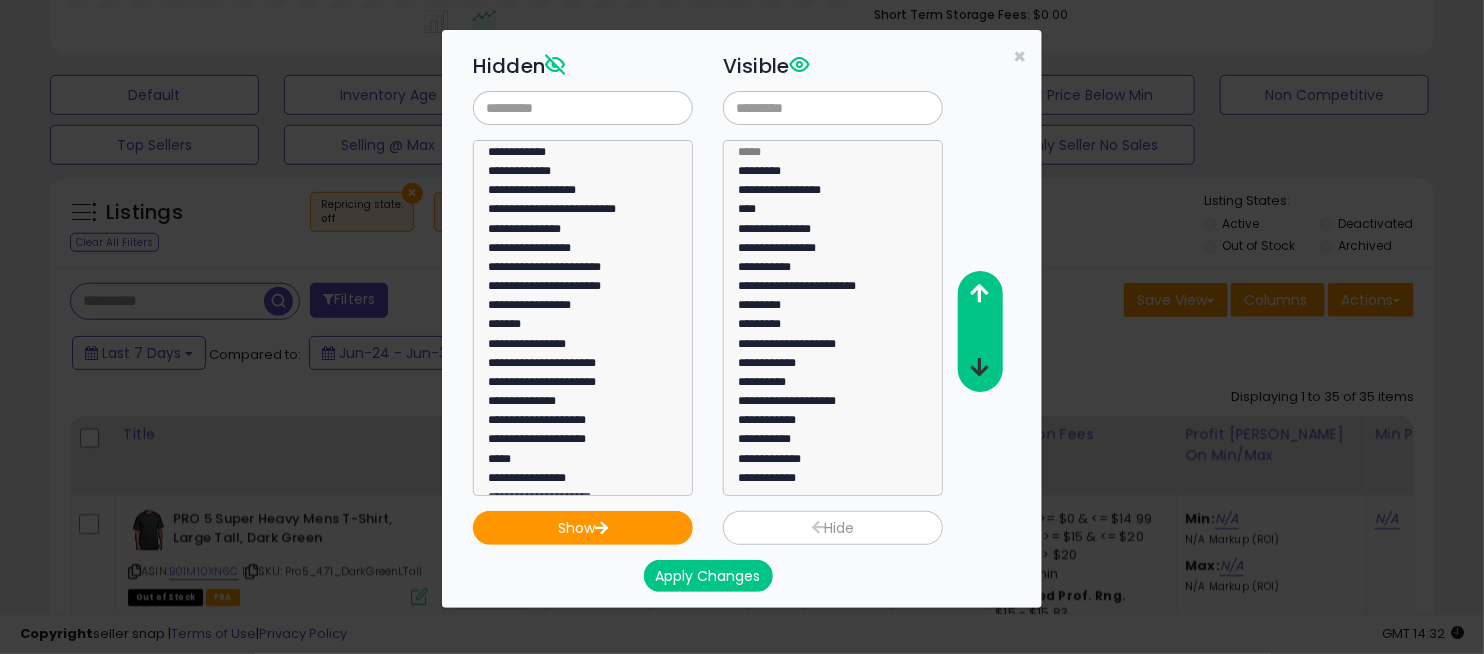 click at bounding box center [980, 367] 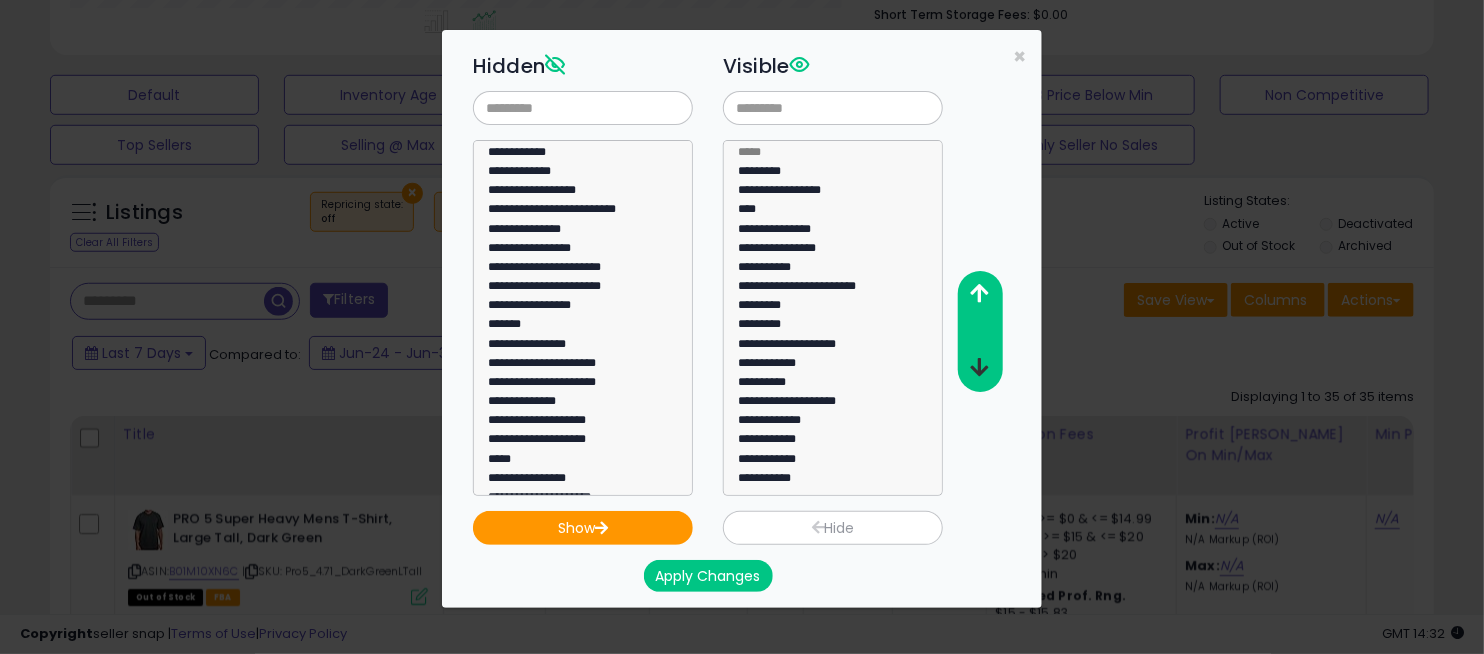 click at bounding box center [980, 367] 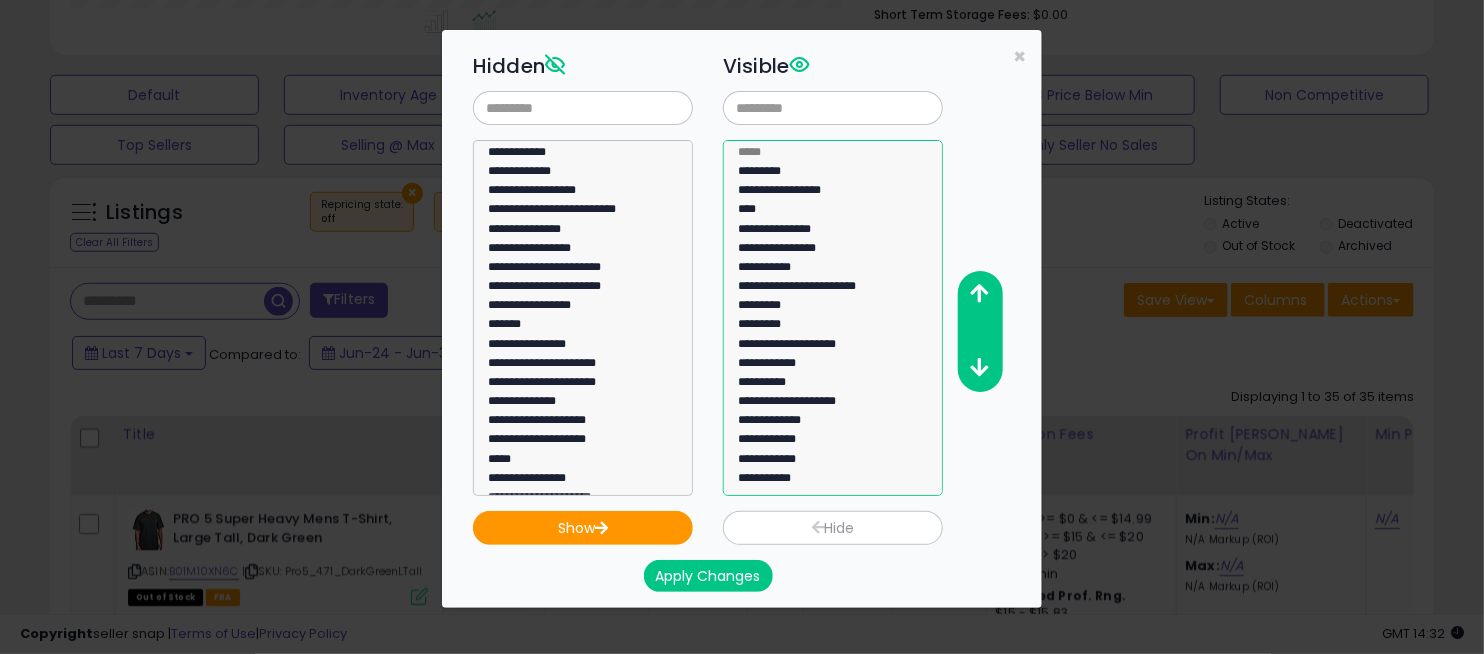 select on "**********" 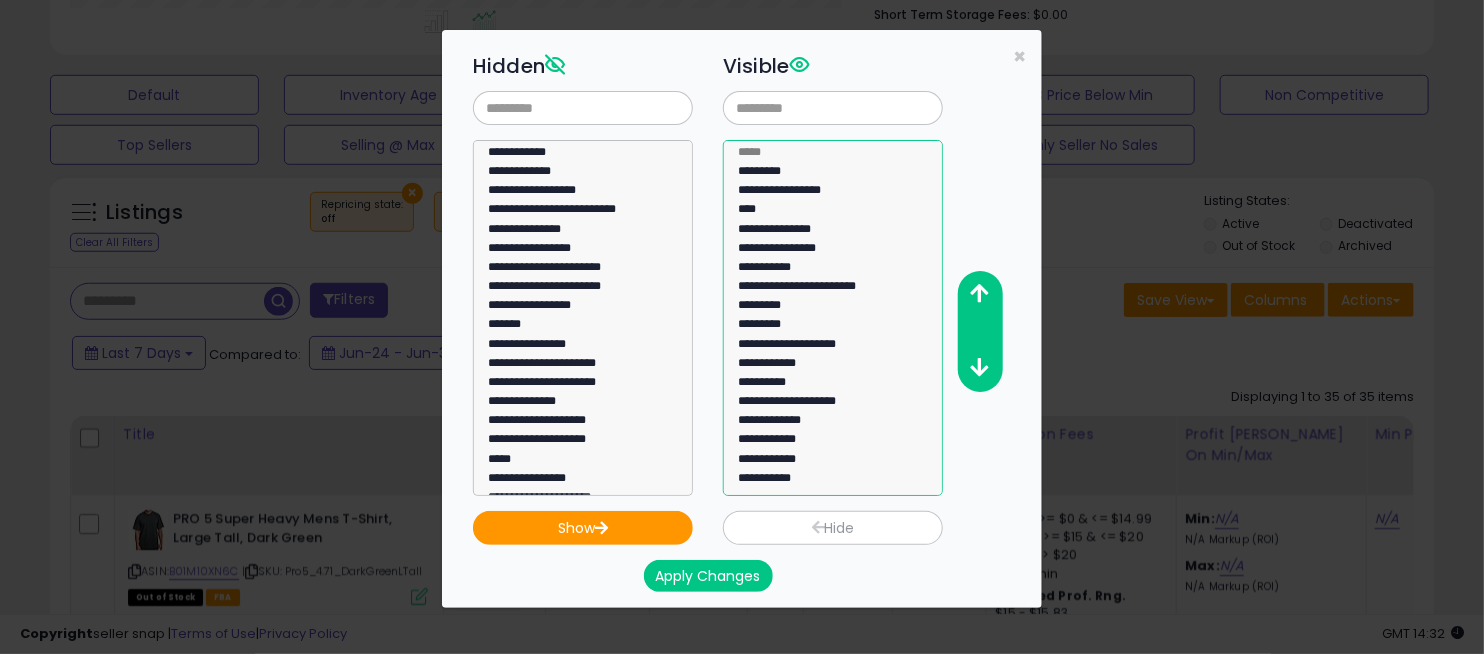 click on "**********" 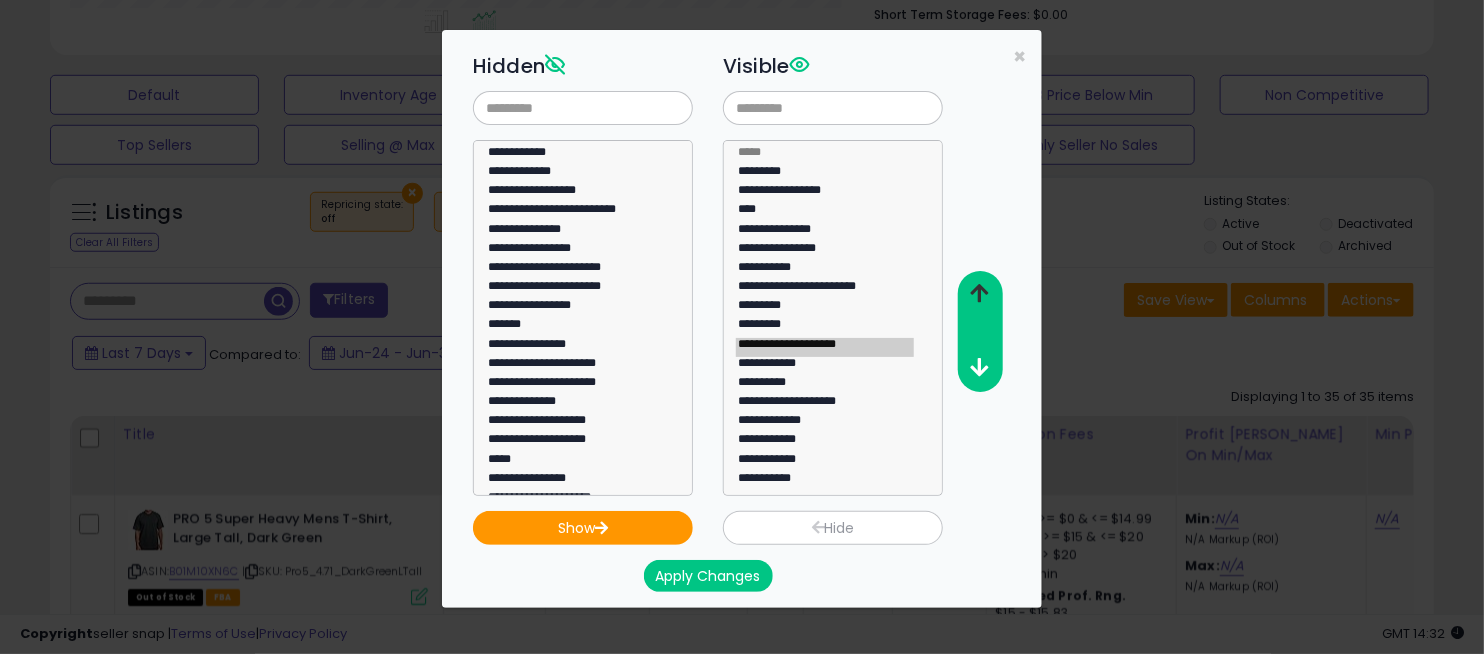 click at bounding box center [980, 293] 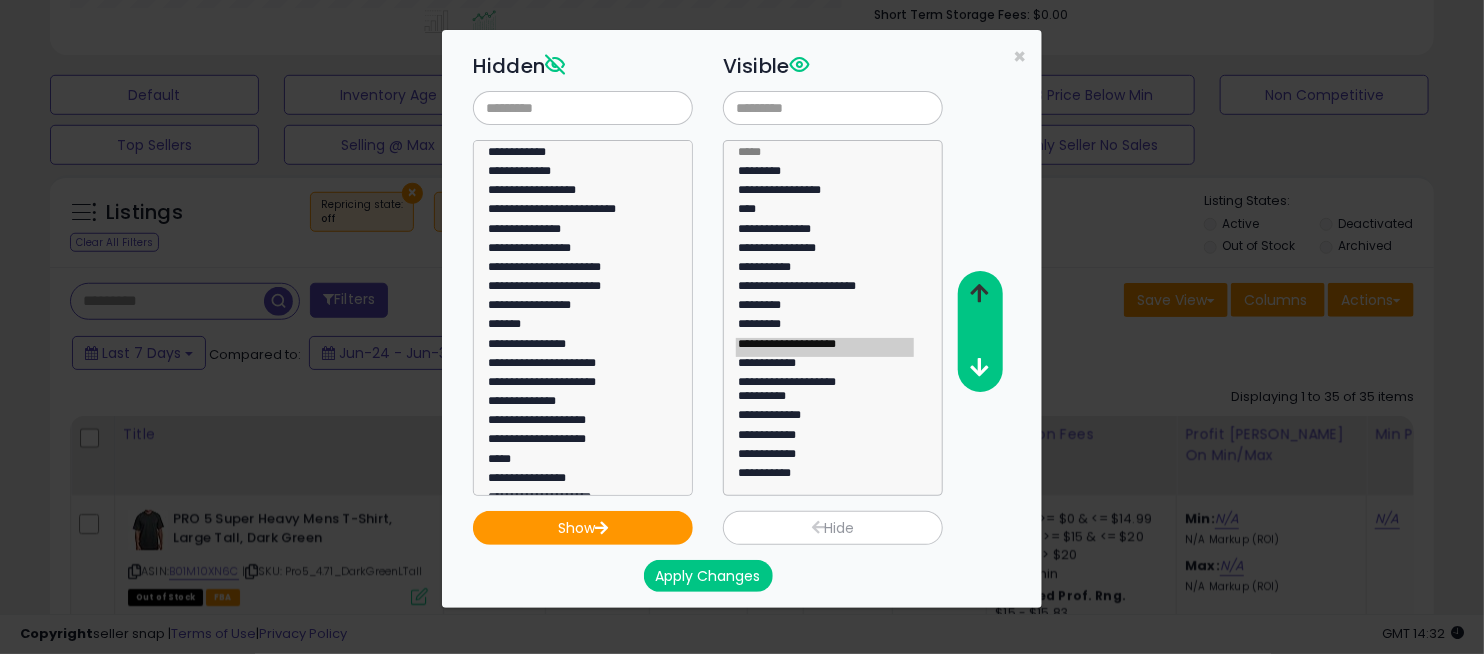 click at bounding box center [980, 293] 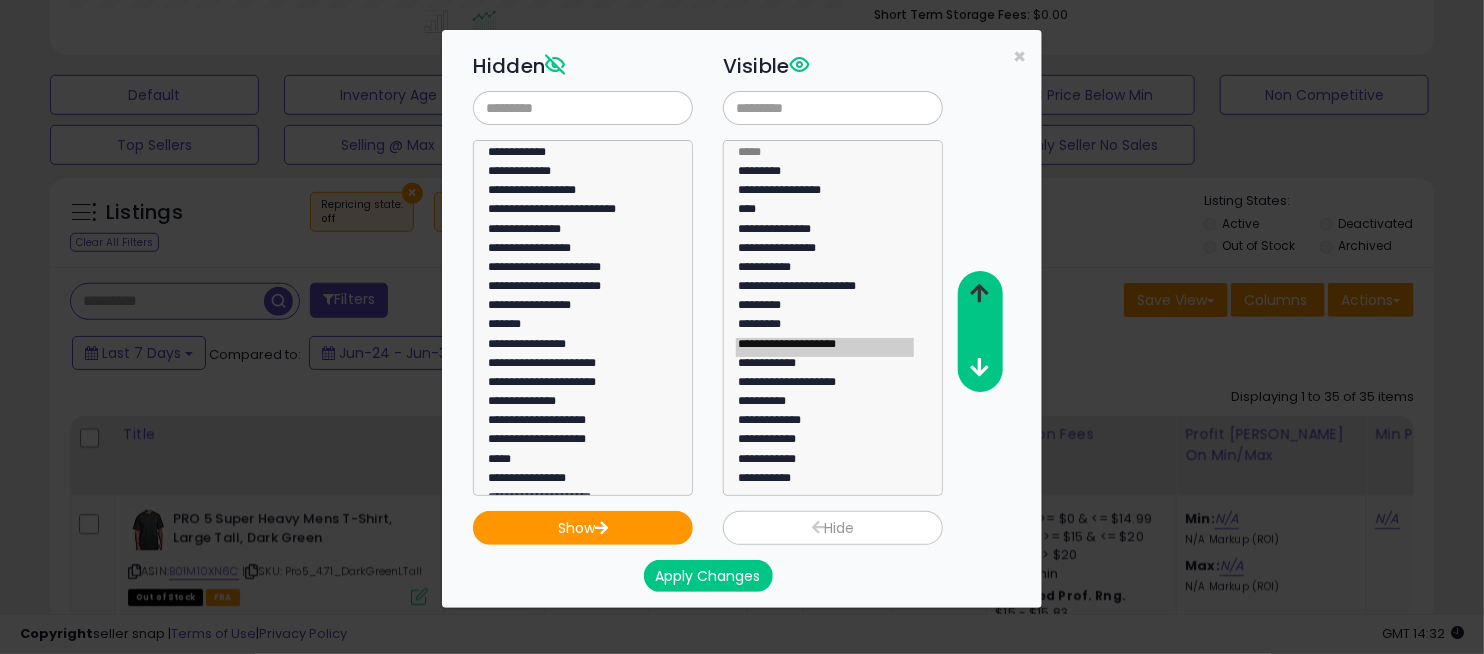 click at bounding box center (980, 293) 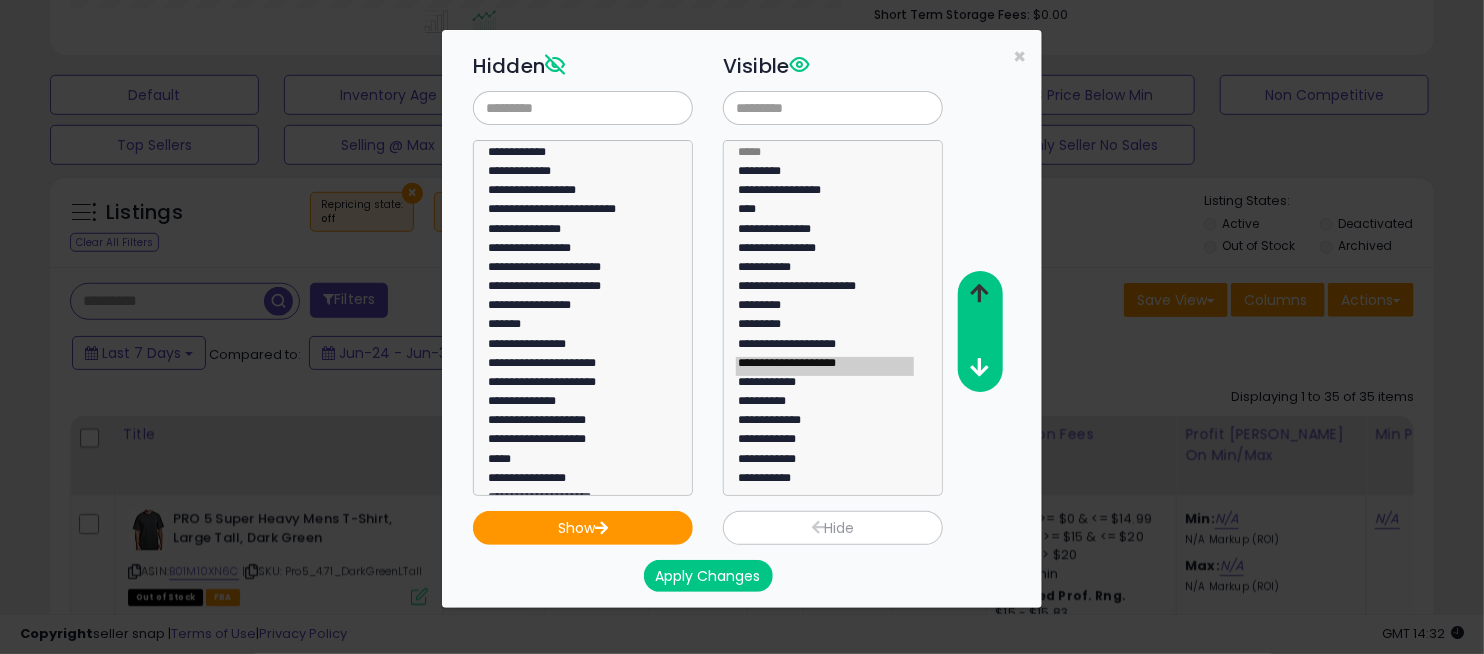 click at bounding box center [980, 293] 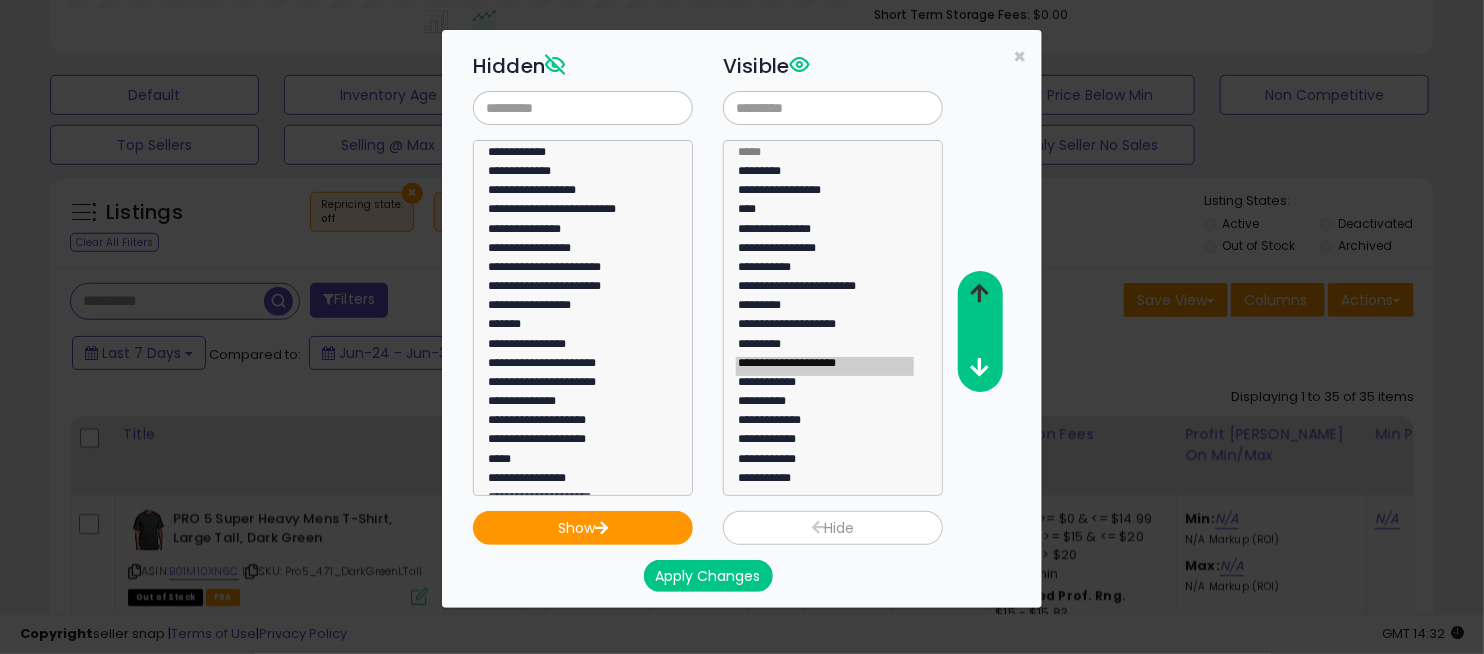 click at bounding box center [980, 293] 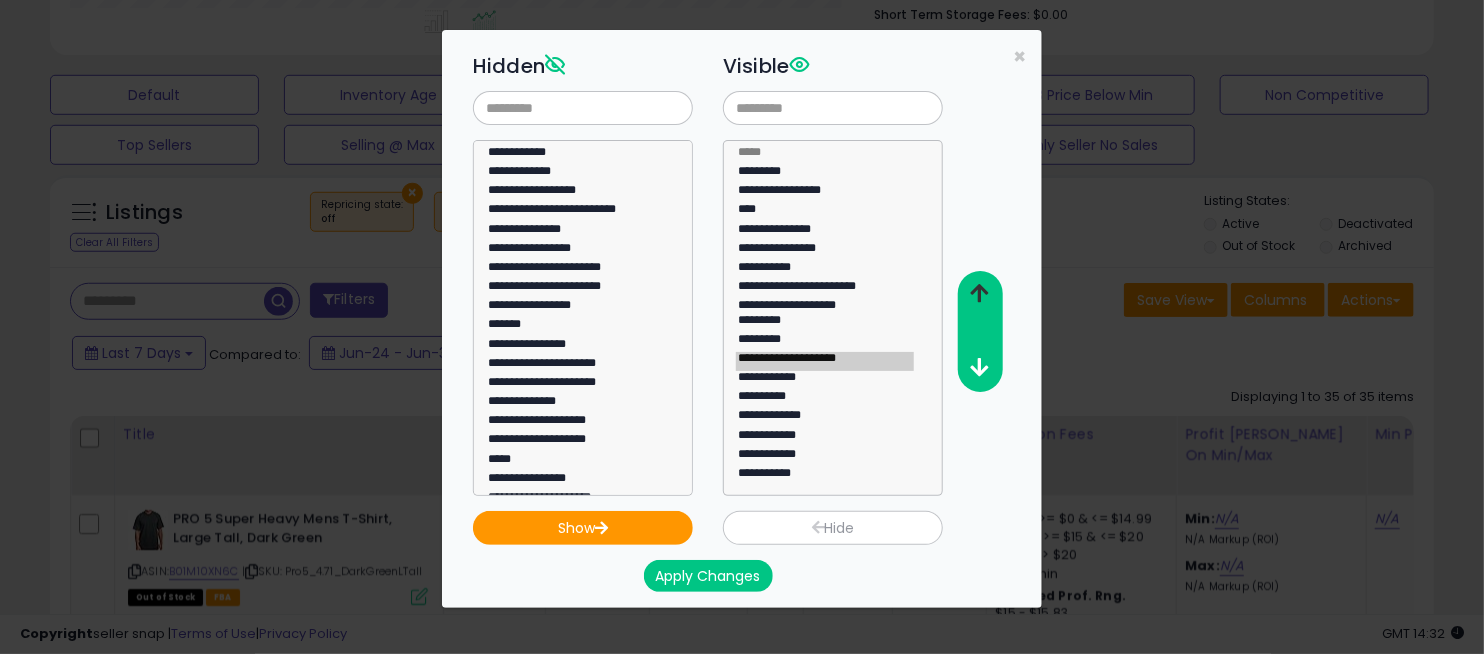 click at bounding box center [980, 293] 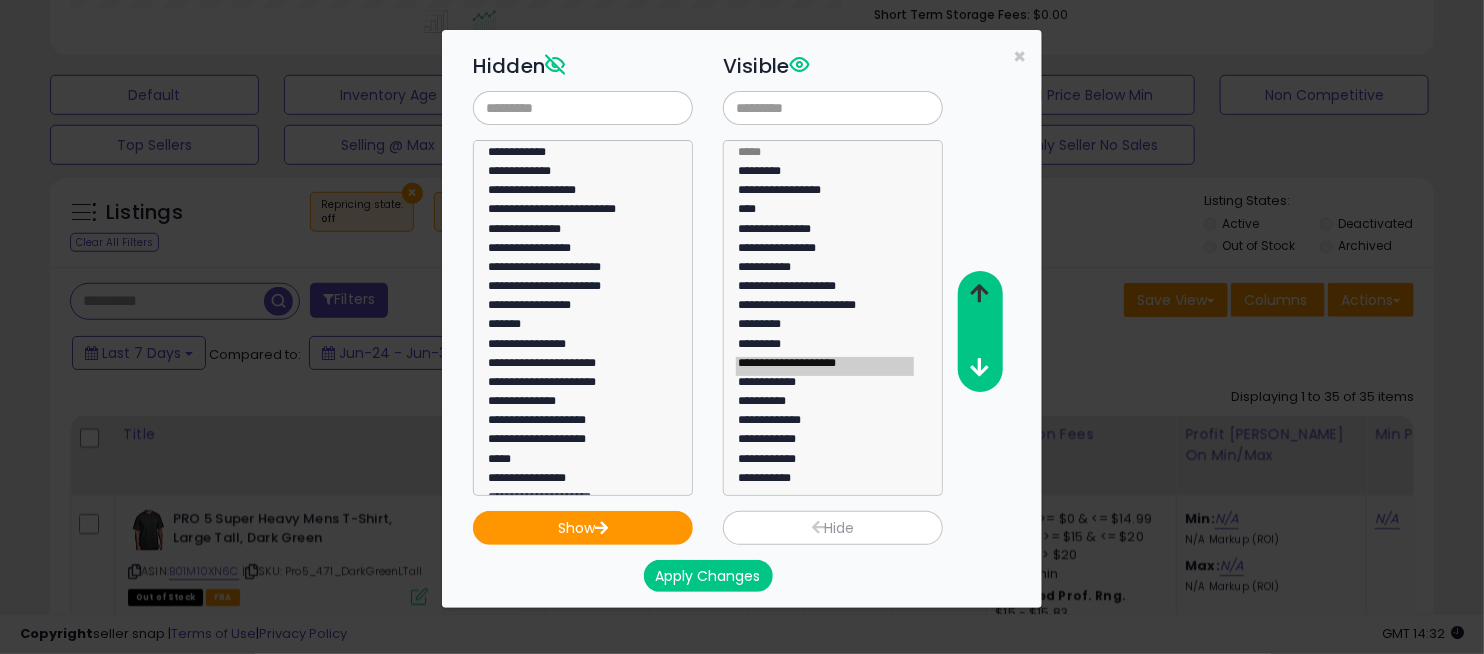 click at bounding box center (980, 293) 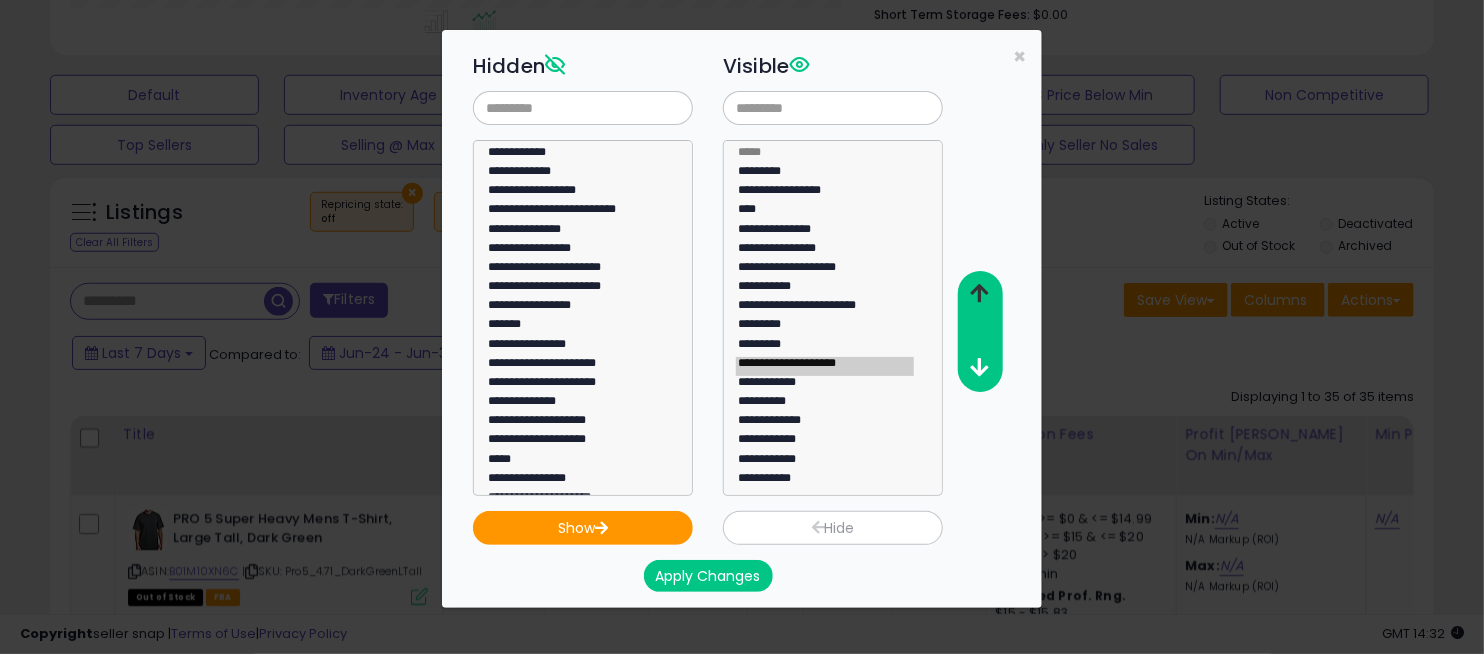 click at bounding box center (980, 293) 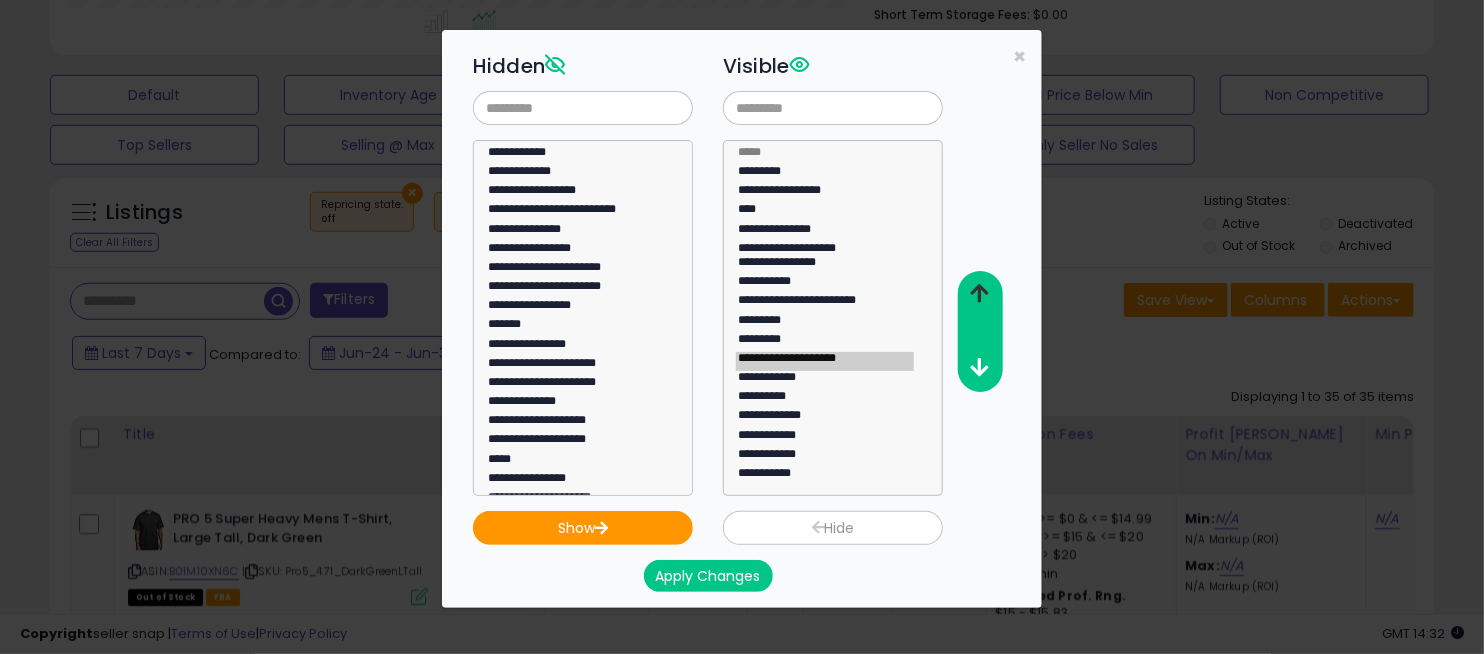 click at bounding box center (980, 293) 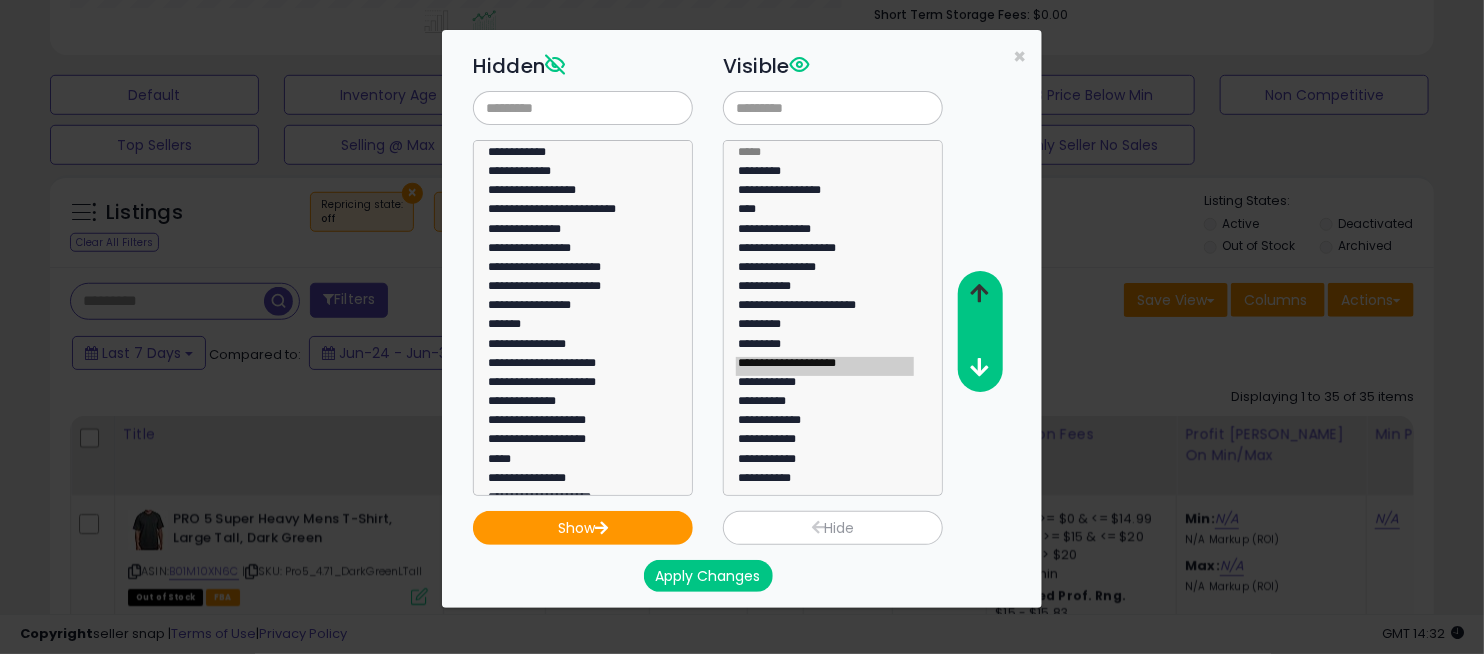 click at bounding box center [980, 293] 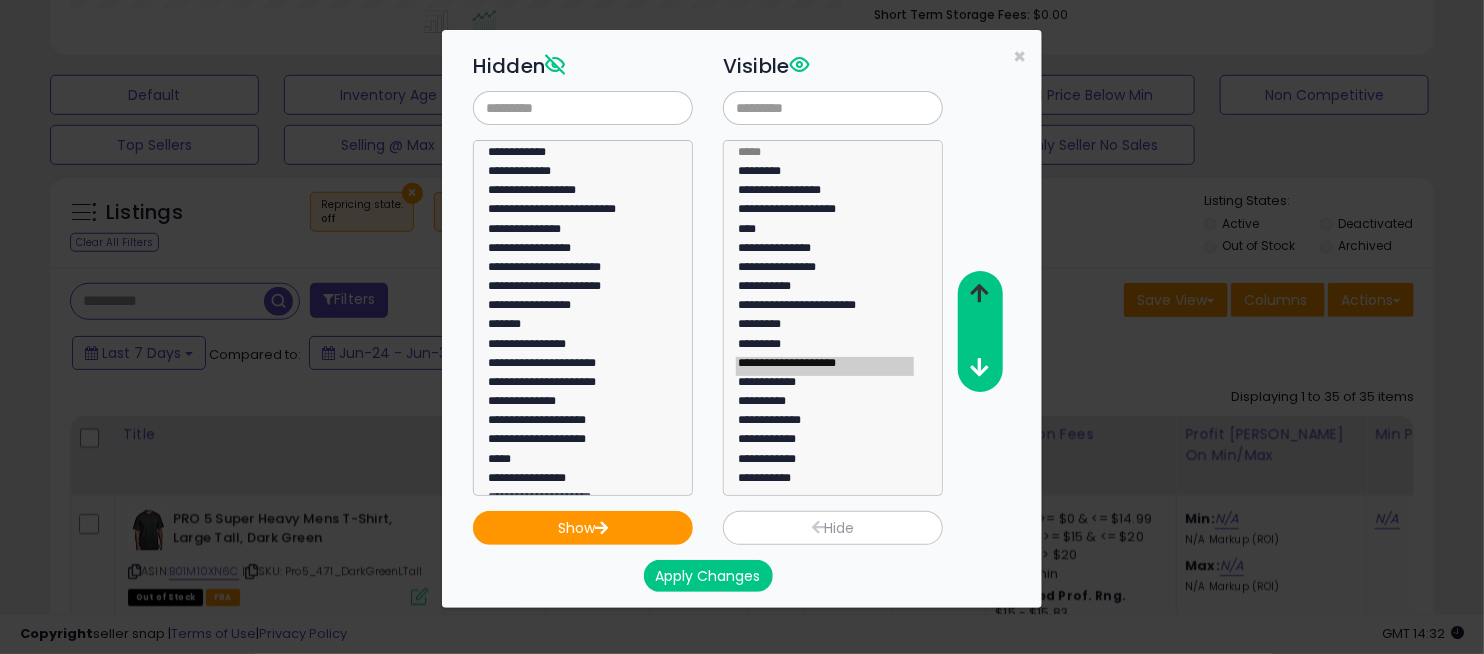 click at bounding box center [980, 293] 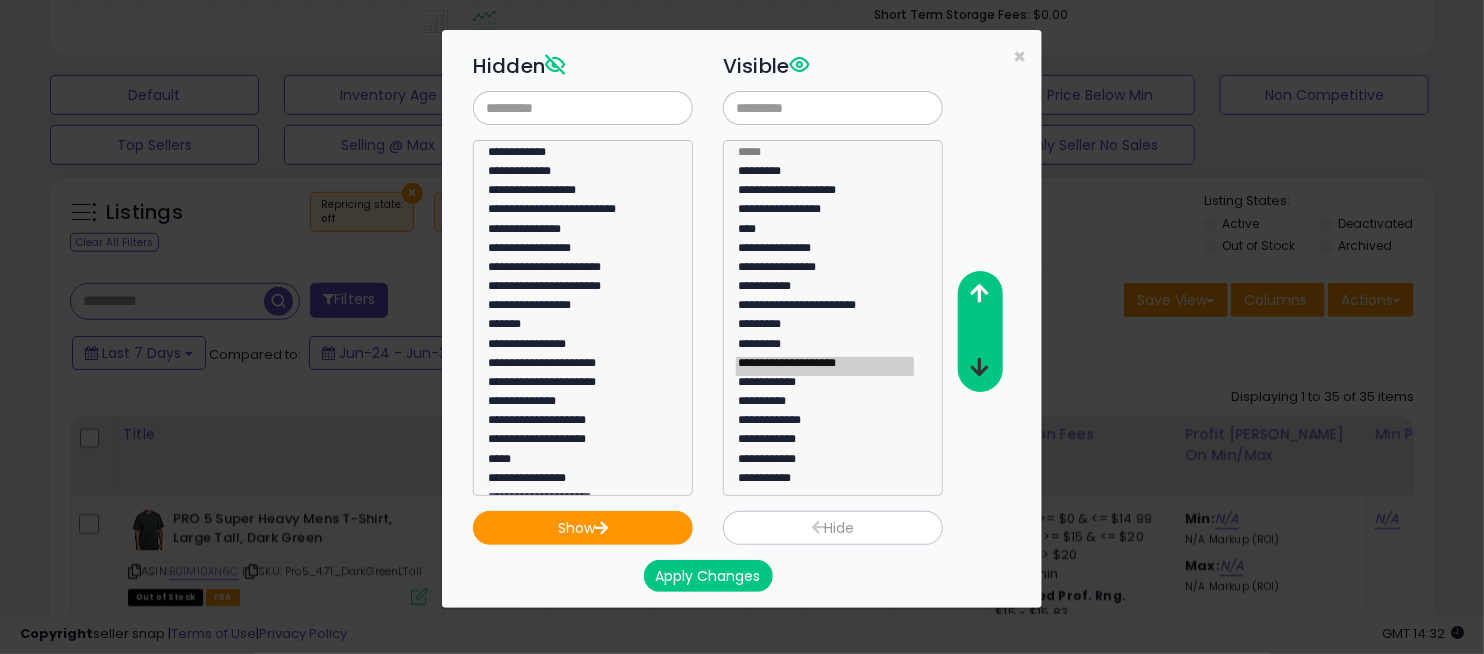 click at bounding box center (980, 367) 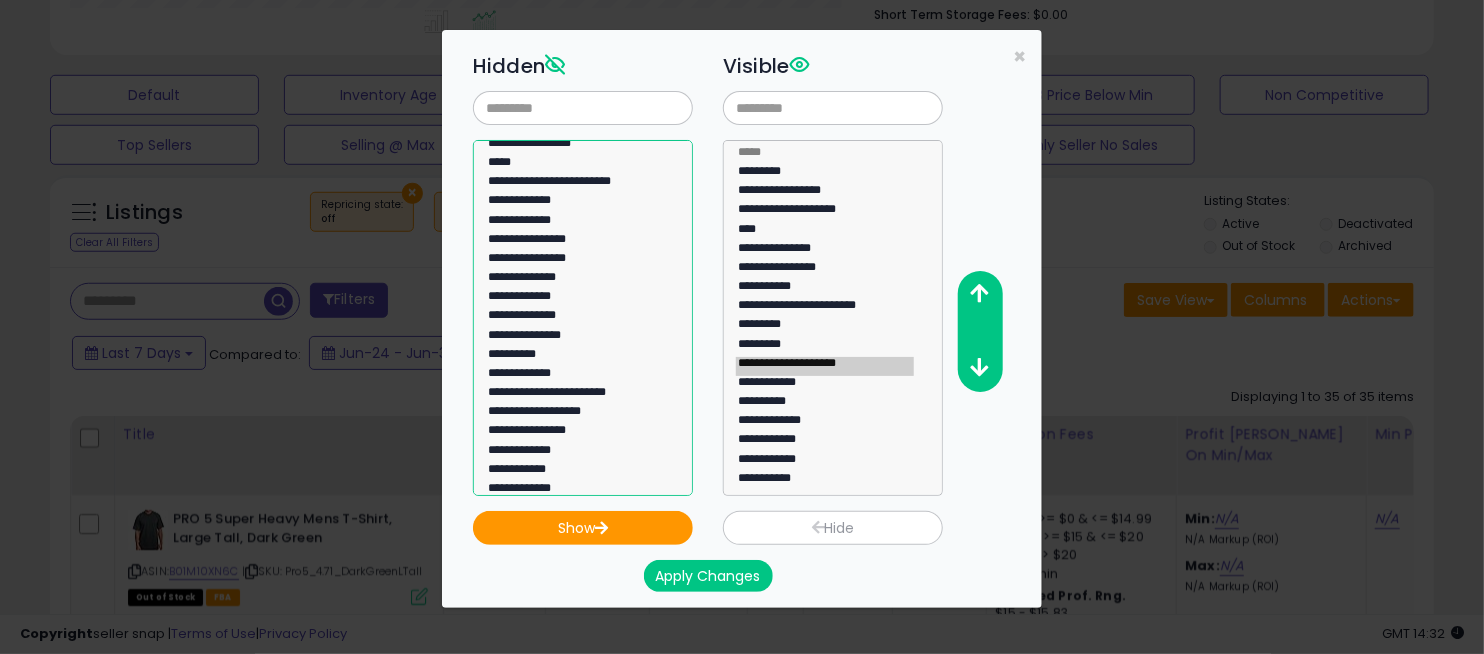 scroll, scrollTop: 616, scrollLeft: 0, axis: vertical 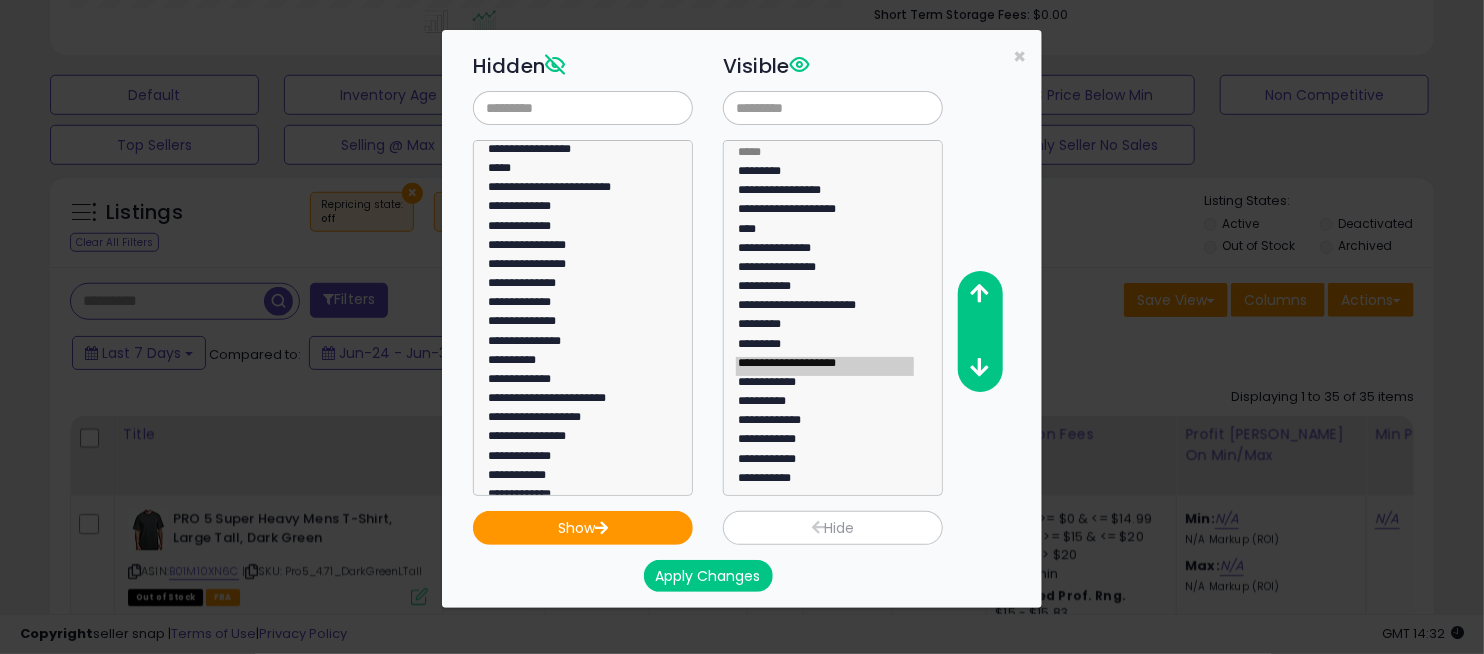 click on "Apply Changes" at bounding box center [708, 576] 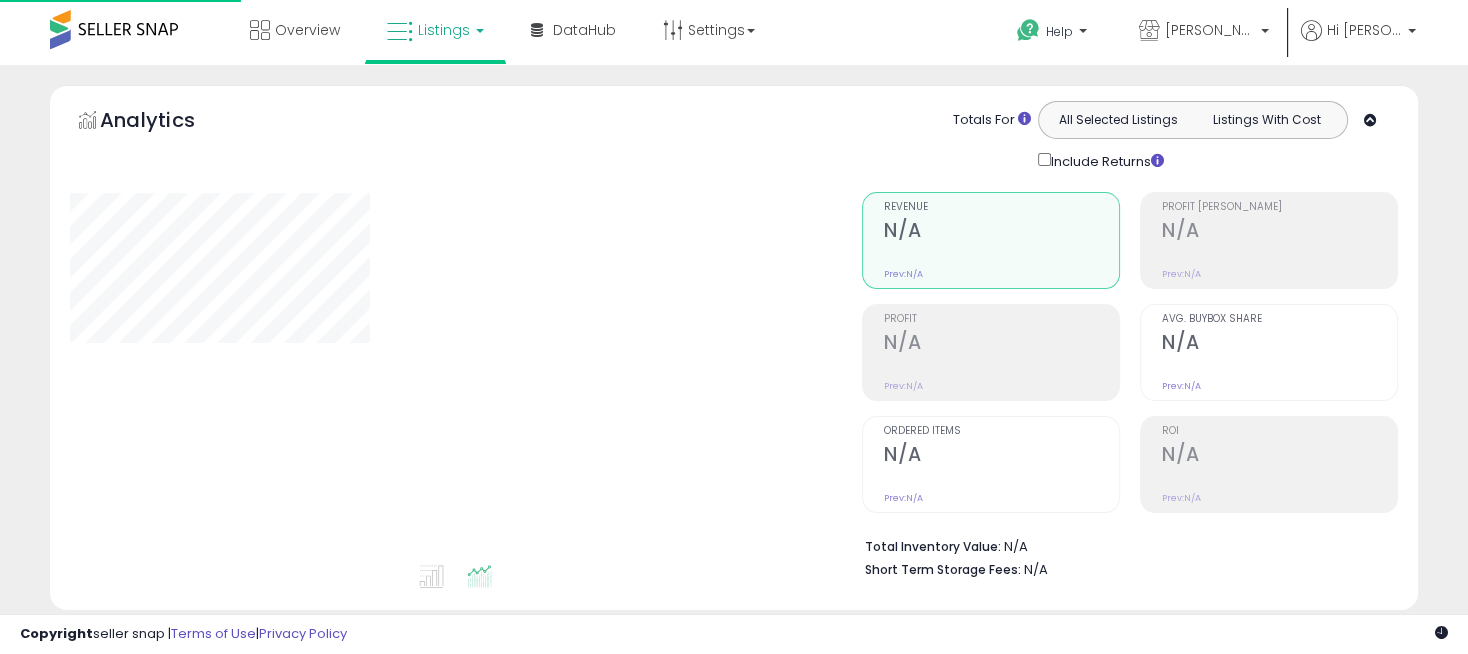 scroll, scrollTop: 555, scrollLeft: 0, axis: vertical 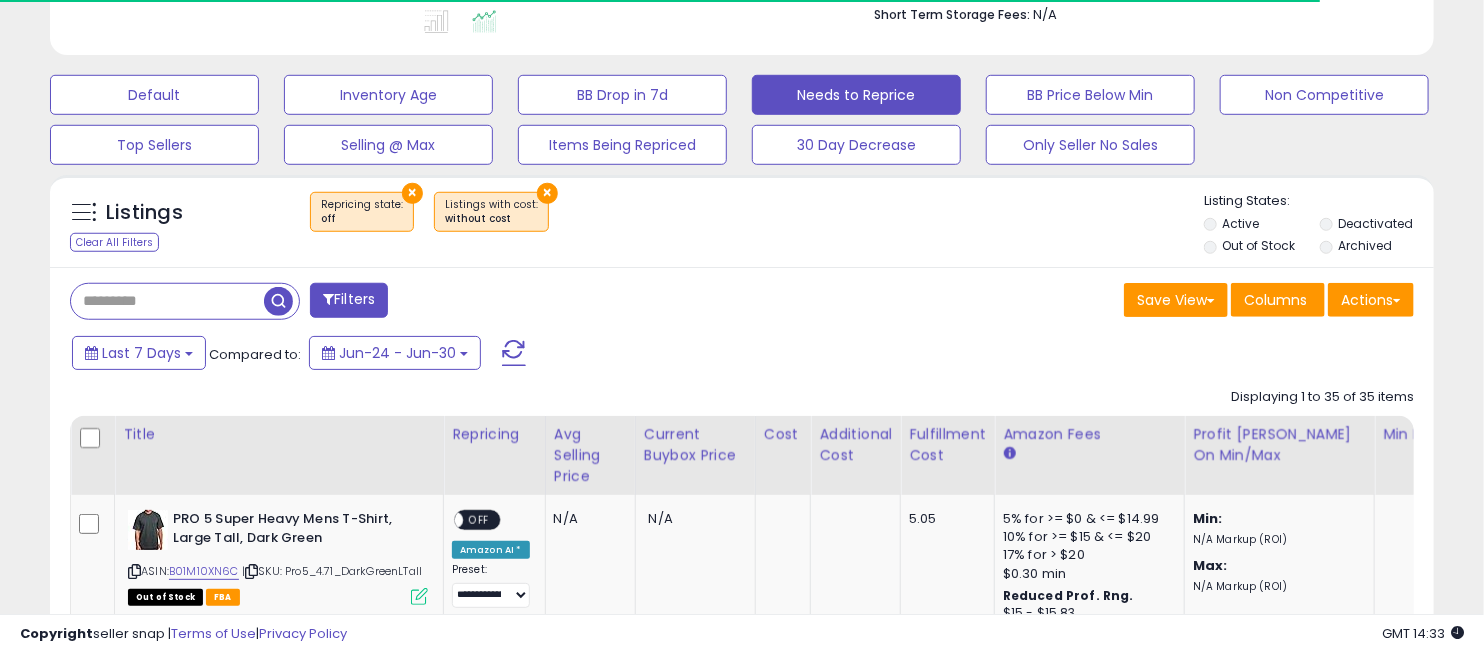 select on "**" 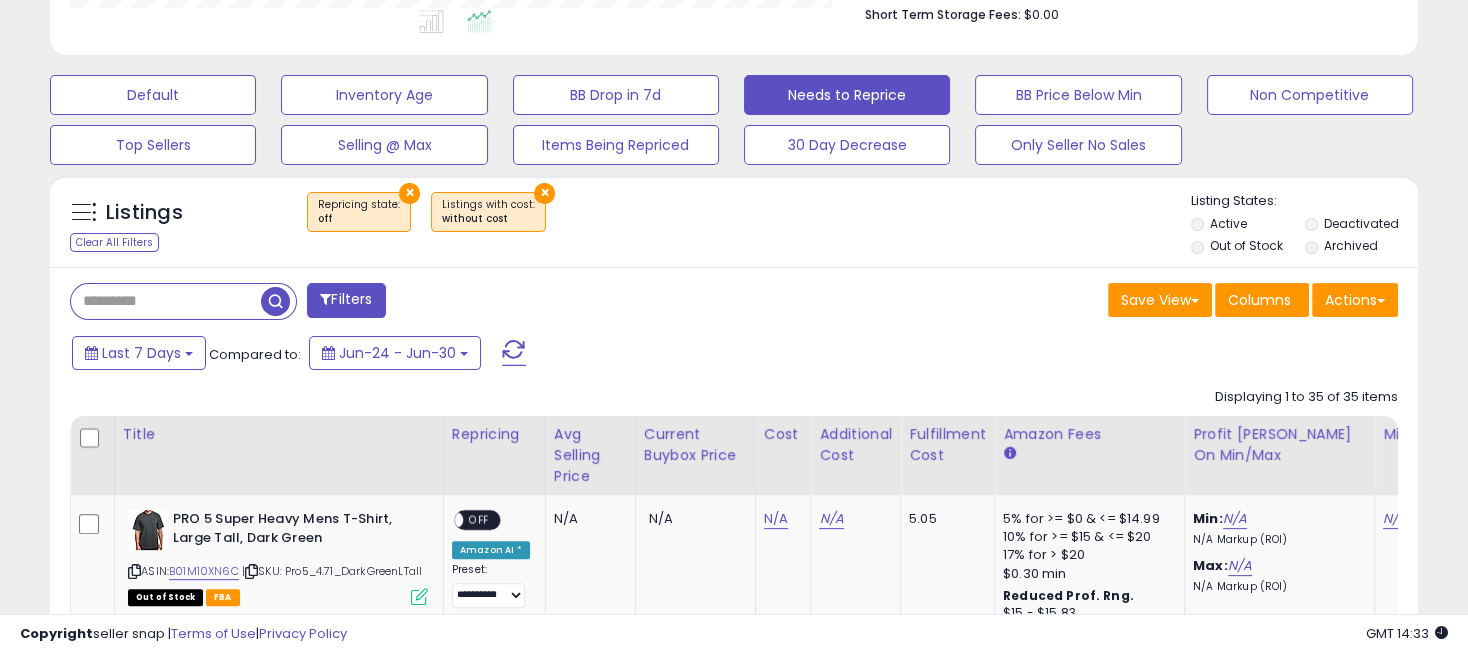 scroll, scrollTop: 999590, scrollLeft: 999207, axis: both 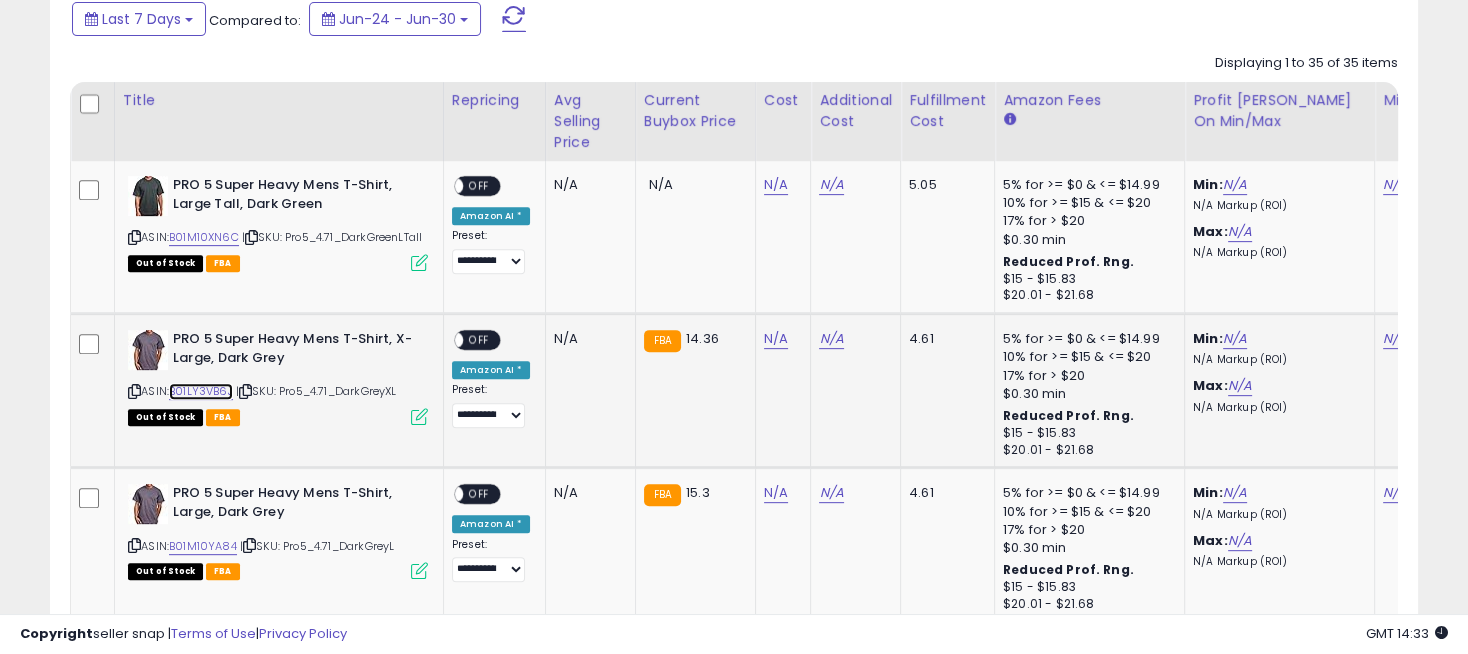 click on "B01LY3VB6J" at bounding box center (201, 391) 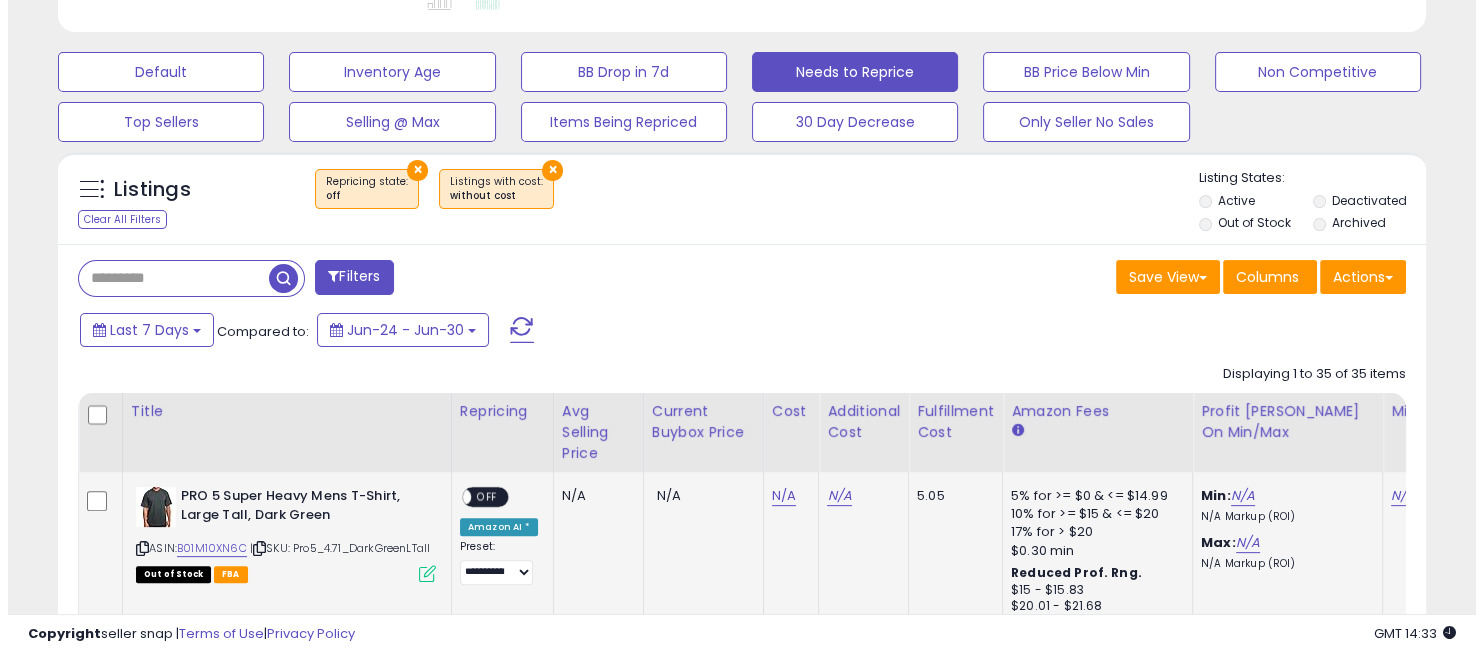 scroll, scrollTop: 555, scrollLeft: 0, axis: vertical 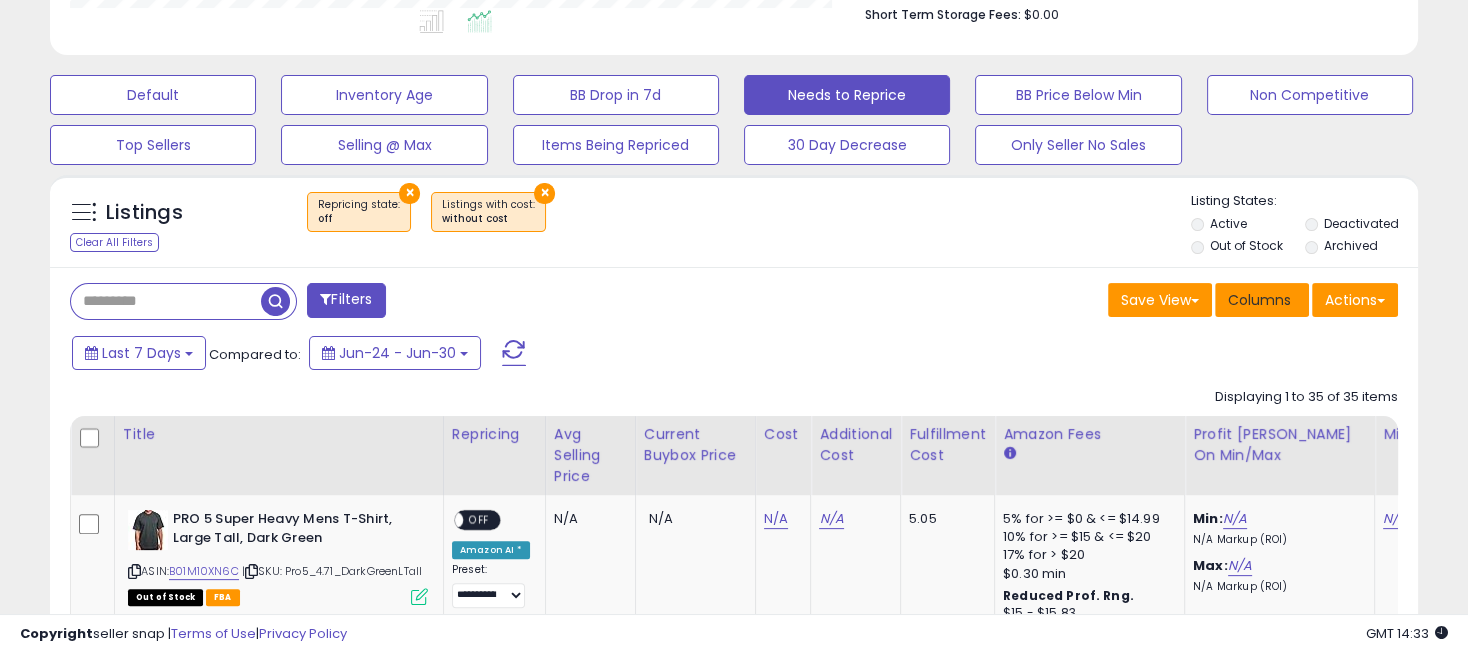 click on "Columns" at bounding box center (1259, 300) 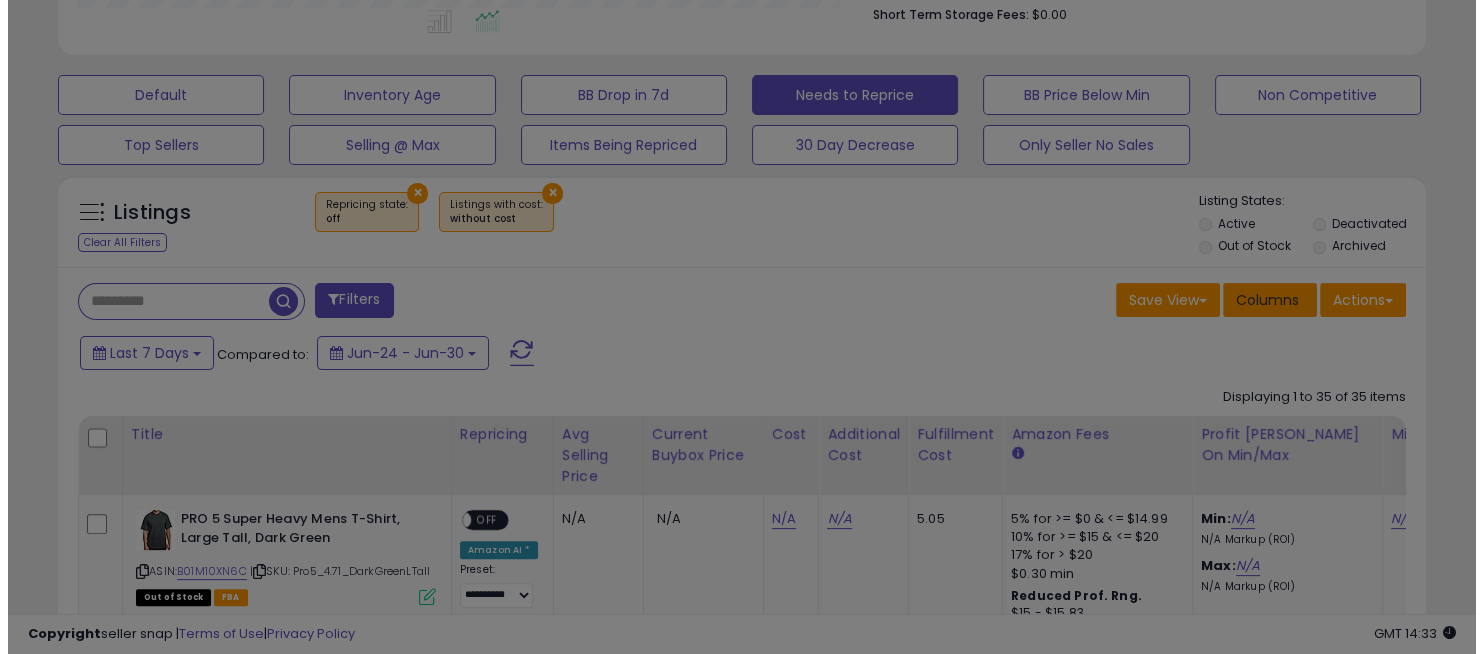 scroll, scrollTop: 999590, scrollLeft: 999198, axis: both 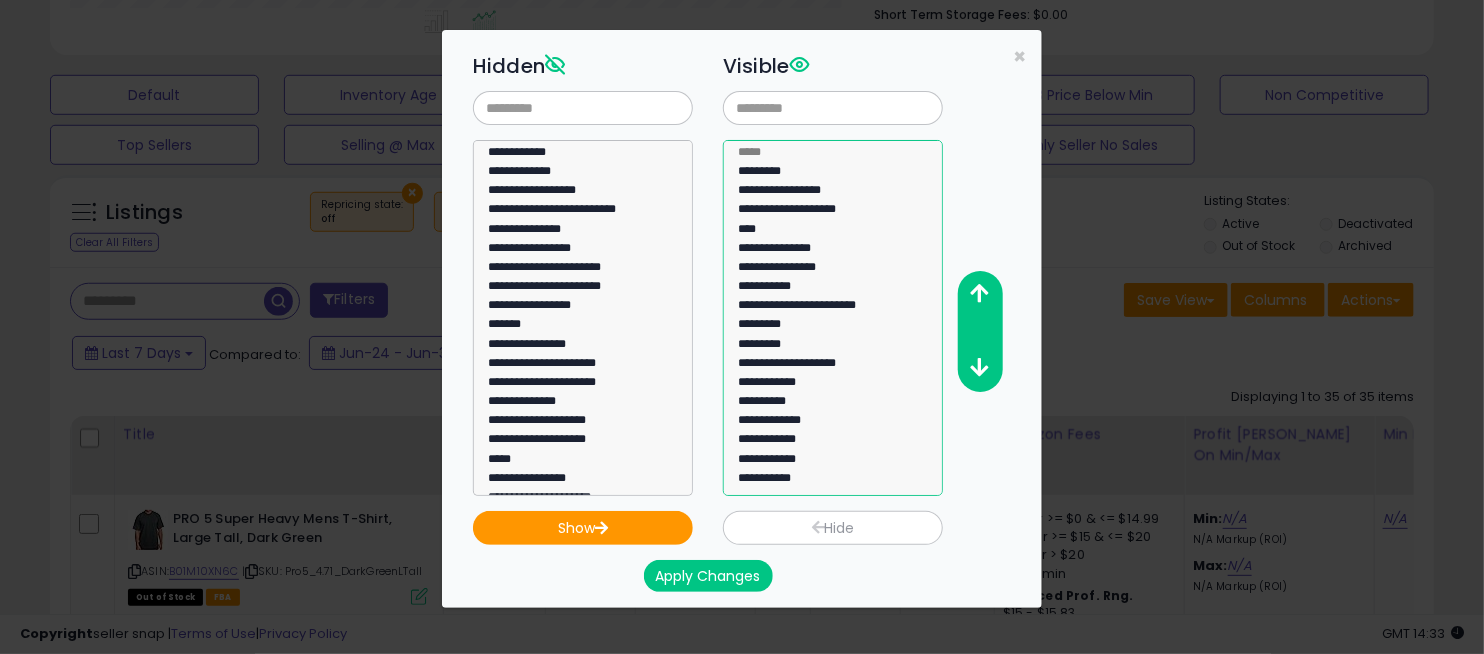 drag, startPoint x: 810, startPoint y: 330, endPoint x: 810, endPoint y: 345, distance: 15 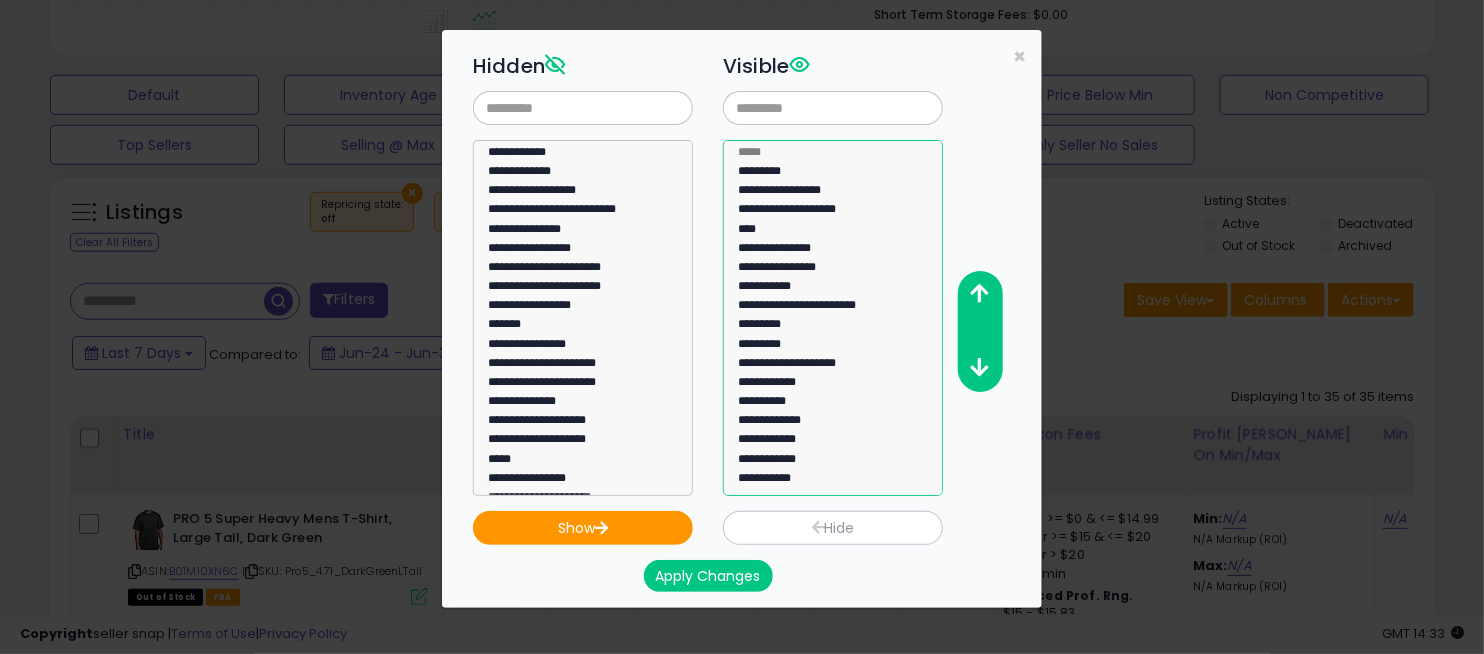 select on "*********" 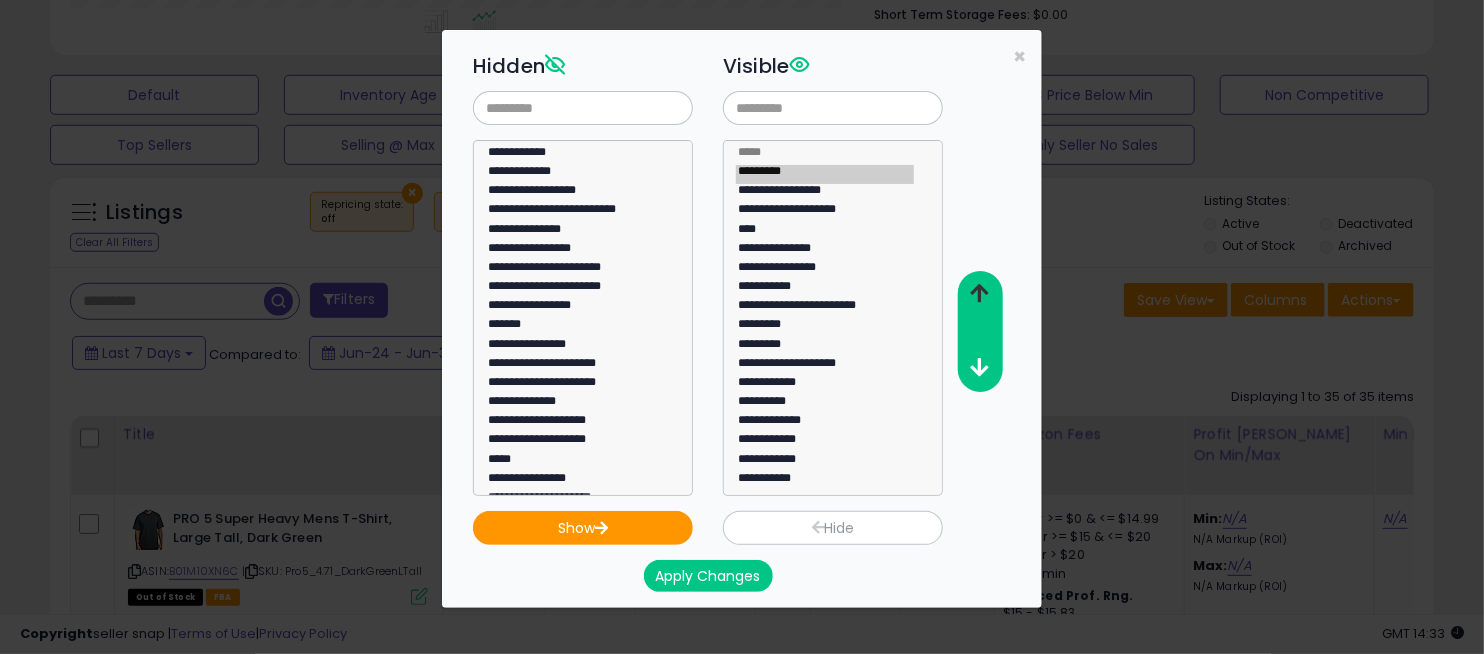 click at bounding box center [980, 293] 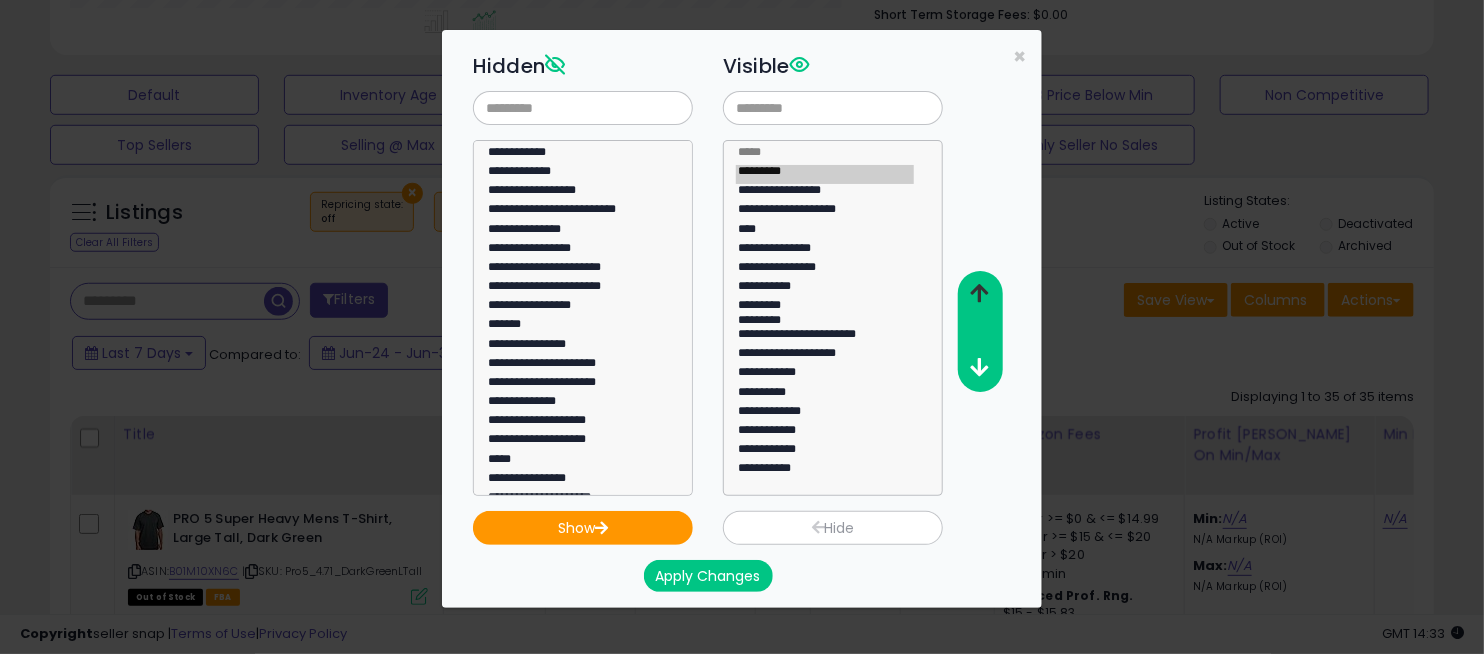 click at bounding box center [980, 293] 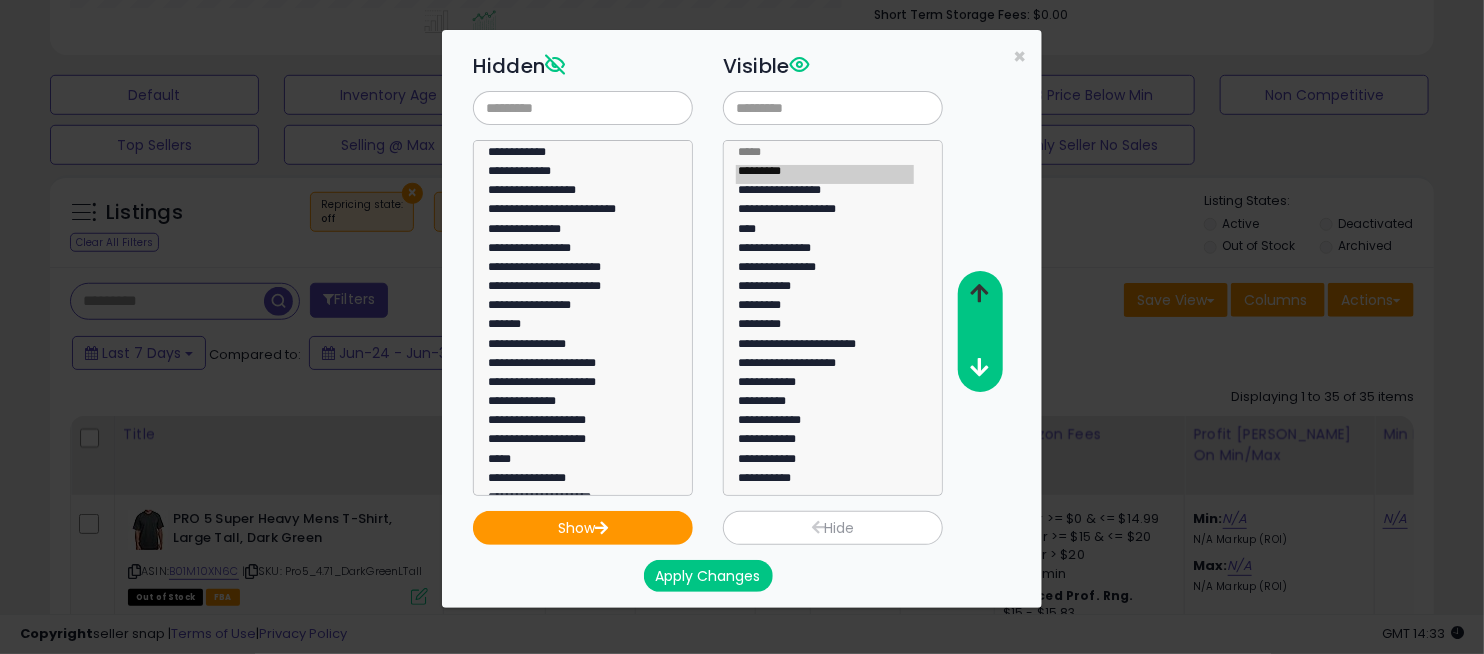 click at bounding box center [980, 293] 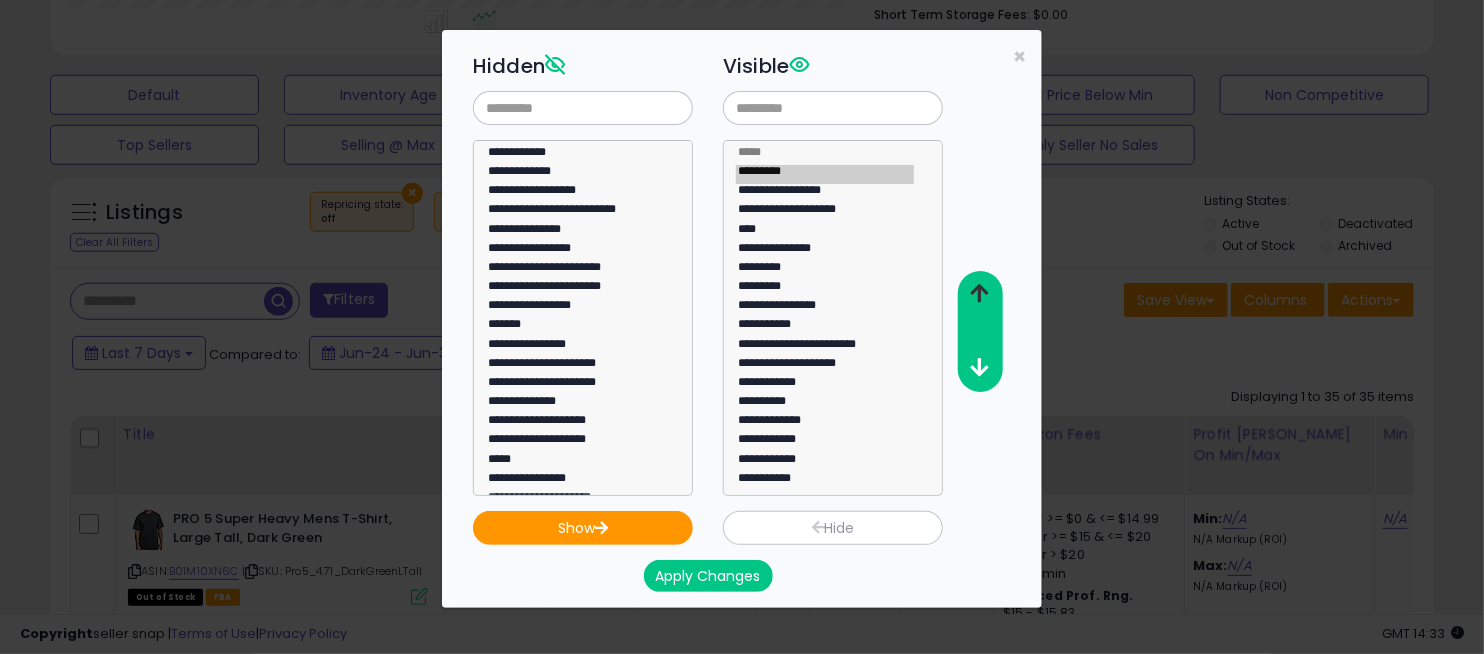 click at bounding box center [980, 293] 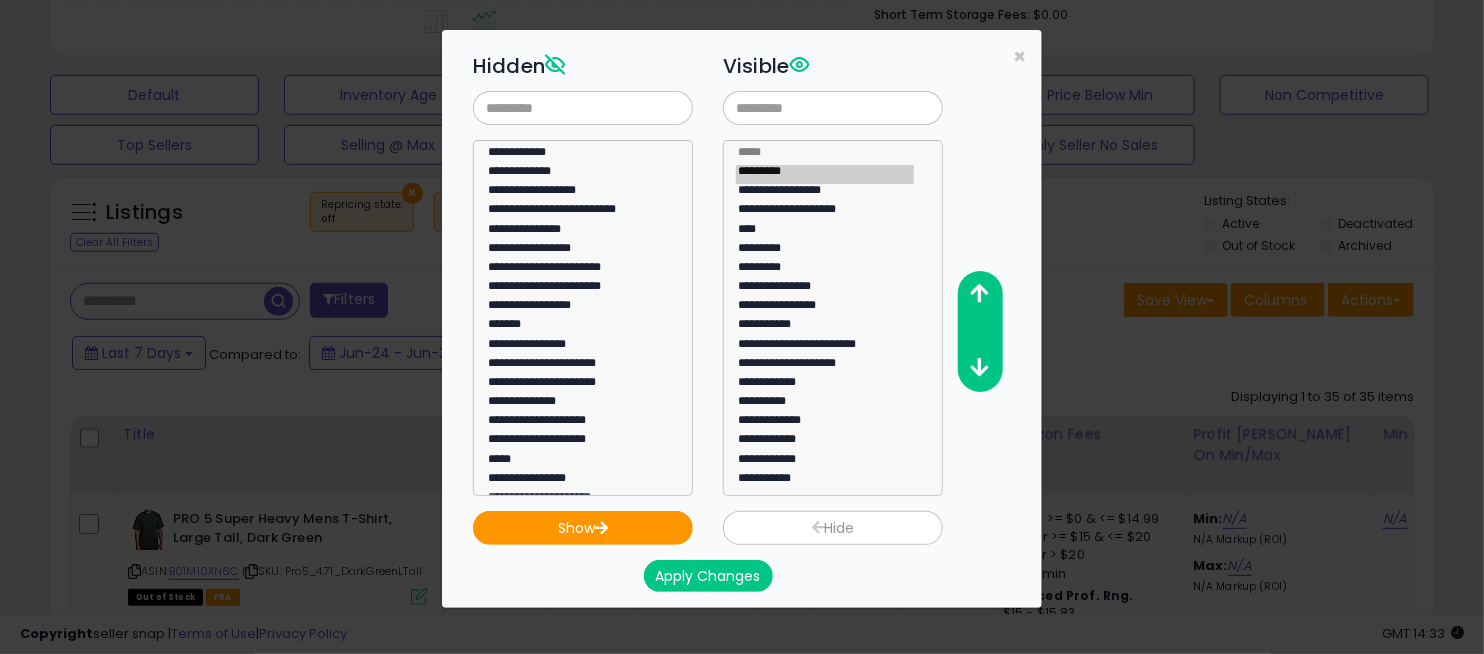 click on "Apply Changes" at bounding box center (708, 576) 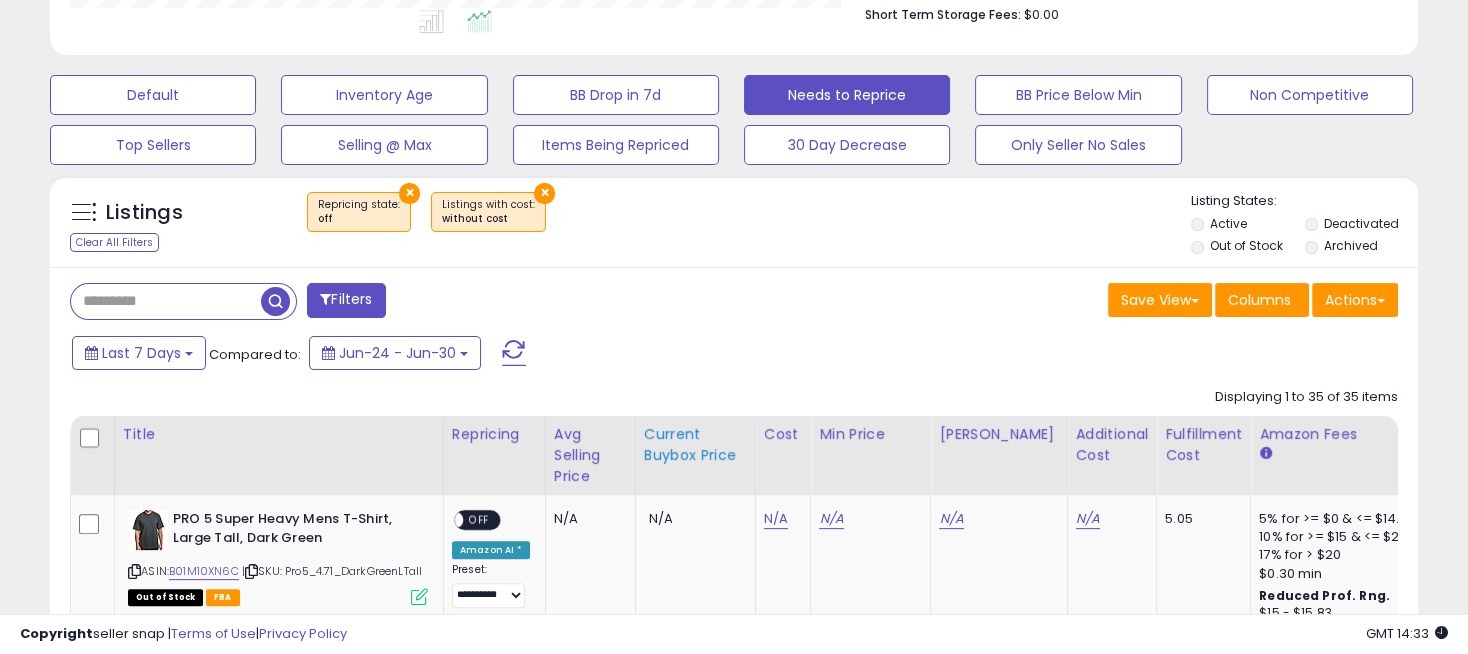 scroll, scrollTop: 410, scrollLeft: 791, axis: both 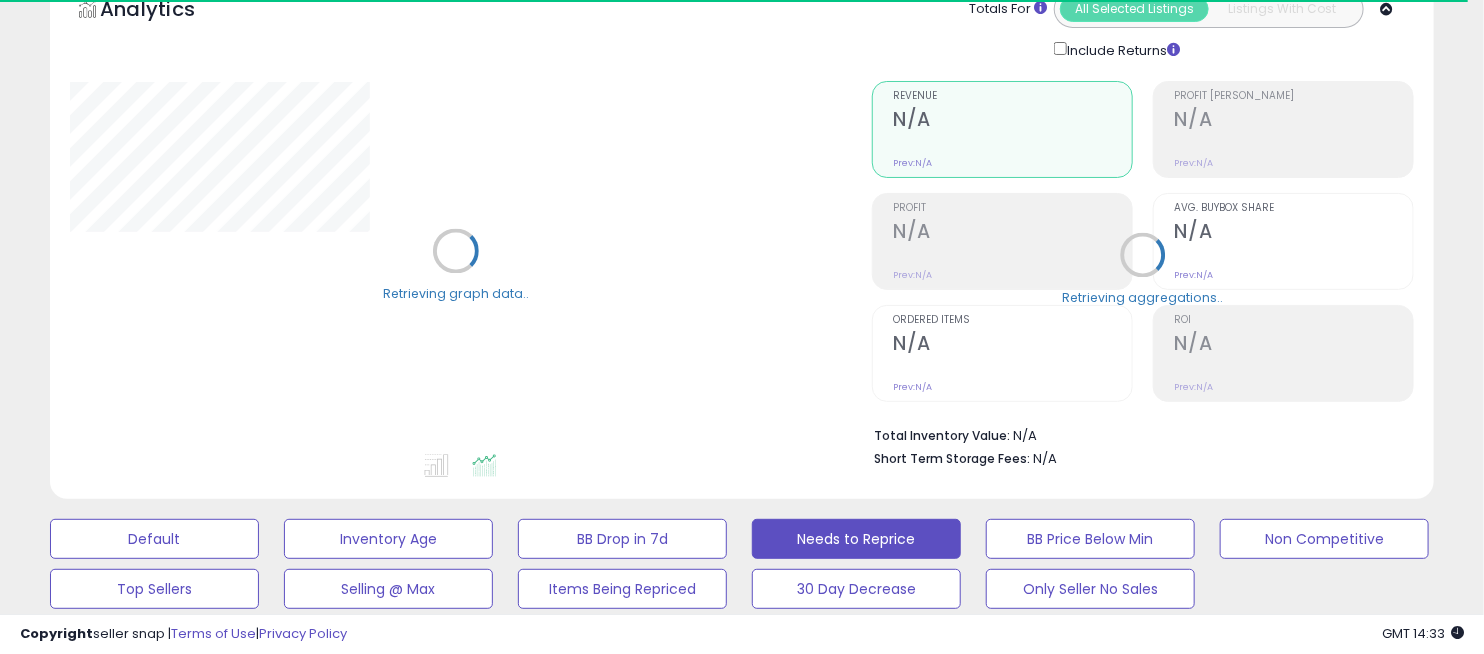 select on "**" 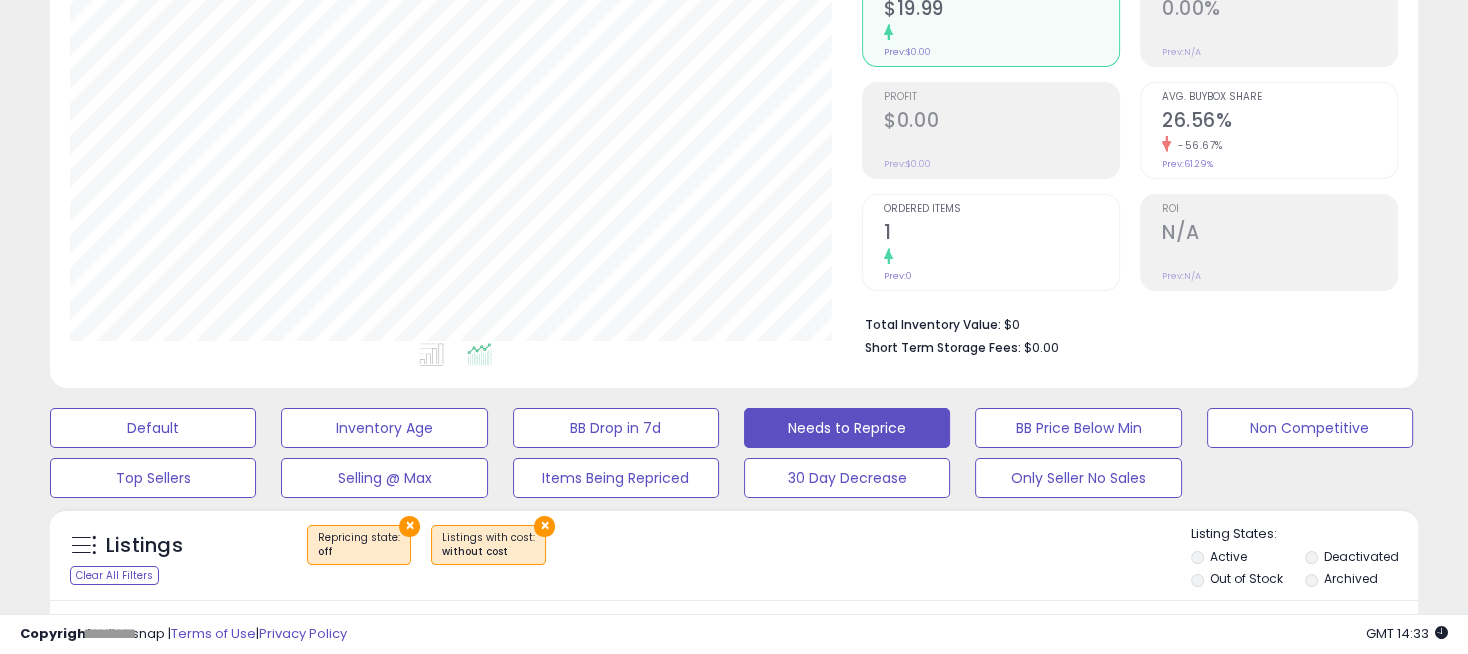 scroll, scrollTop: 662, scrollLeft: 0, axis: vertical 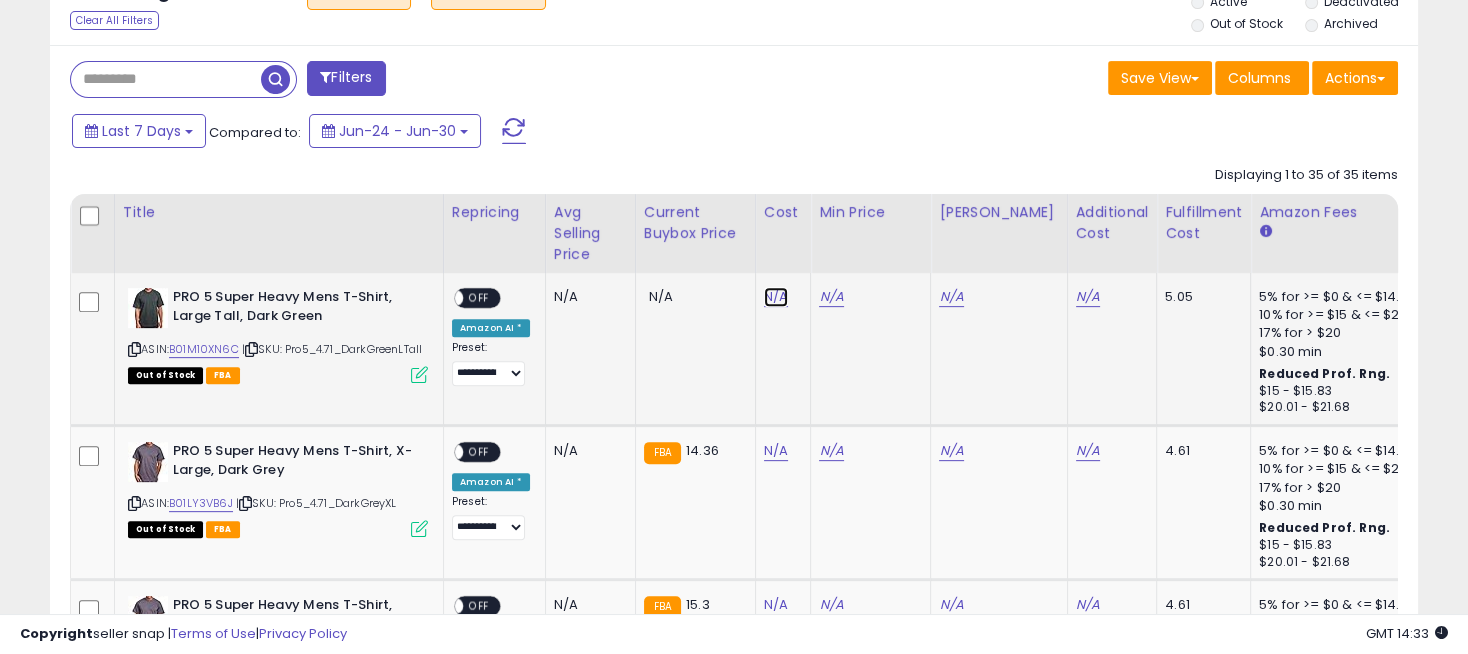 click on "N/A" at bounding box center (776, 297) 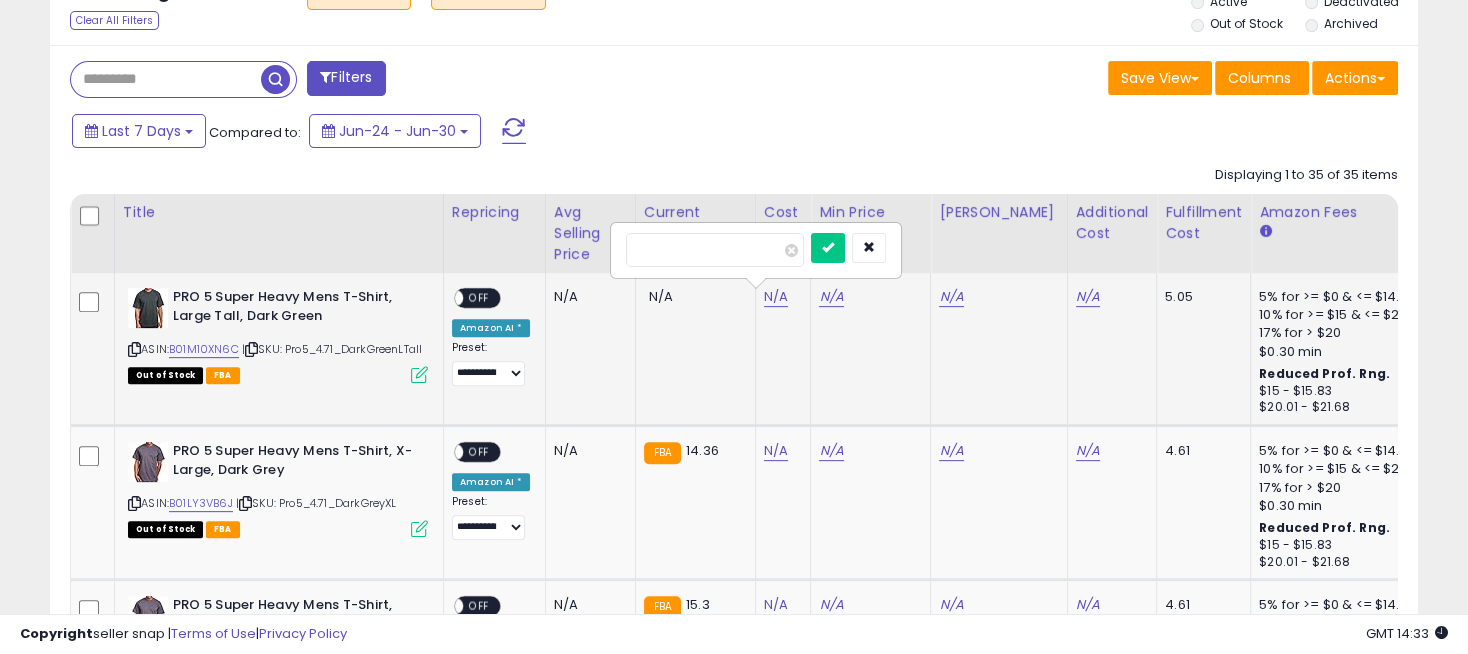 type on "*" 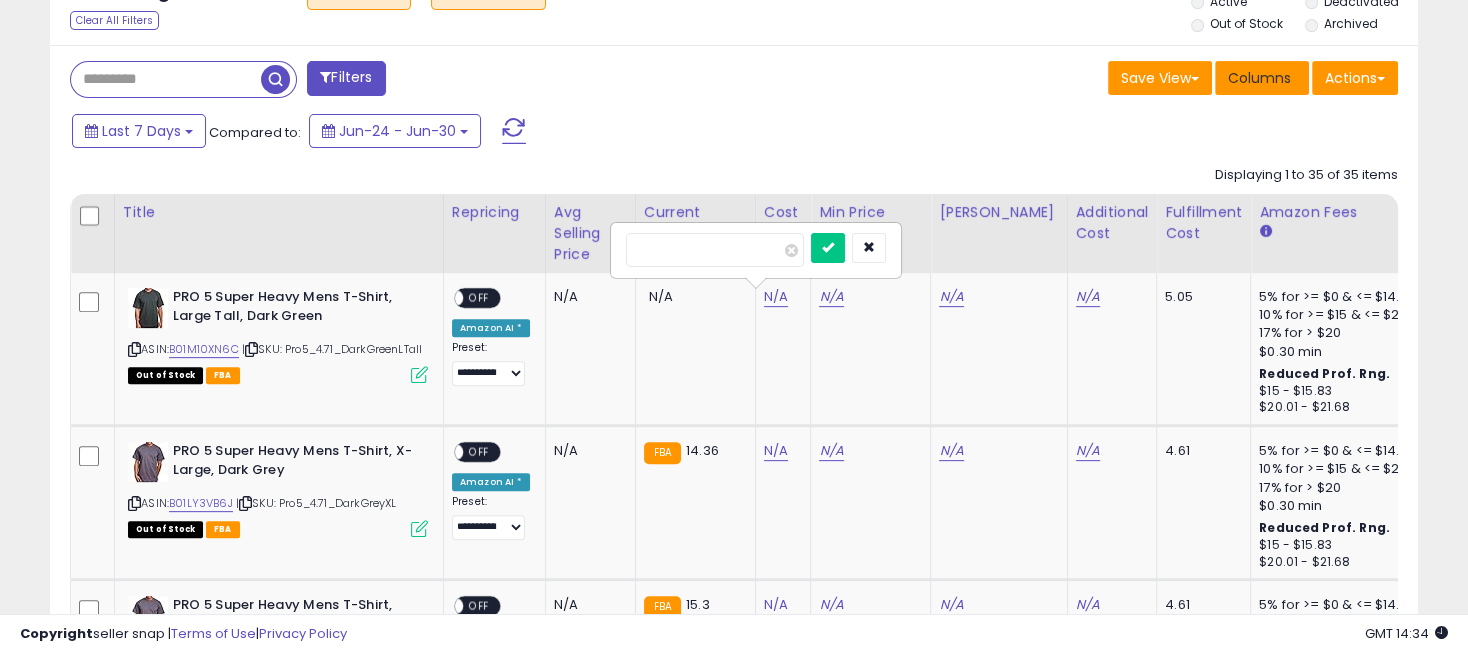 type on "****" 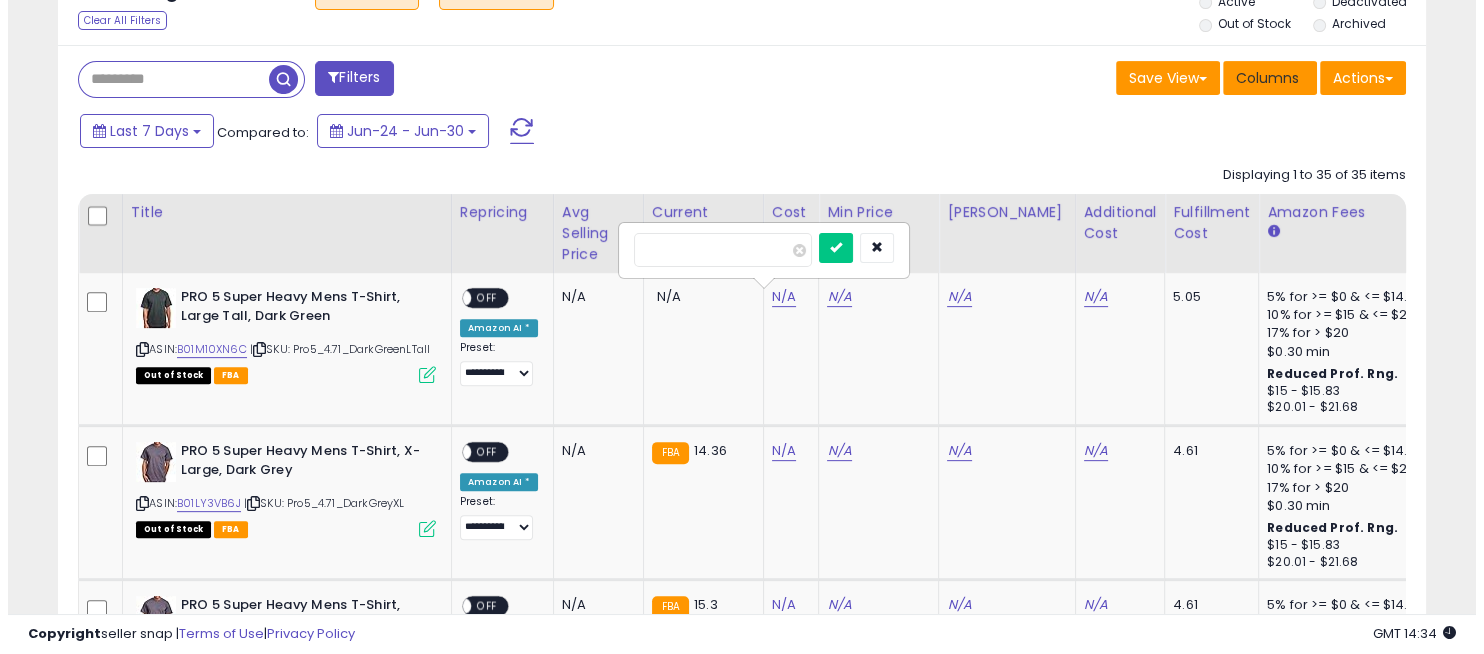 scroll, scrollTop: 999590, scrollLeft: 999198, axis: both 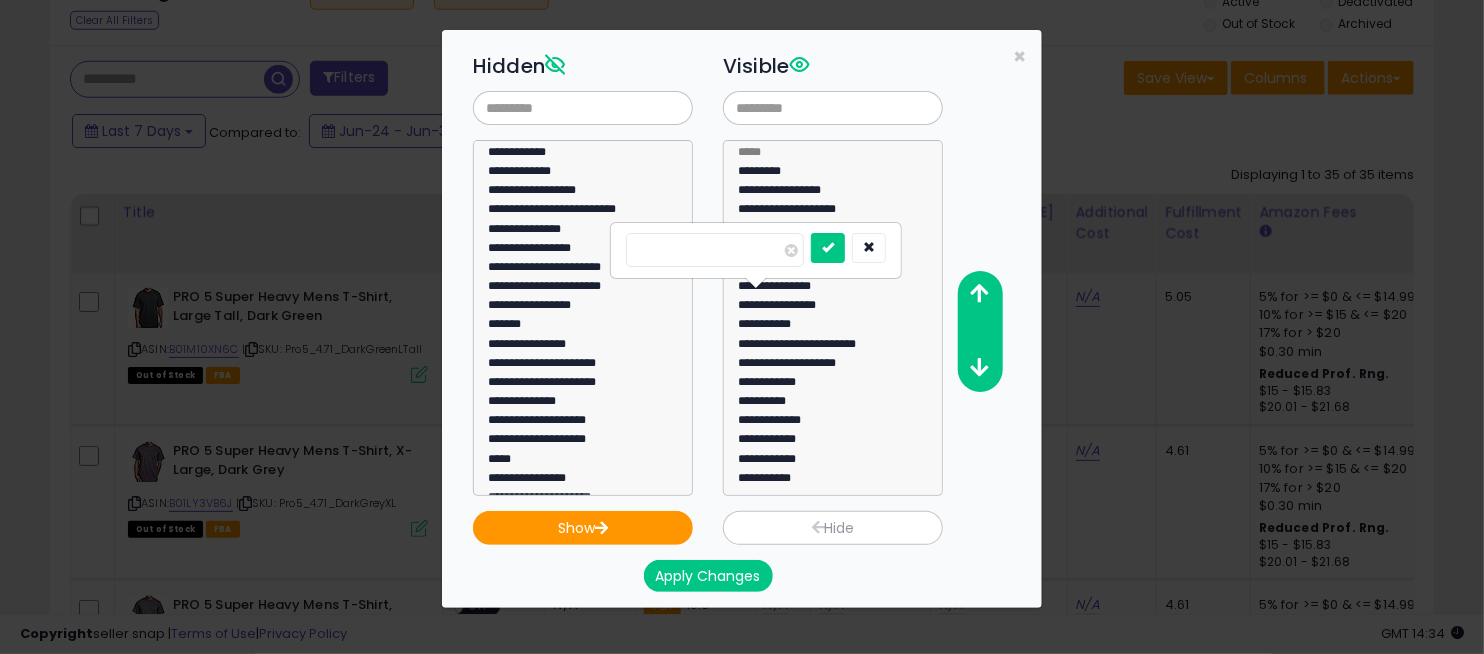 click on "****" at bounding box center [715, 250] 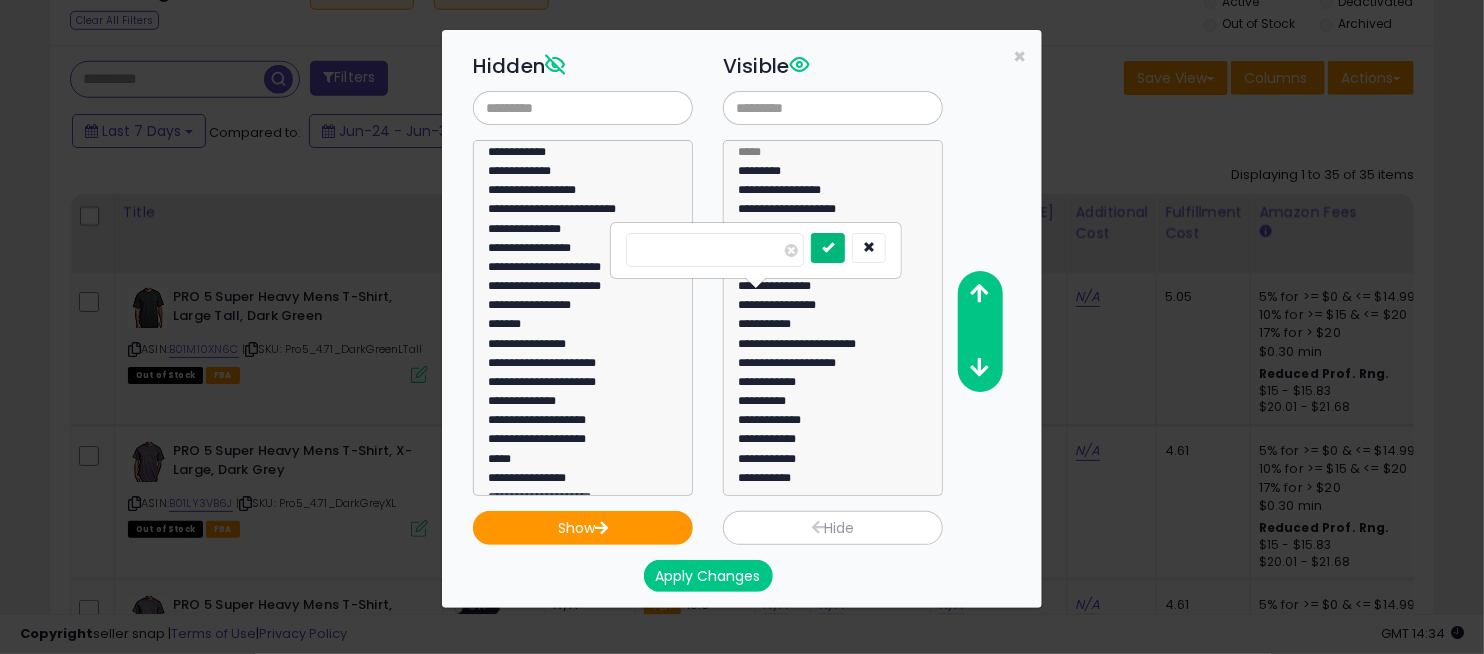 click at bounding box center (828, 248) 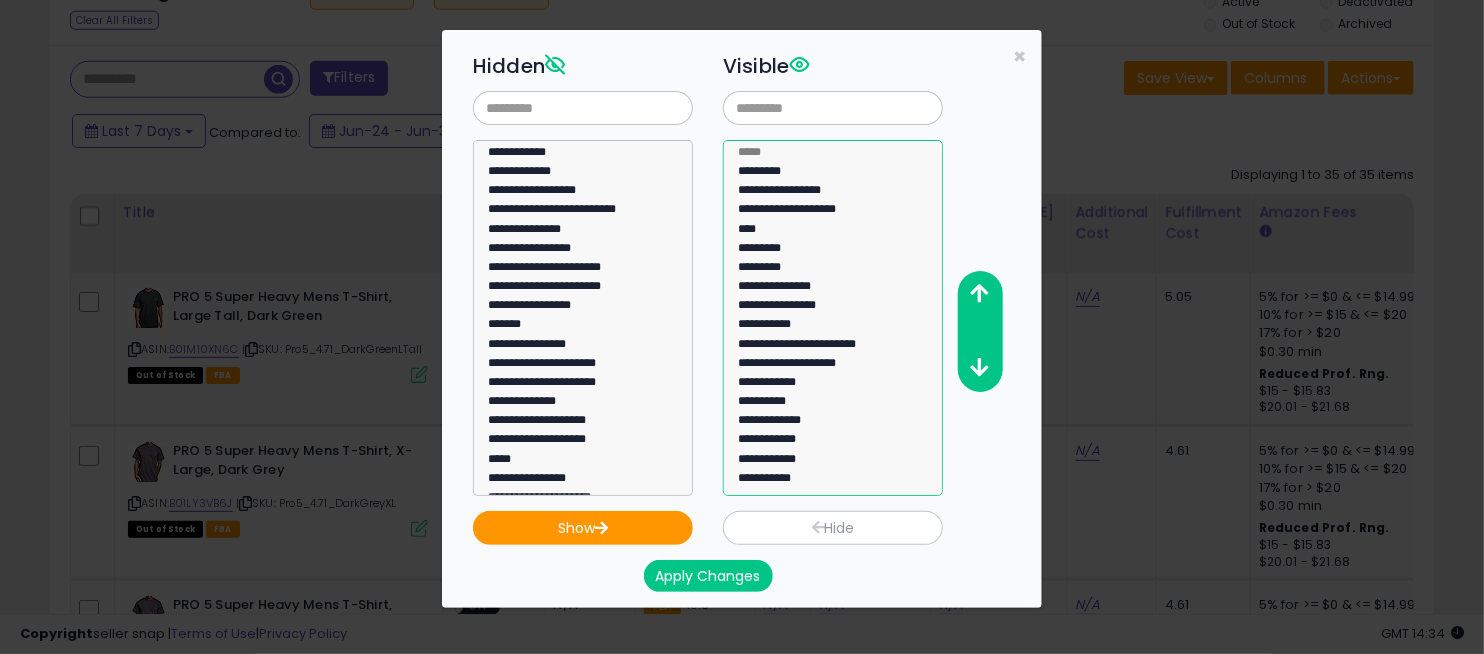 select on "**********" 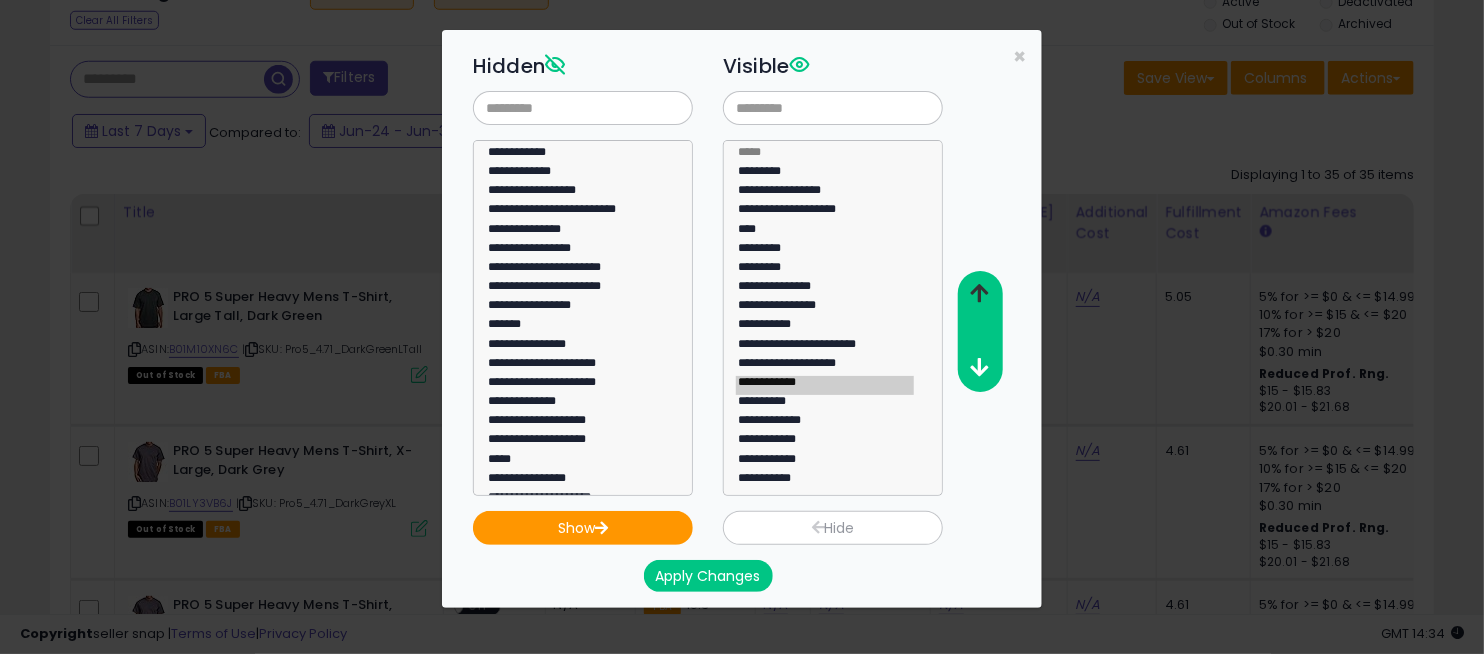 click at bounding box center (980, 293) 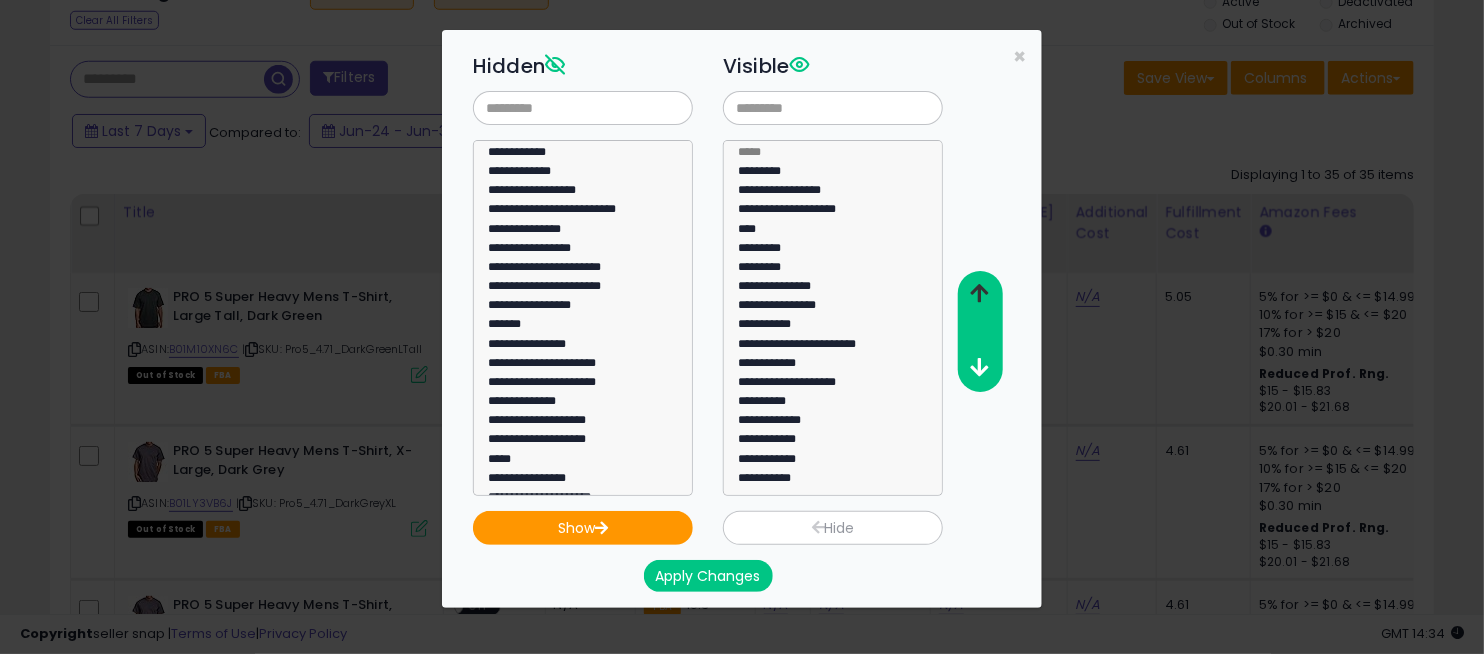click at bounding box center [980, 293] 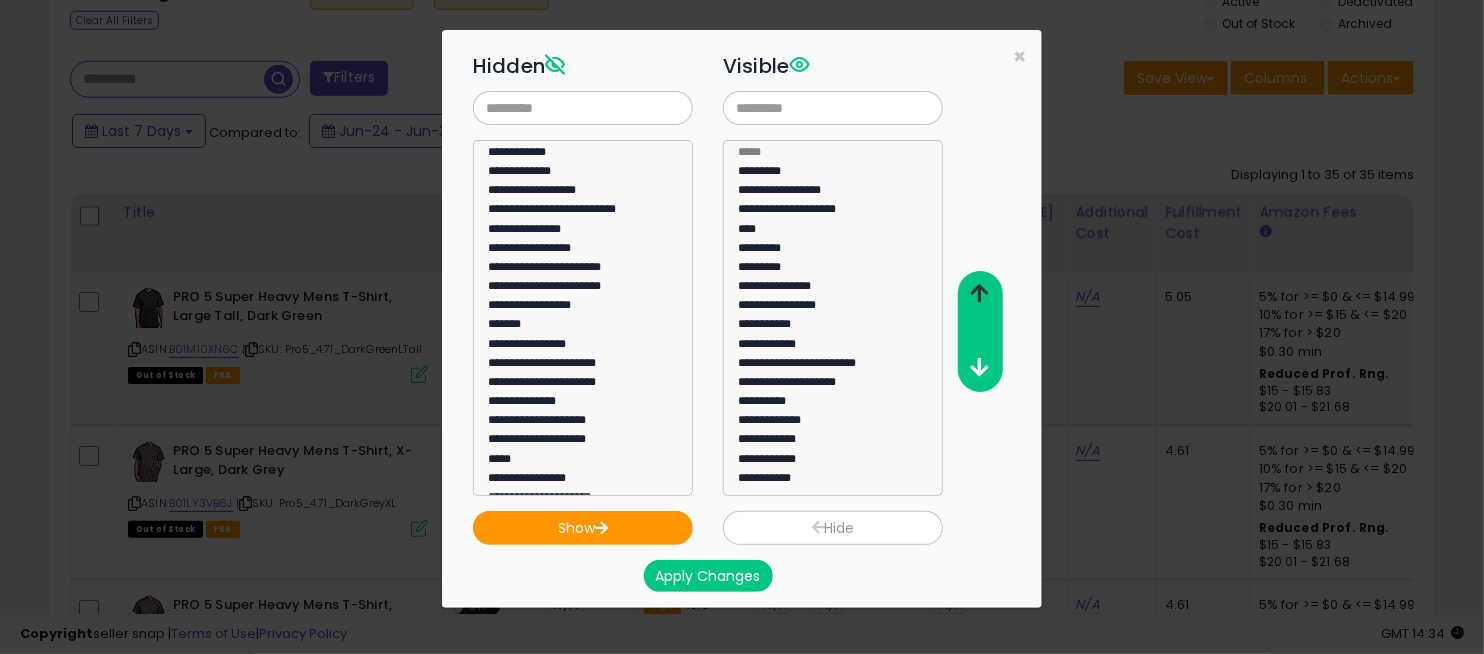 click at bounding box center (980, 293) 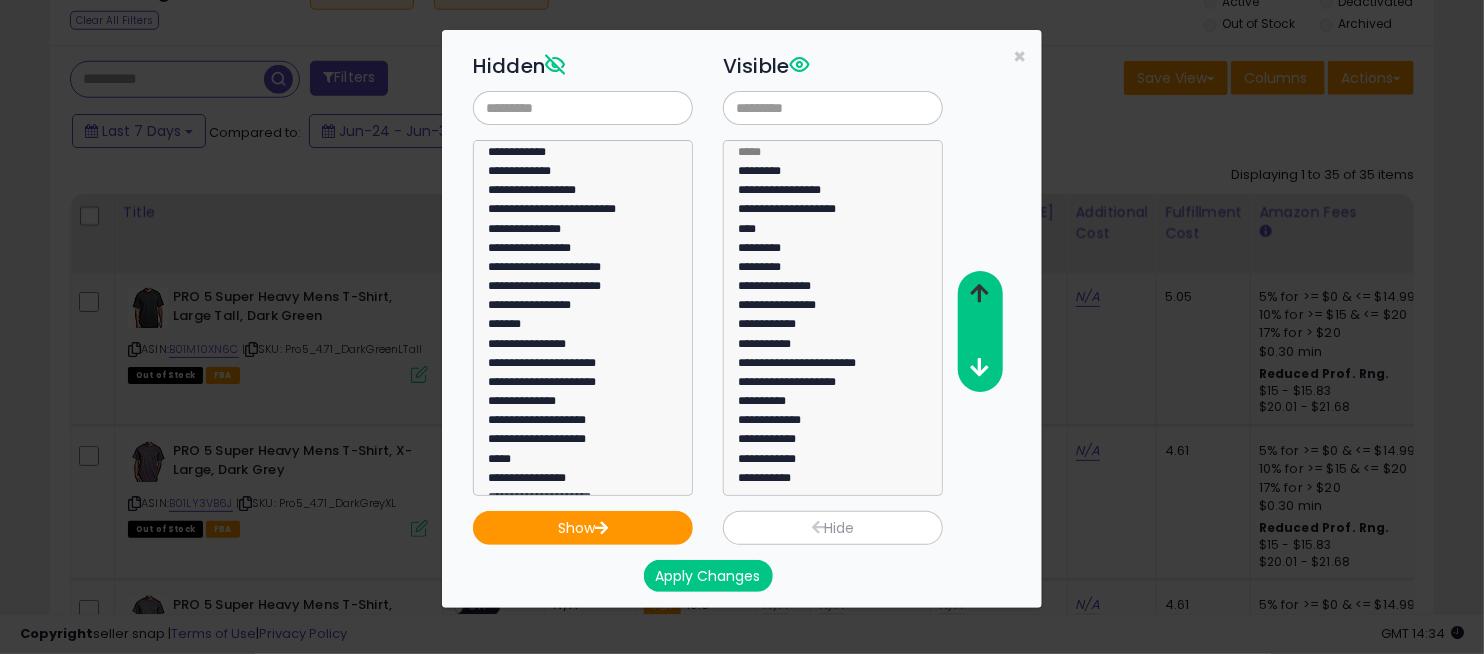 click at bounding box center (980, 293) 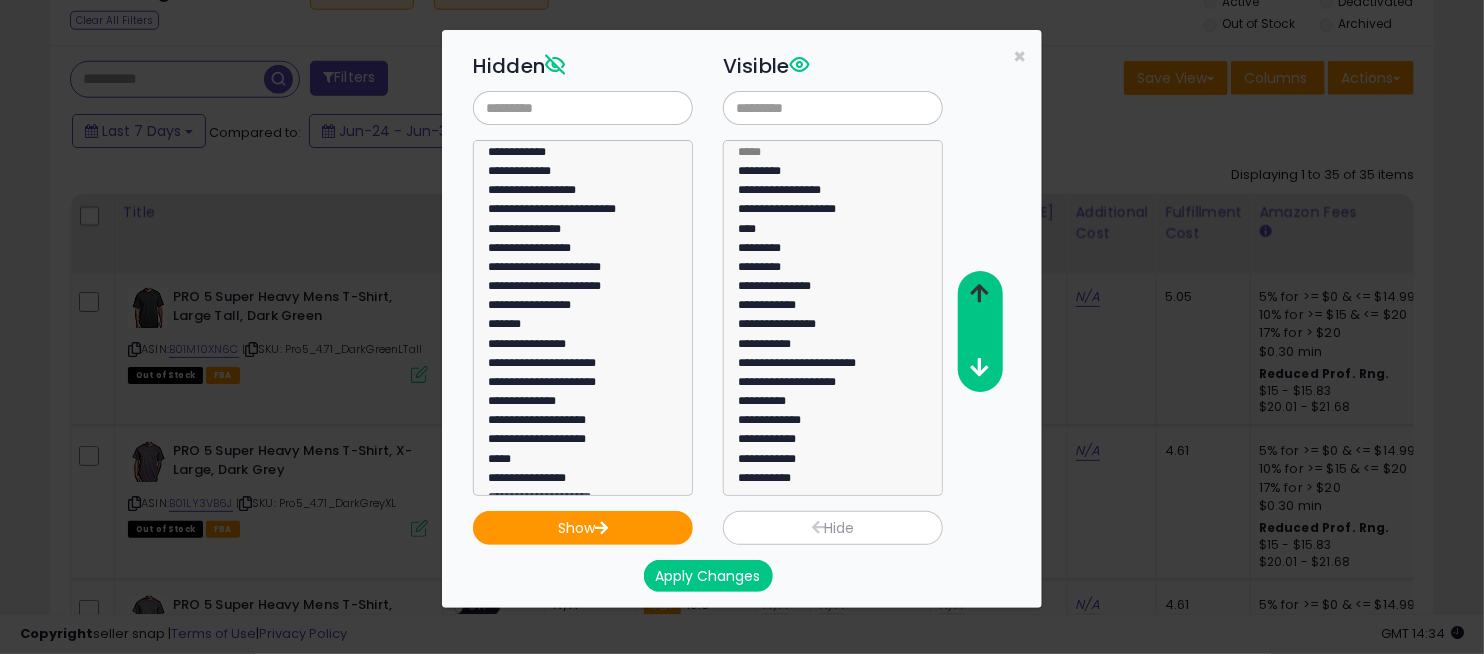 click at bounding box center [980, 293] 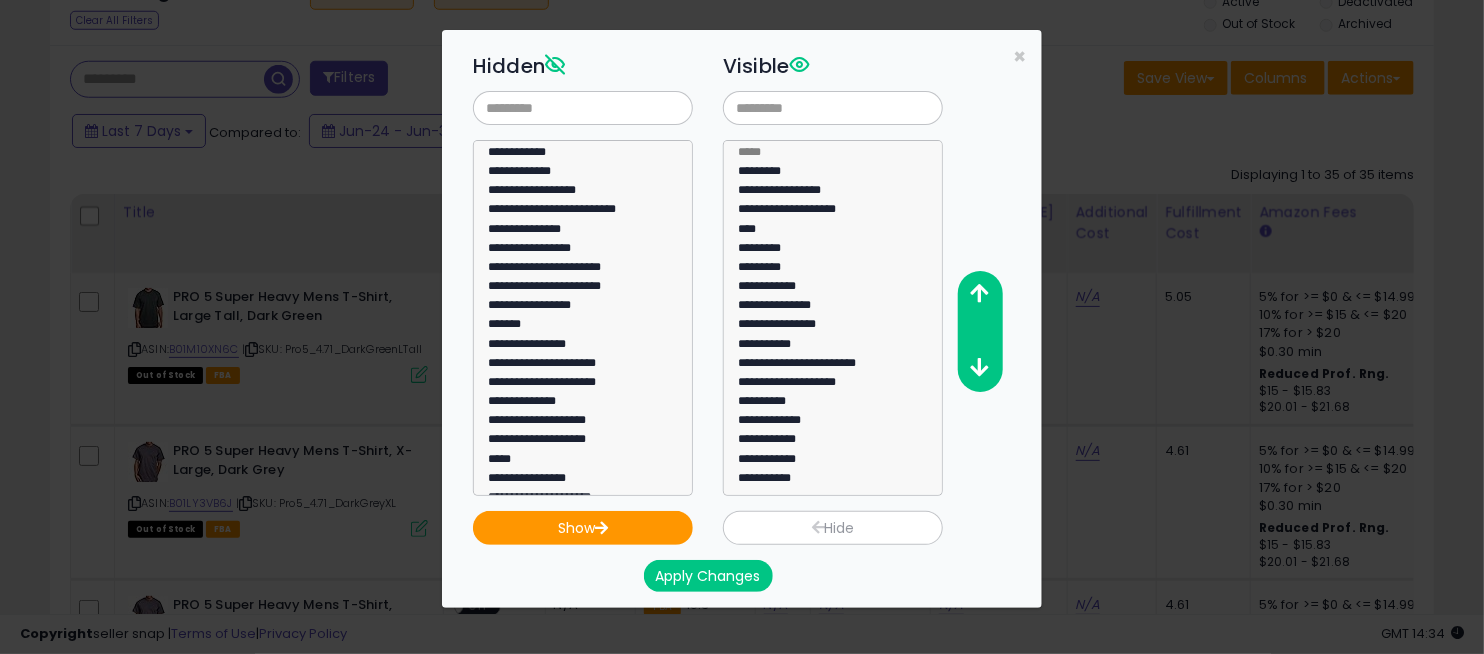 click on "Apply Changes" at bounding box center (708, 576) 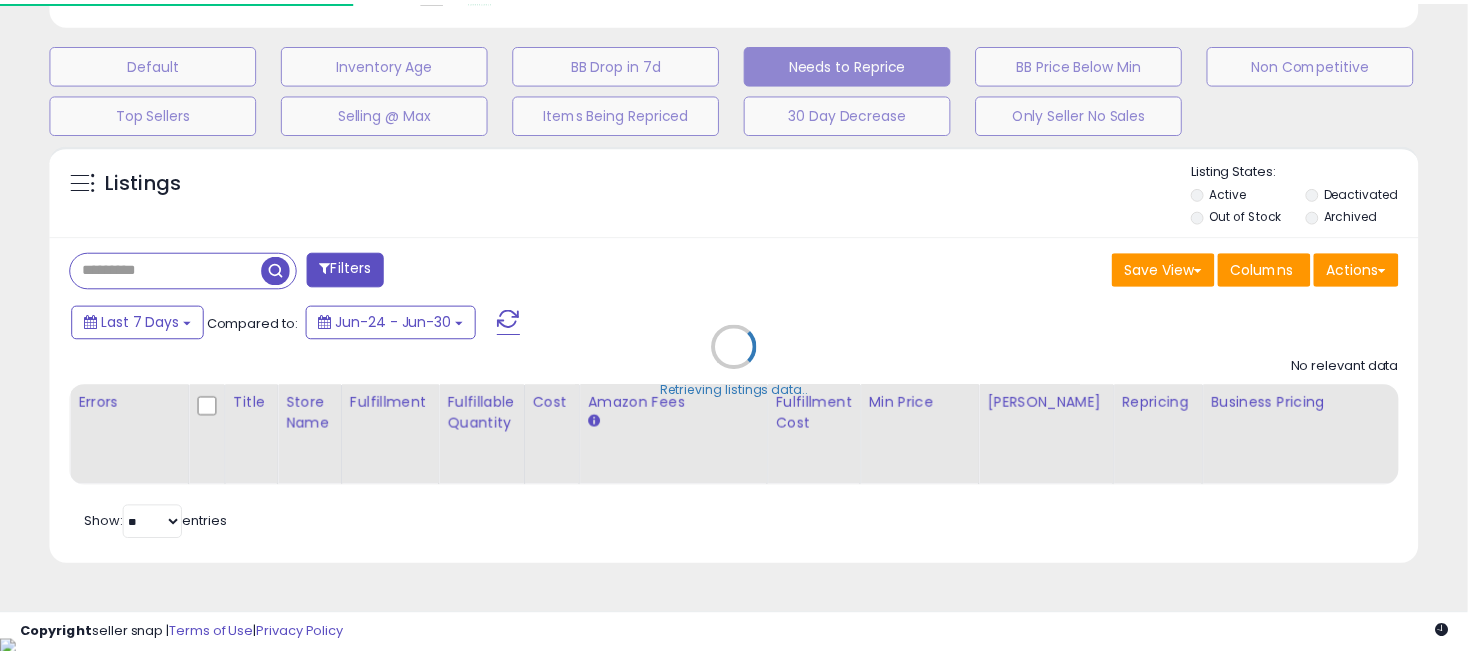 scroll, scrollTop: 586, scrollLeft: 0, axis: vertical 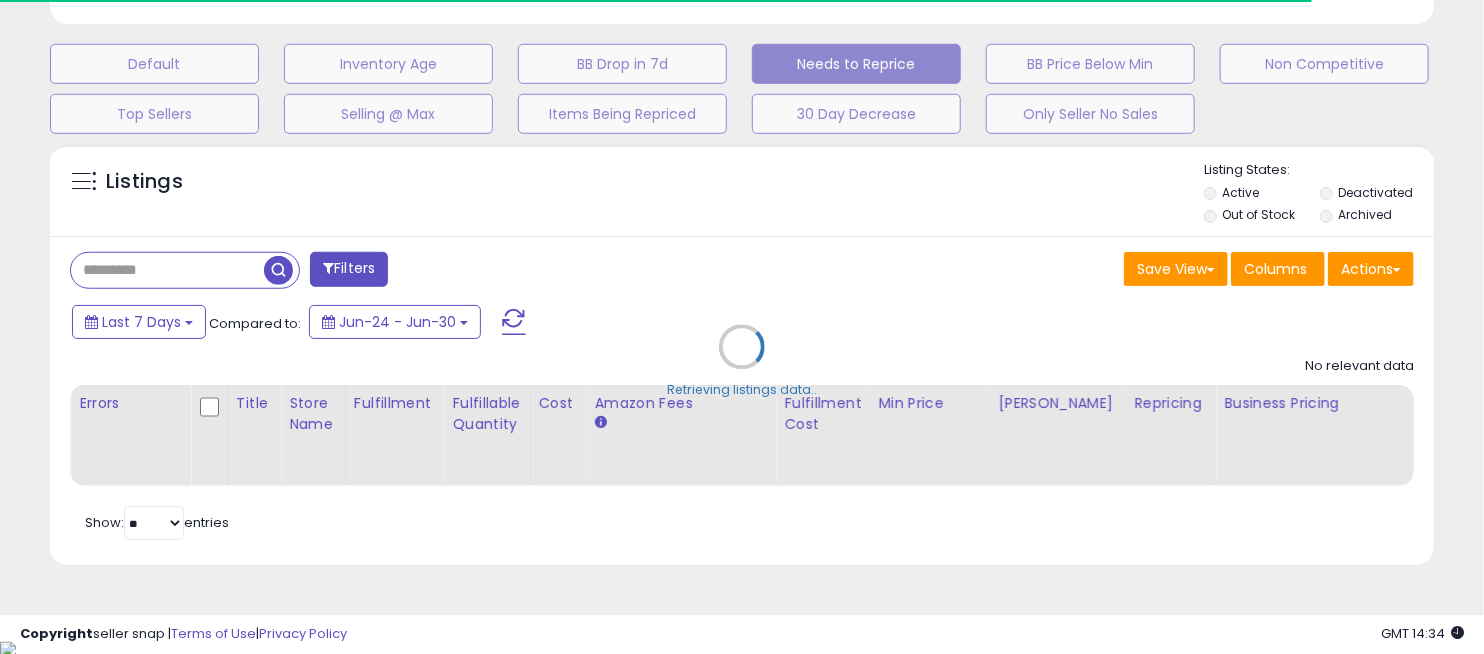 select on "**" 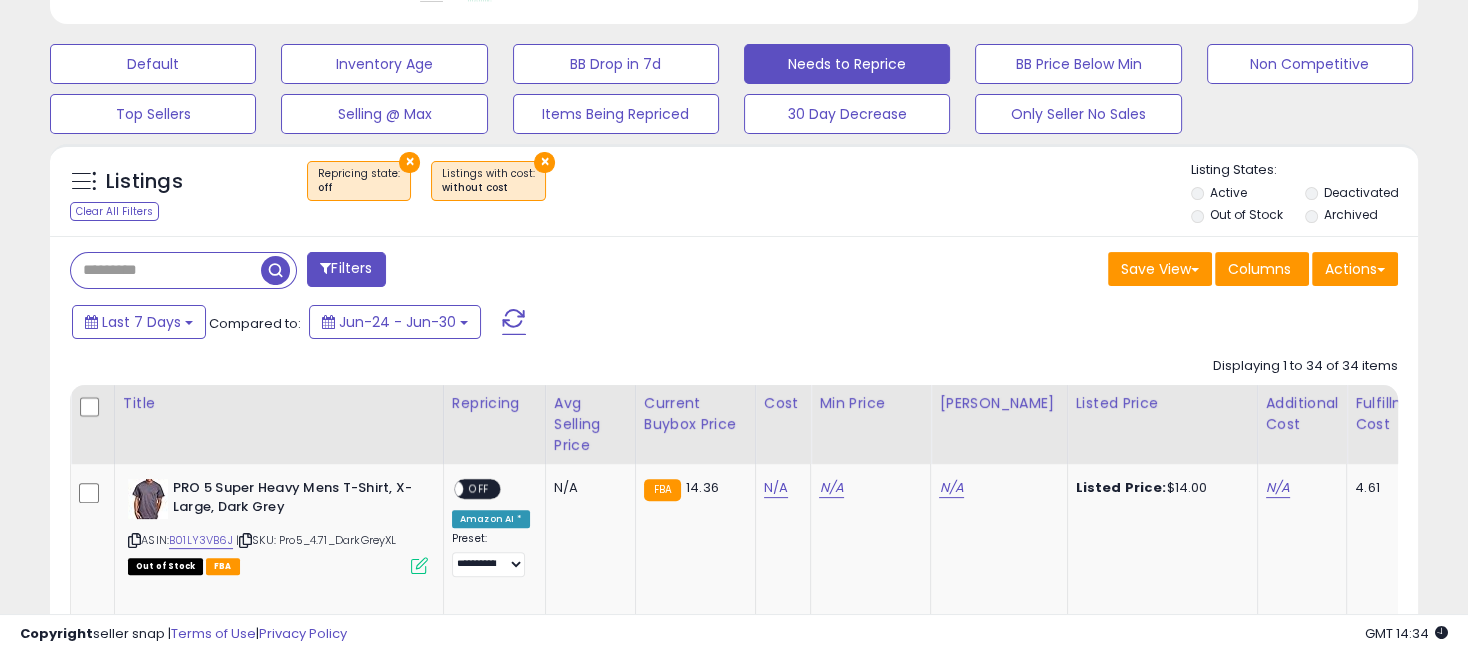 scroll, scrollTop: 999590, scrollLeft: 999207, axis: both 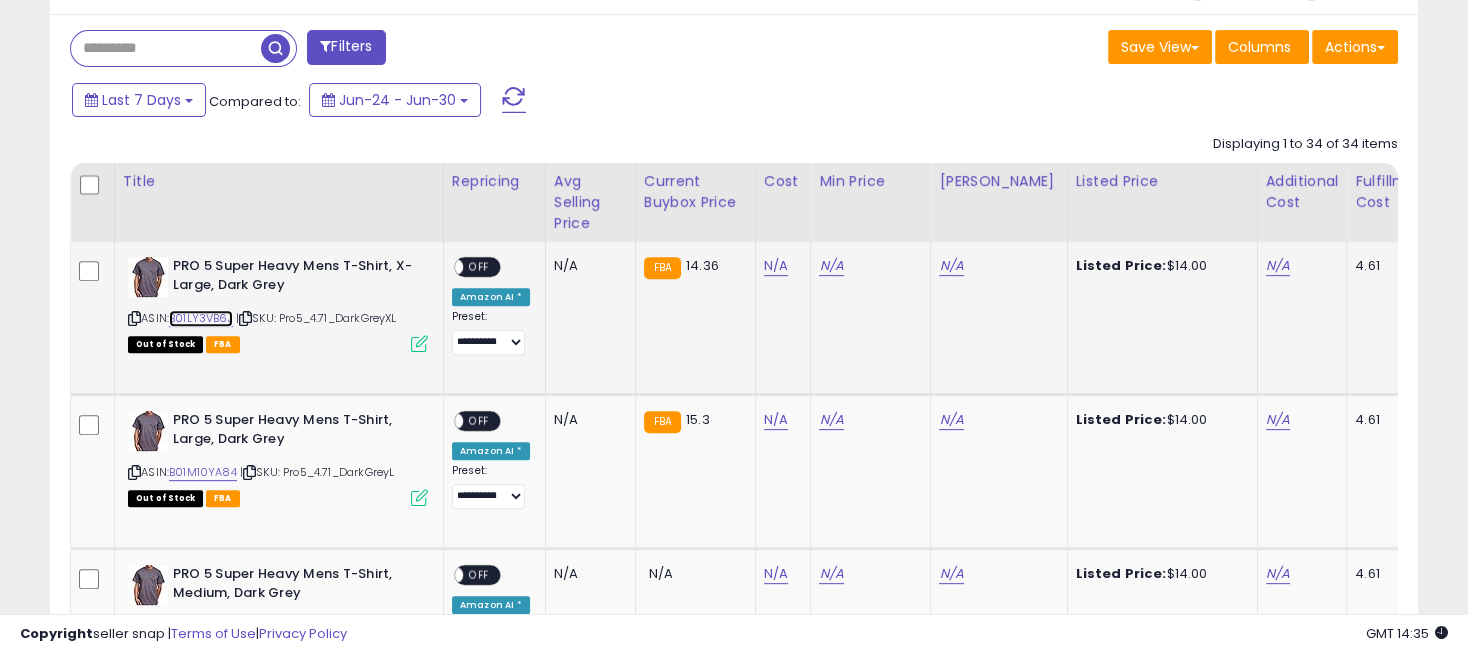 click on "B01LY3VB6J" at bounding box center [201, 318] 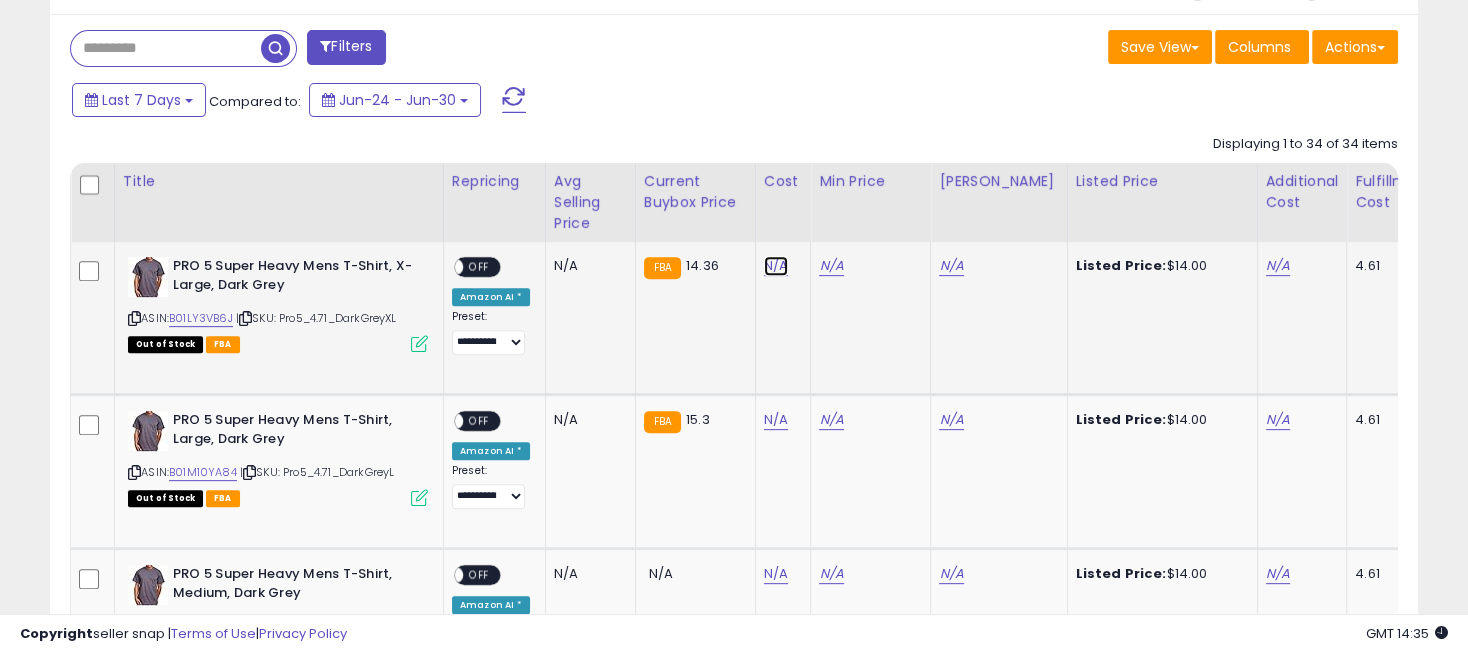 click on "N/A" at bounding box center (776, 266) 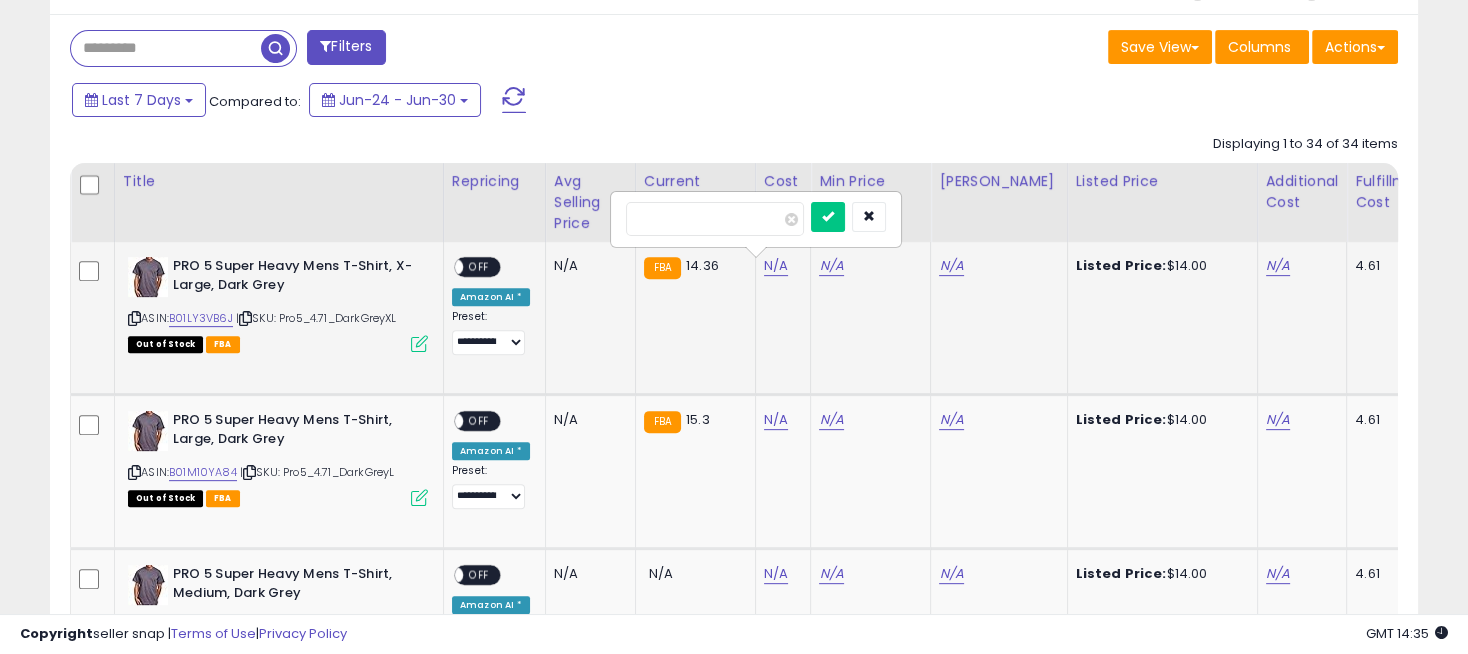 click at bounding box center (715, 219) 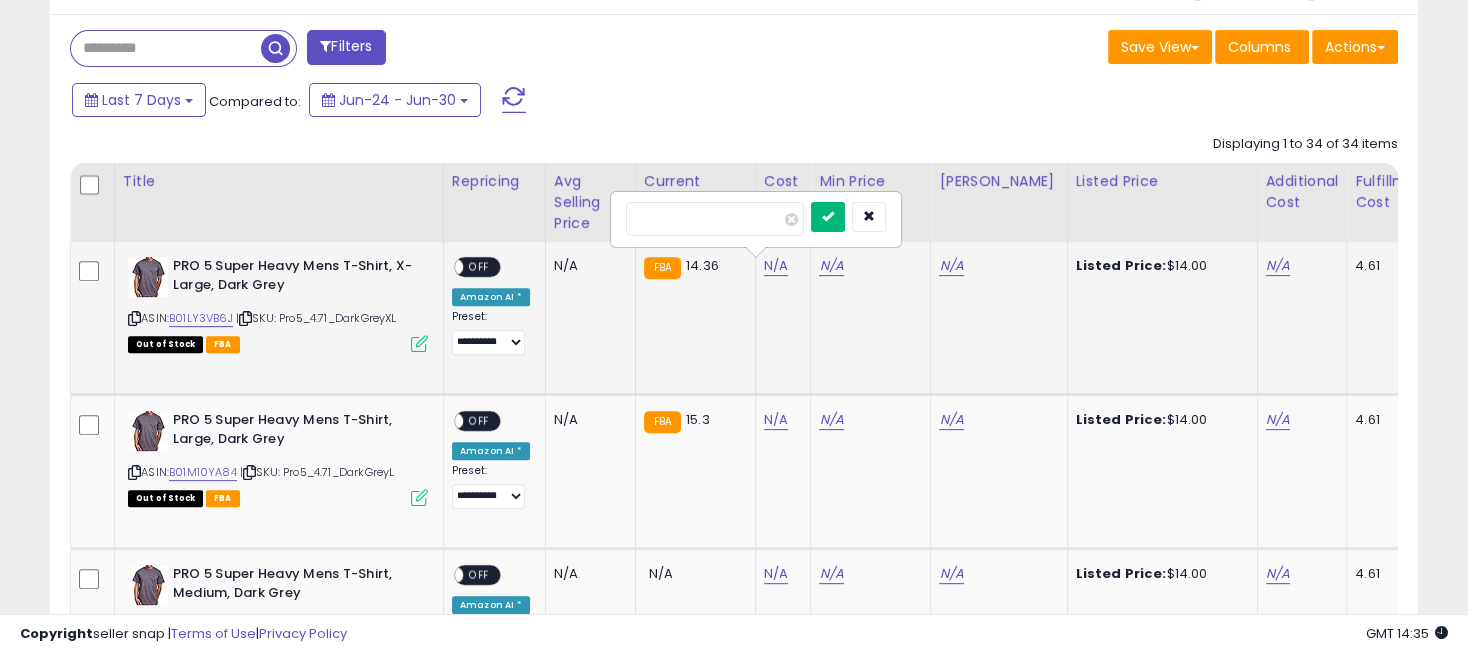 type on "****" 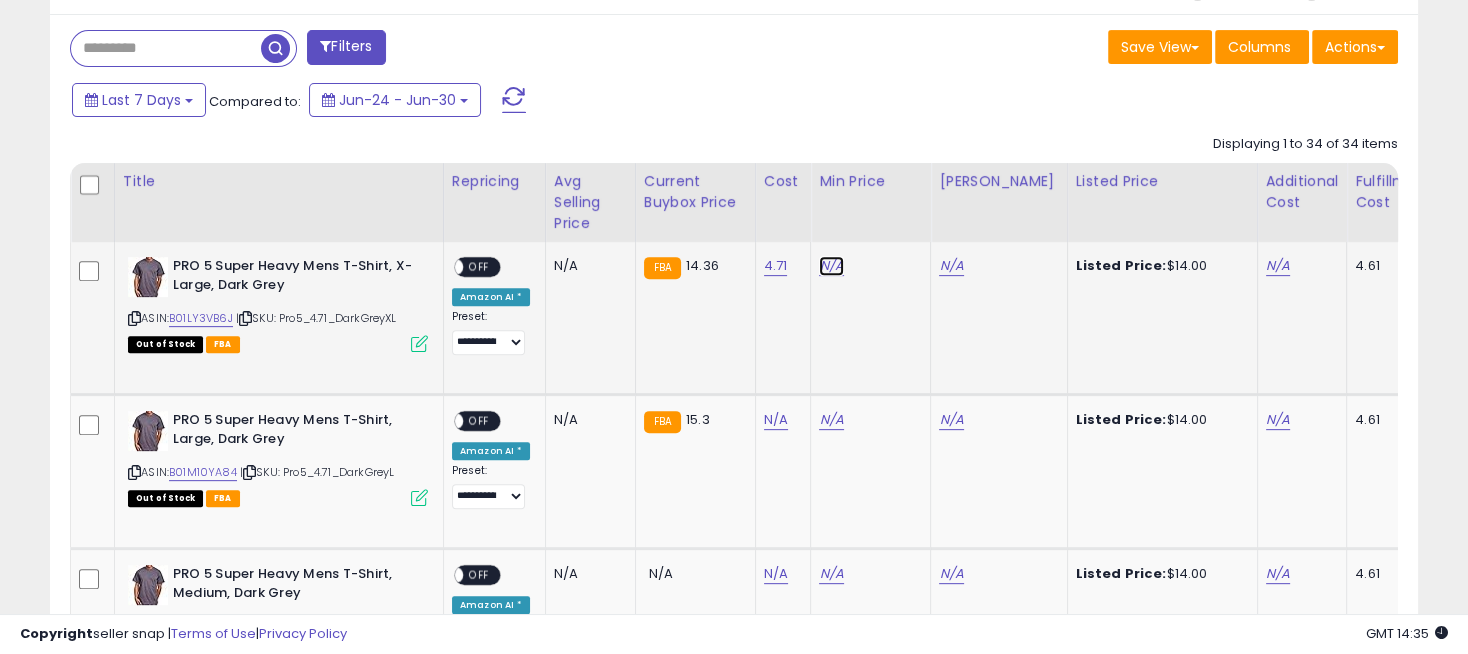 click on "N/A" at bounding box center (831, 266) 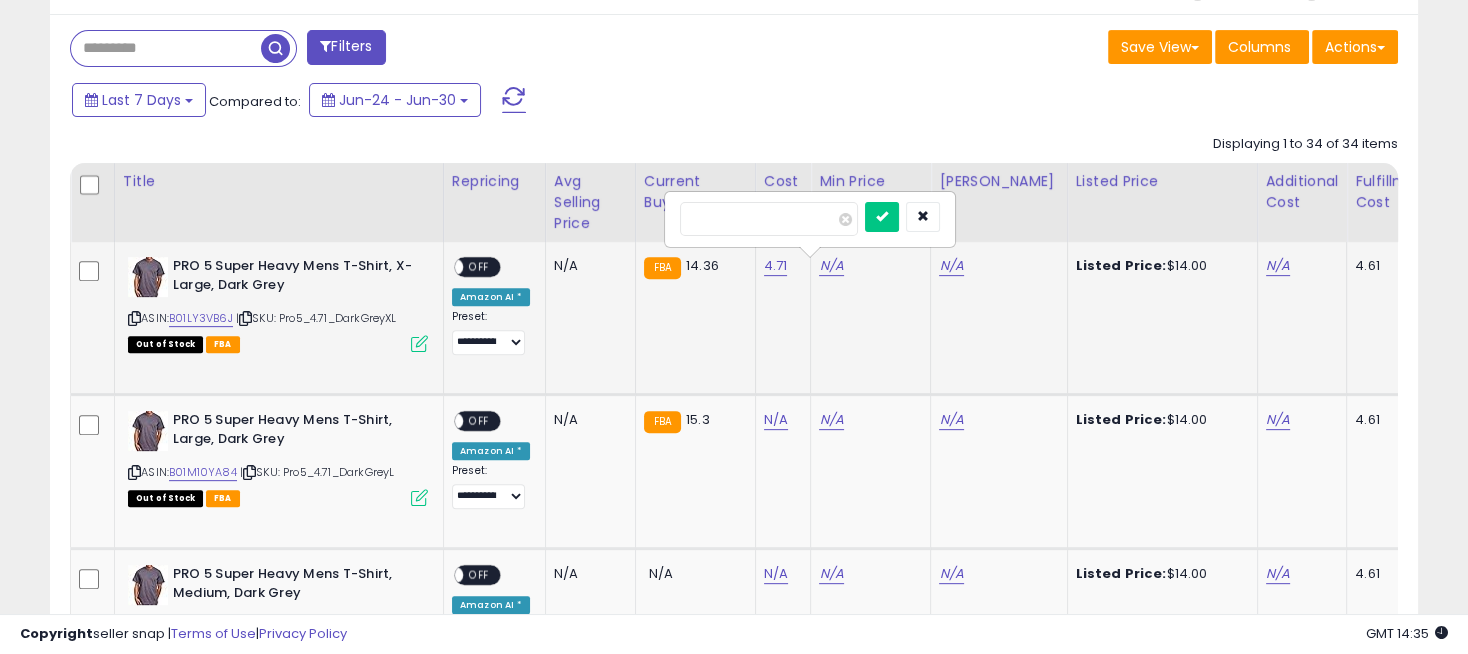 type on "**" 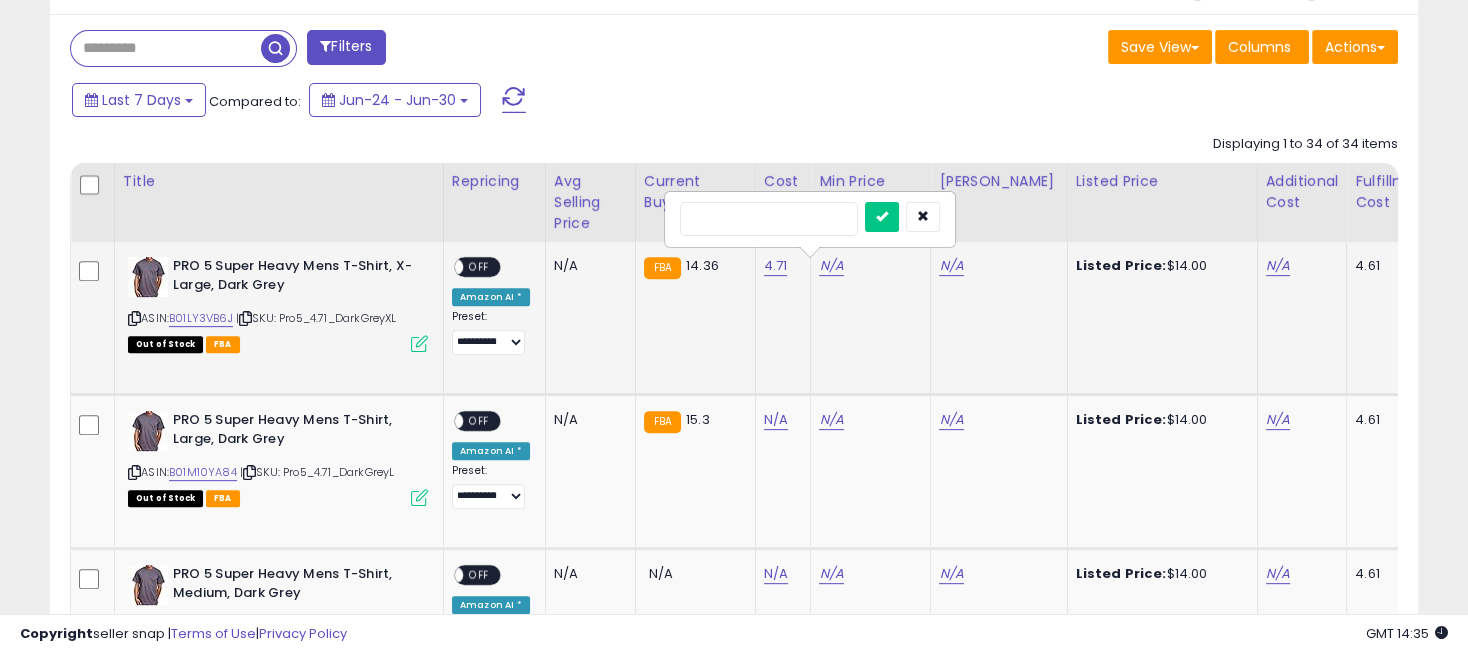 type on "*****" 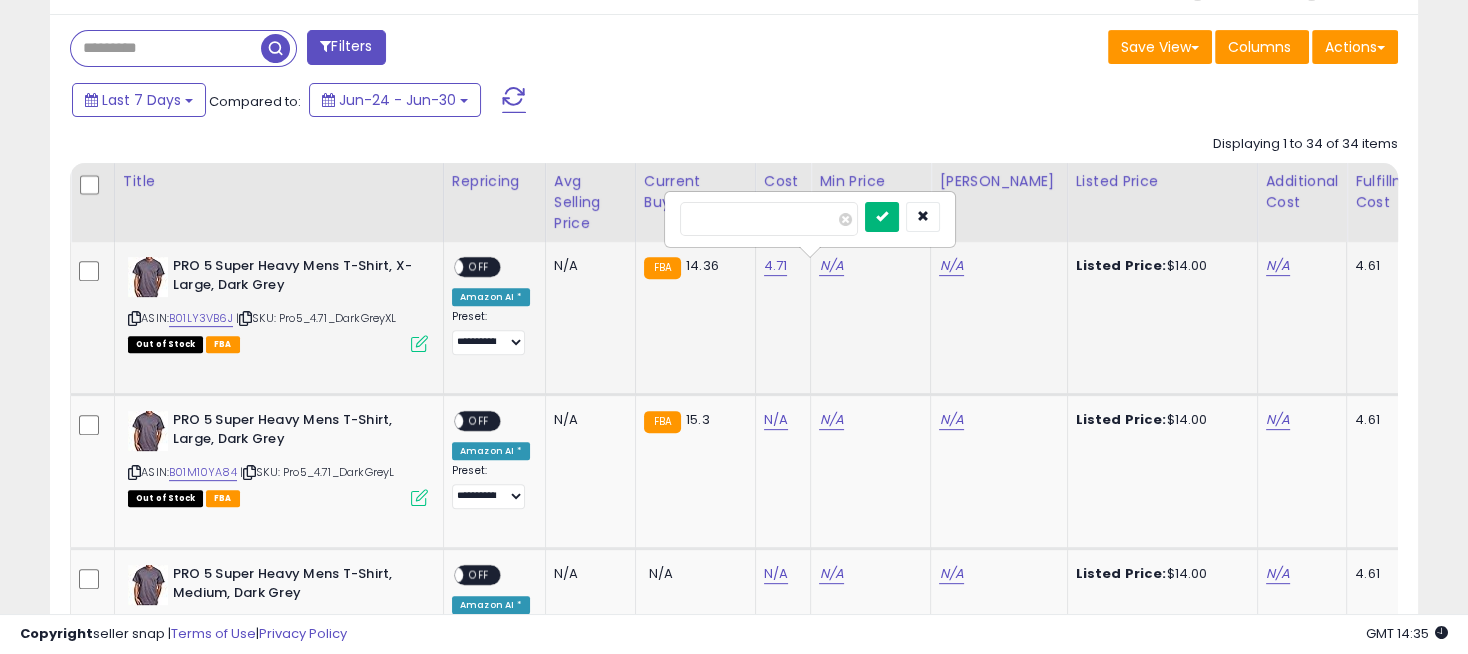 click at bounding box center [882, 217] 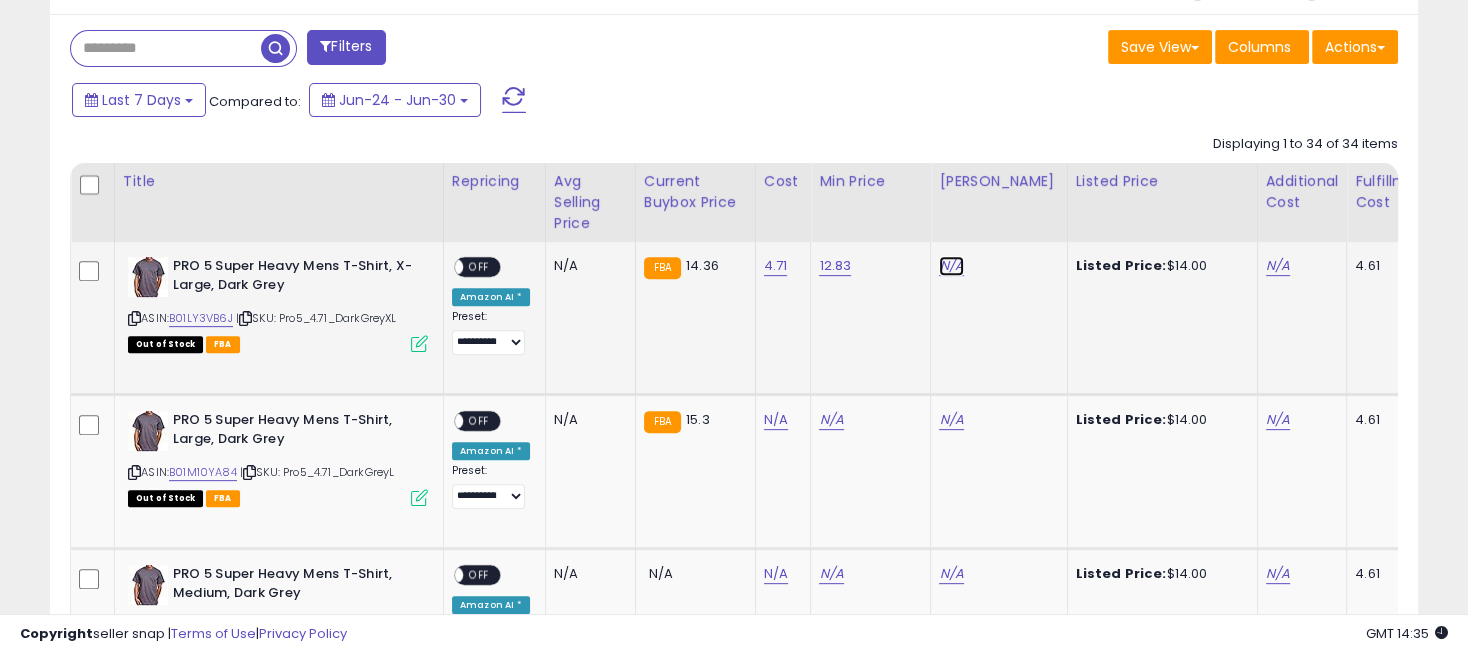 click on "N/A" at bounding box center (951, 266) 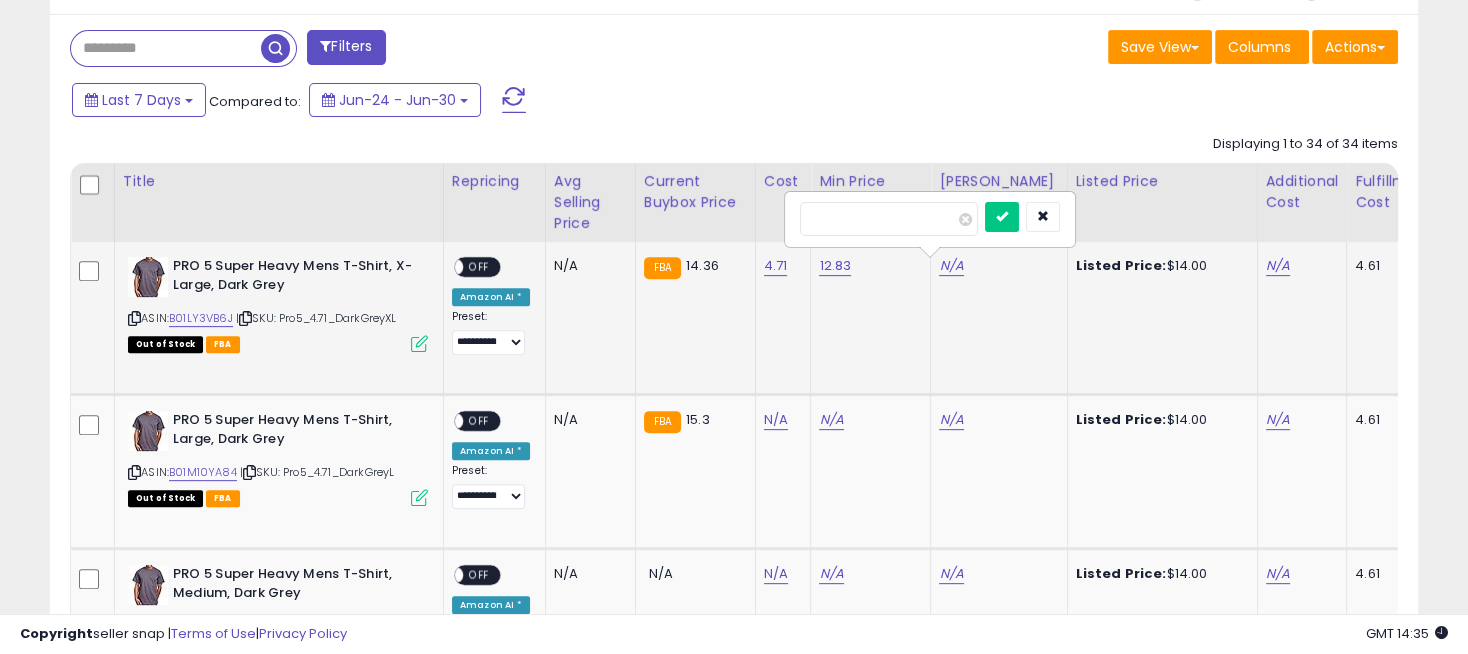 type on "**" 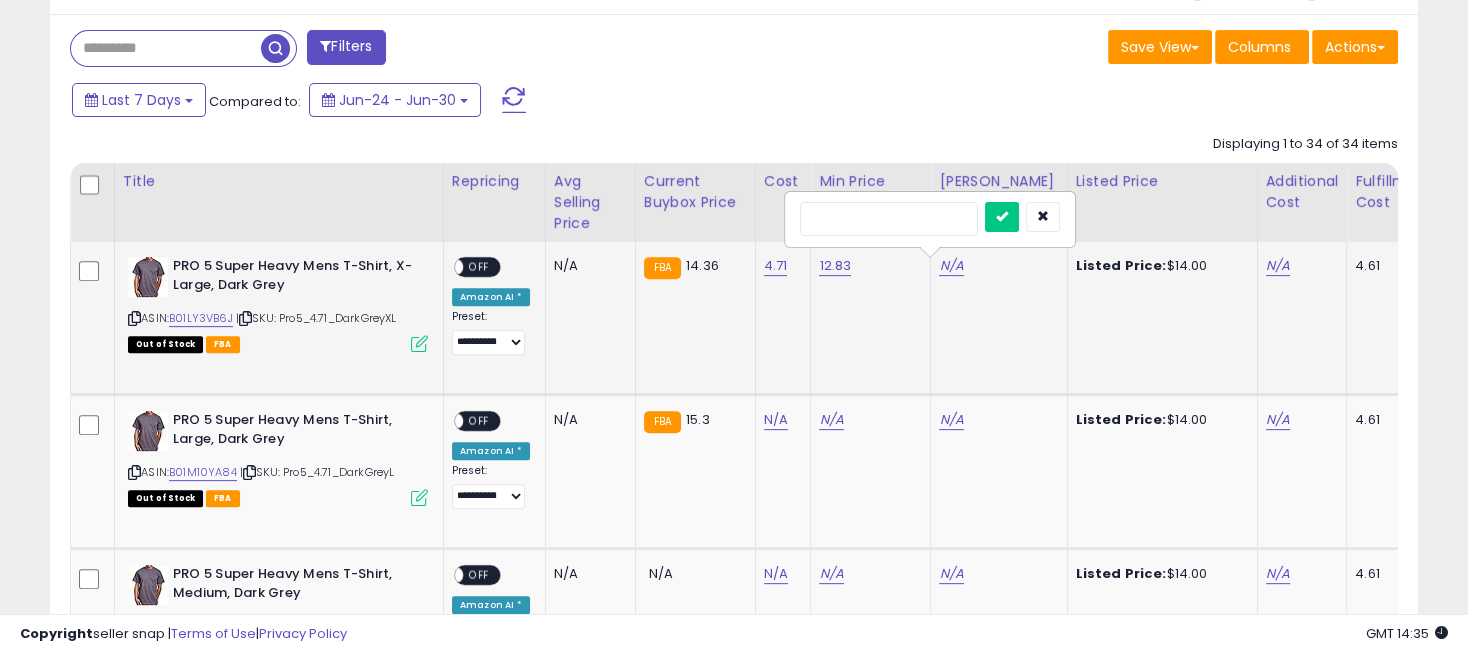 type on "*****" 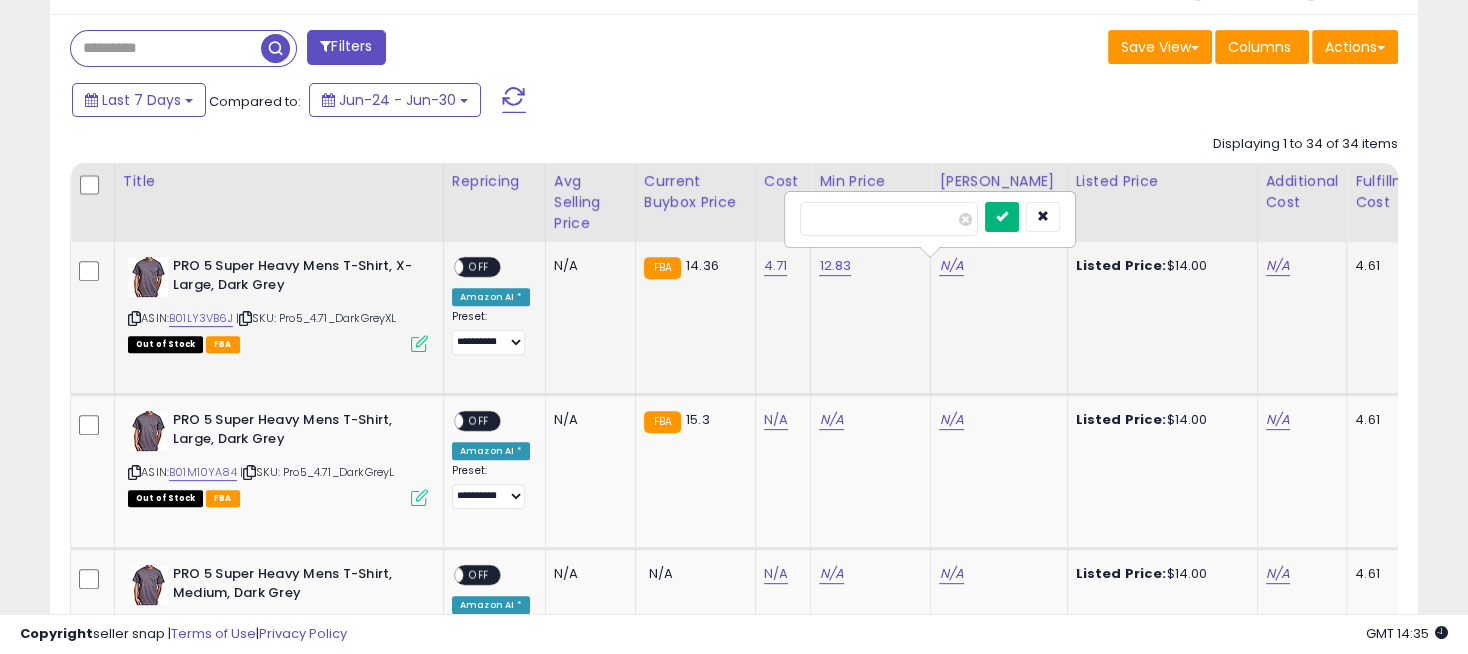 click at bounding box center (1002, 217) 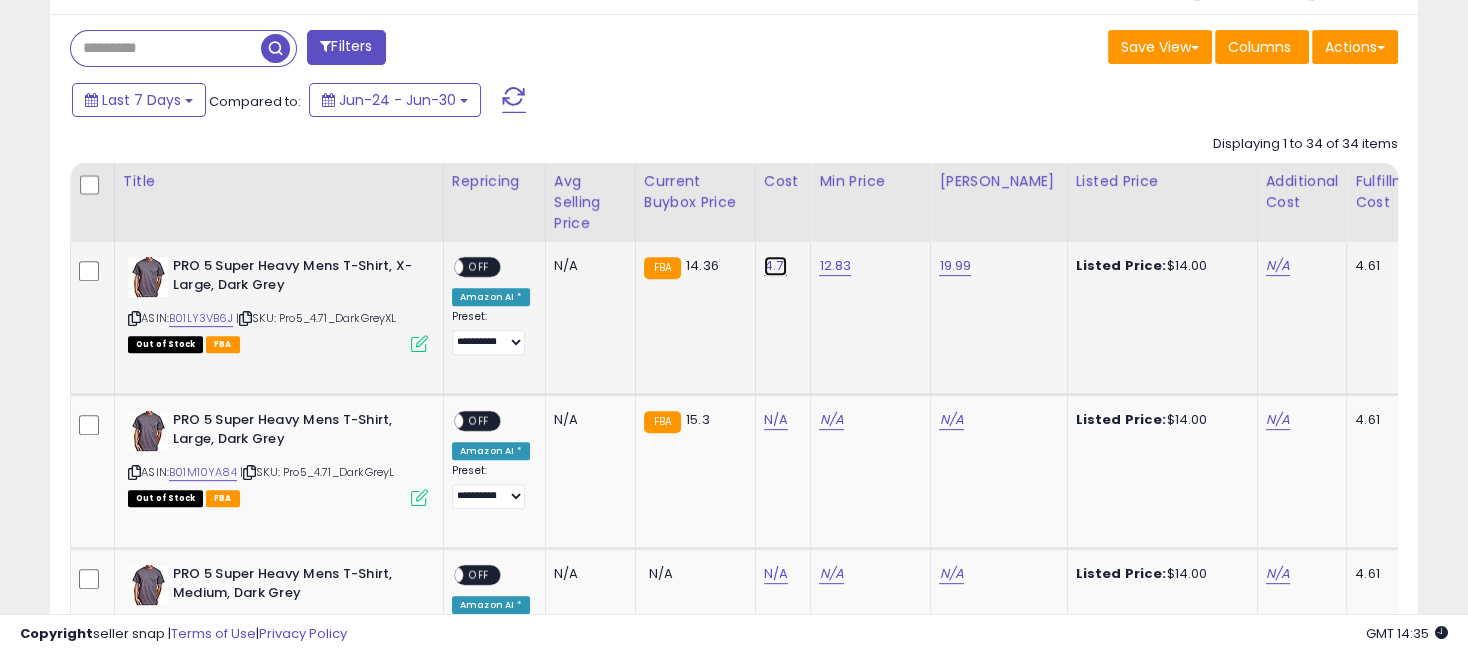 click on "4.71" at bounding box center [776, 266] 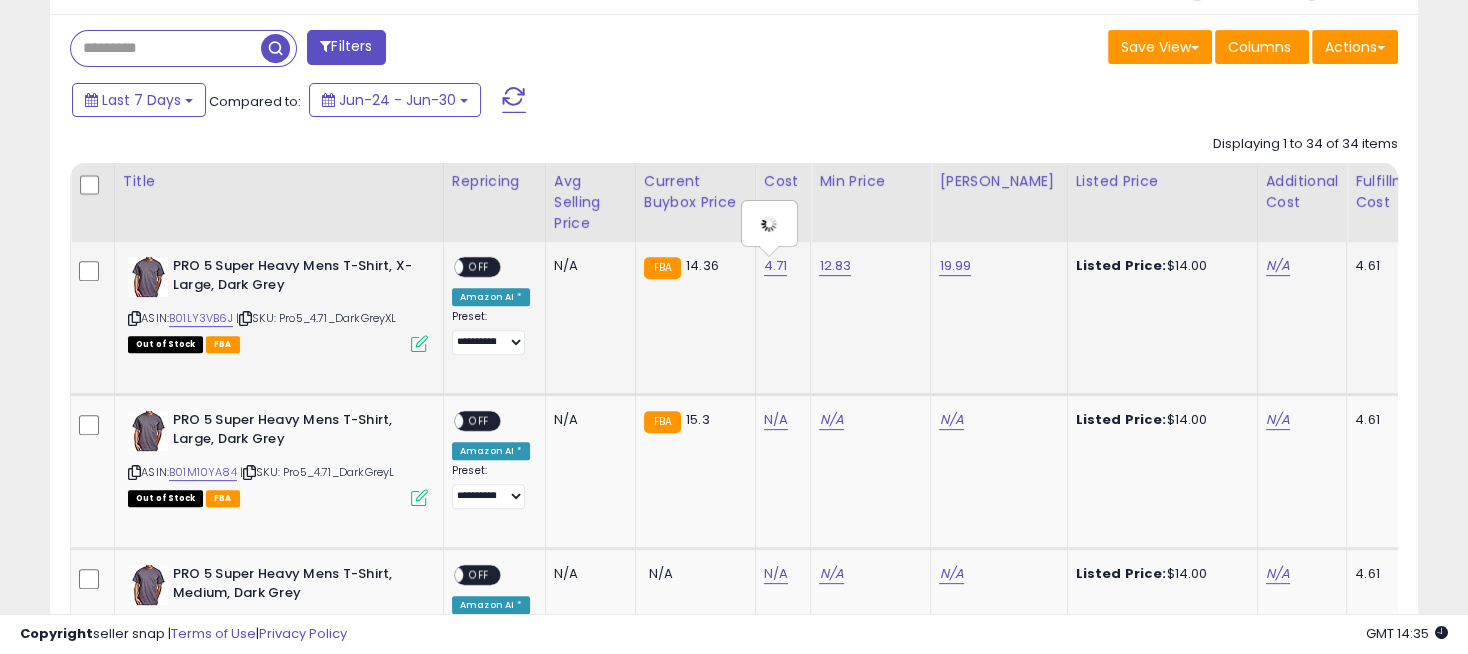 type on "****" 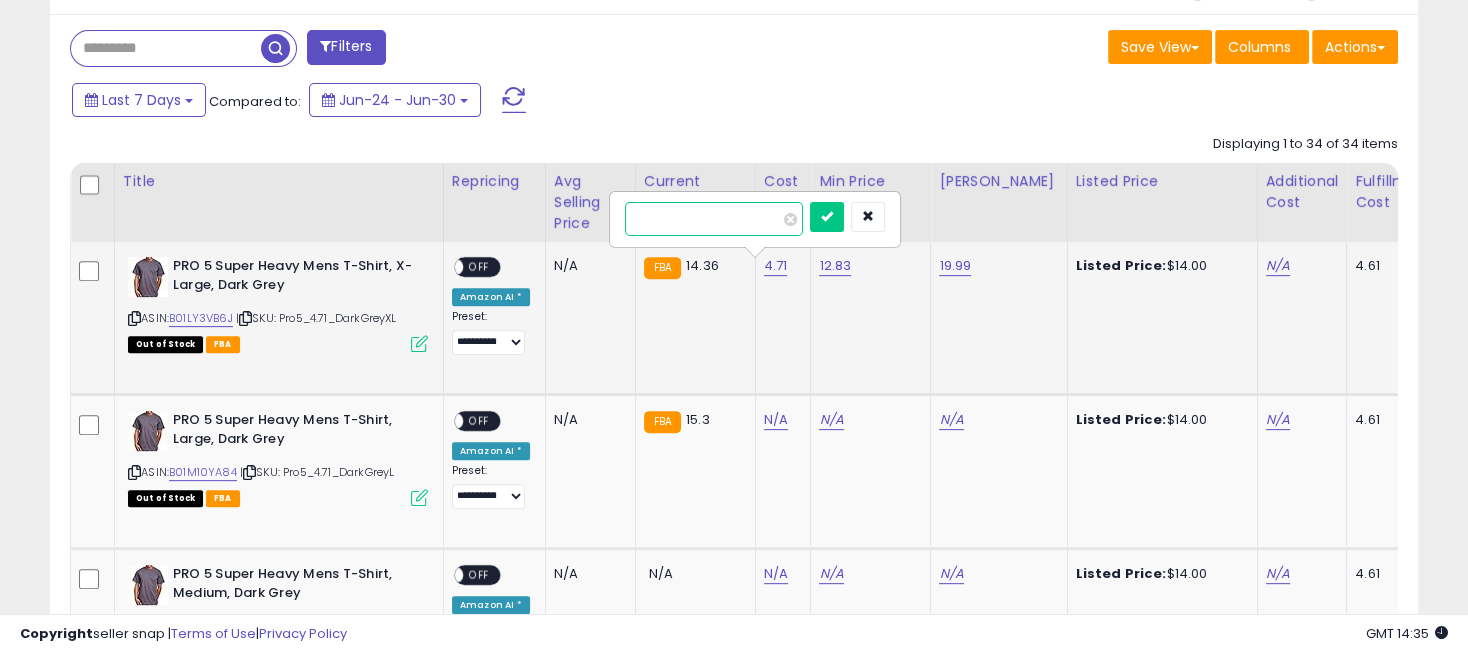 drag, startPoint x: 745, startPoint y: 203, endPoint x: 610, endPoint y: 202, distance: 135.00371 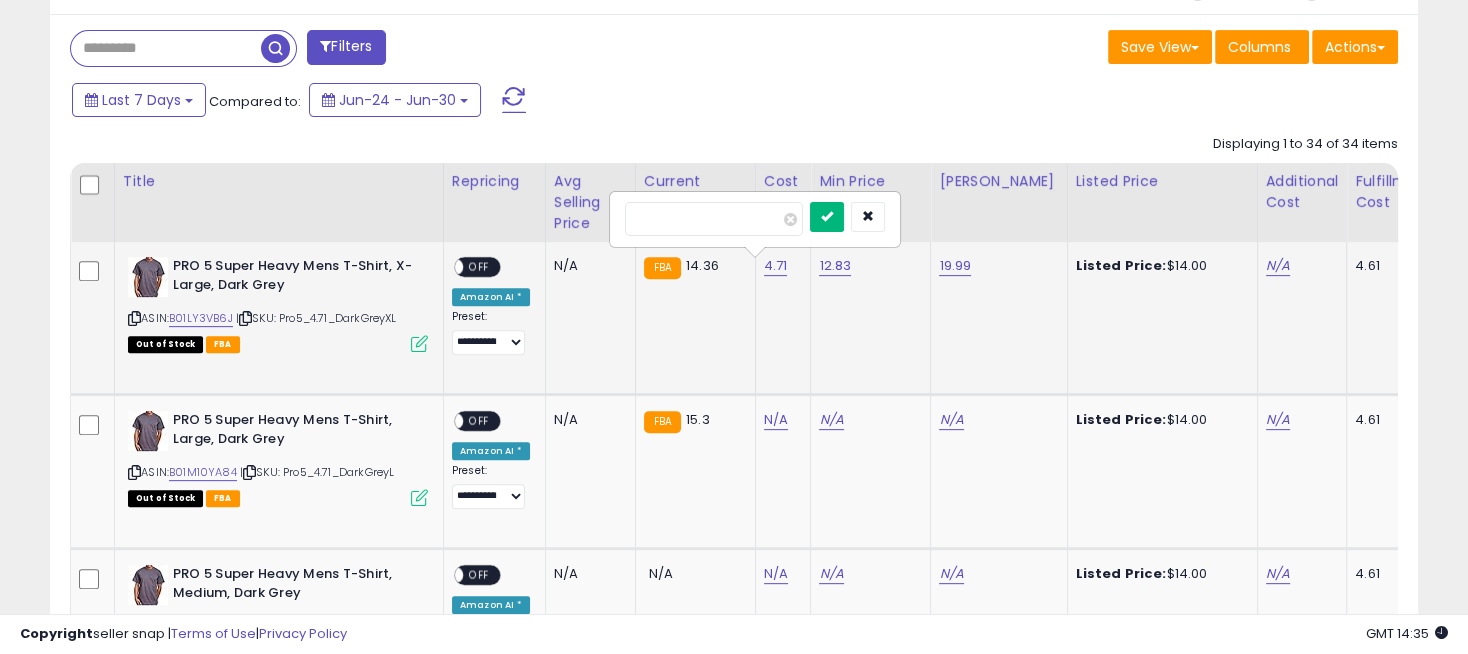 click at bounding box center [827, 217] 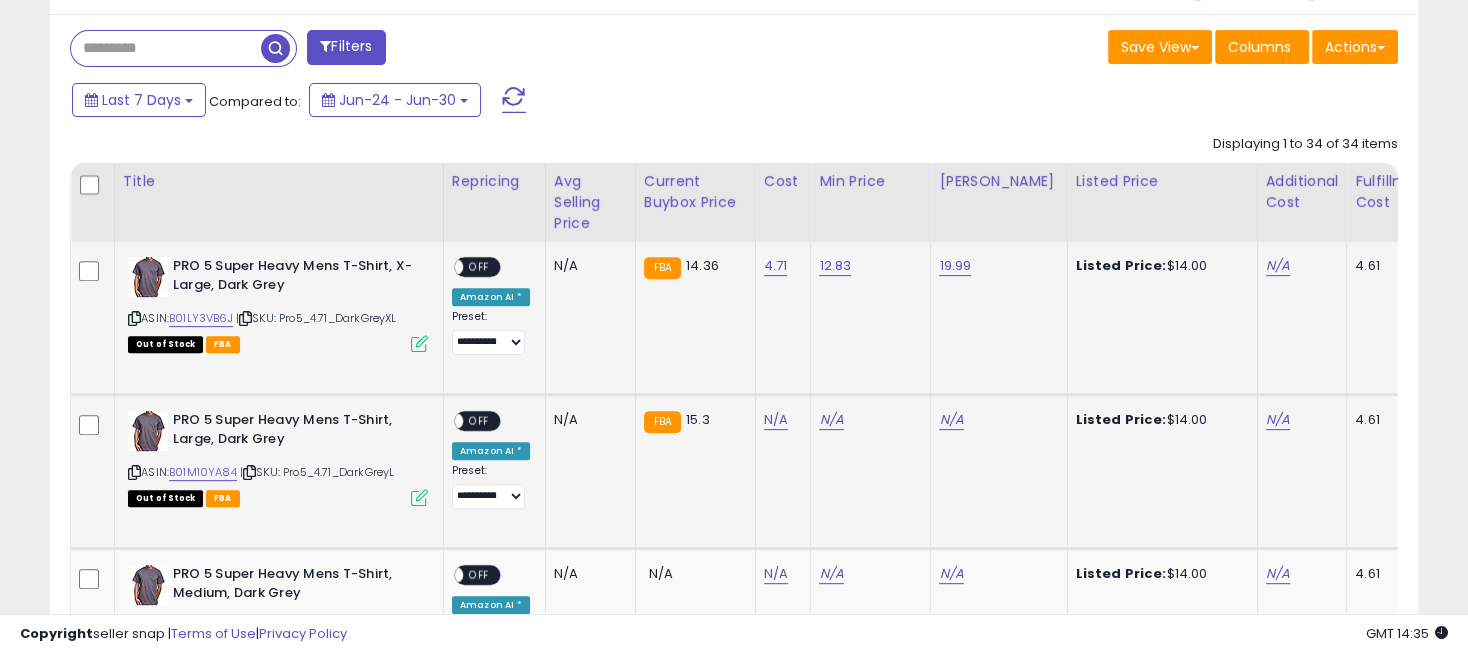 scroll, scrollTop: 919, scrollLeft: 0, axis: vertical 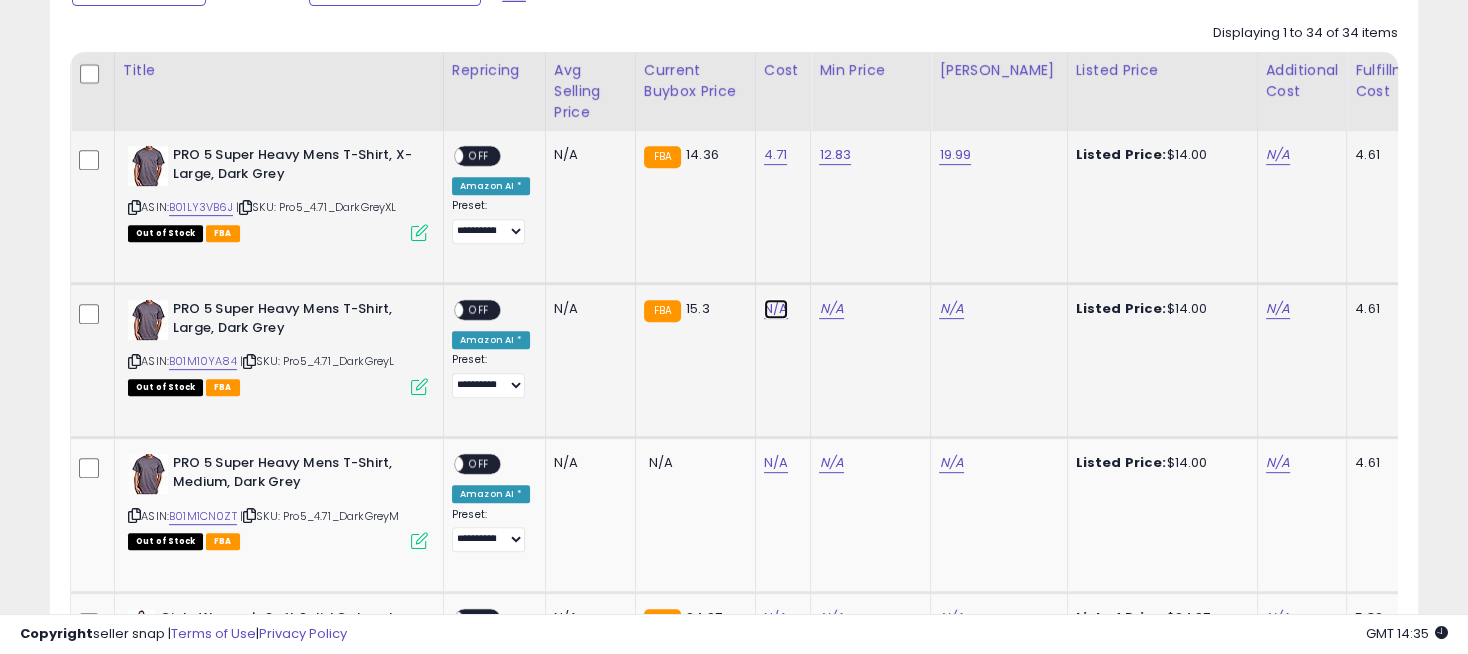 click on "N/A" at bounding box center [776, 309] 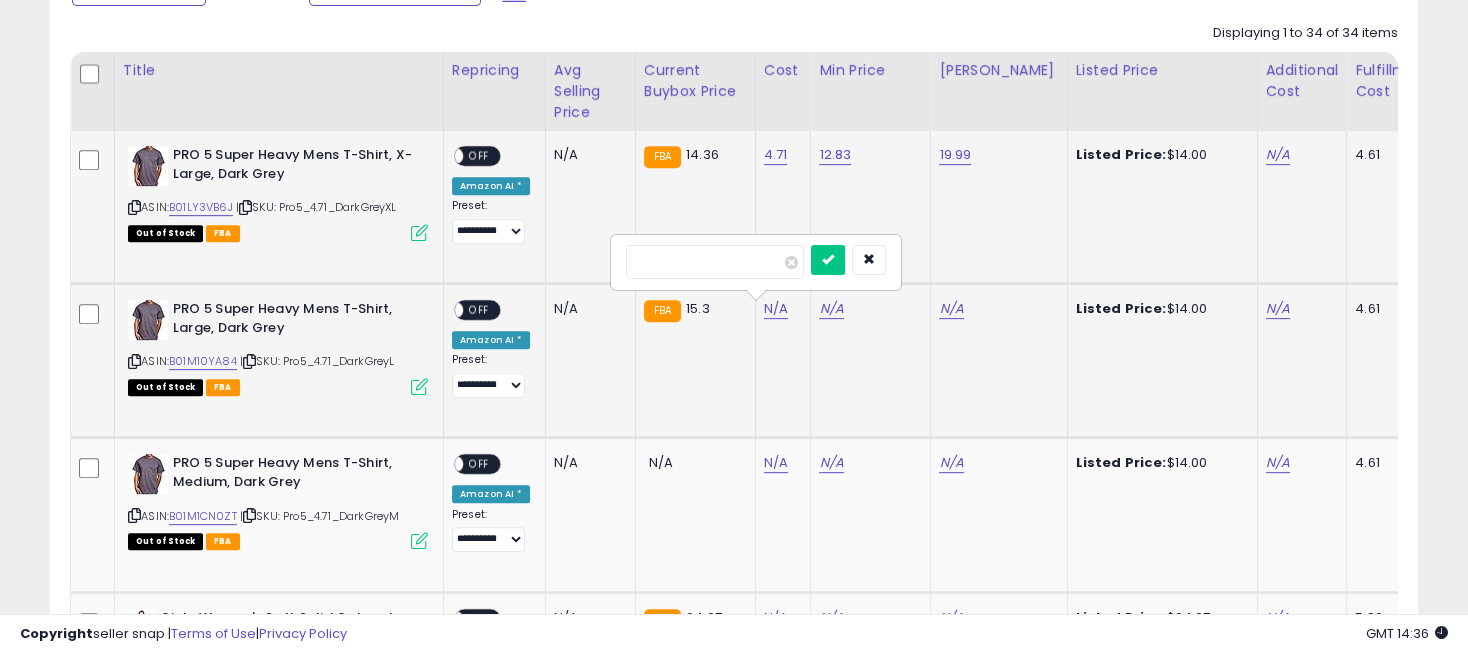 type on "****" 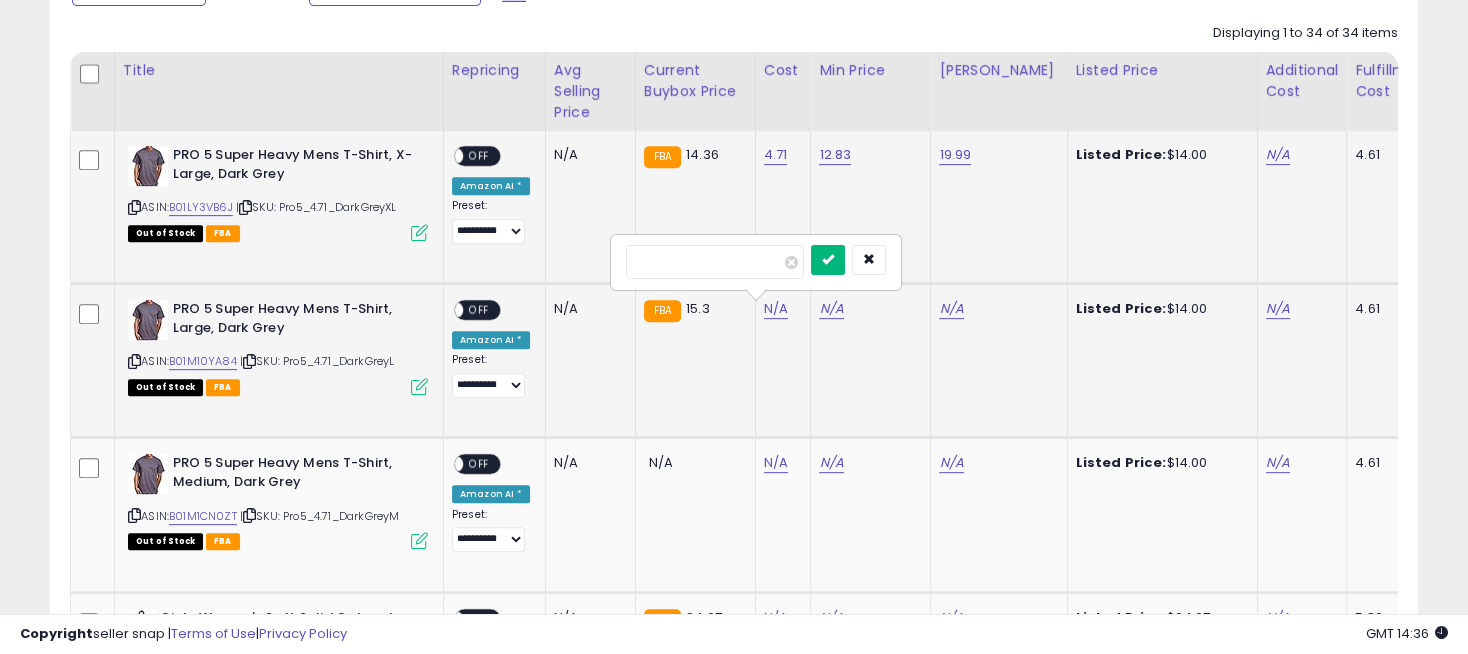 click at bounding box center (828, 259) 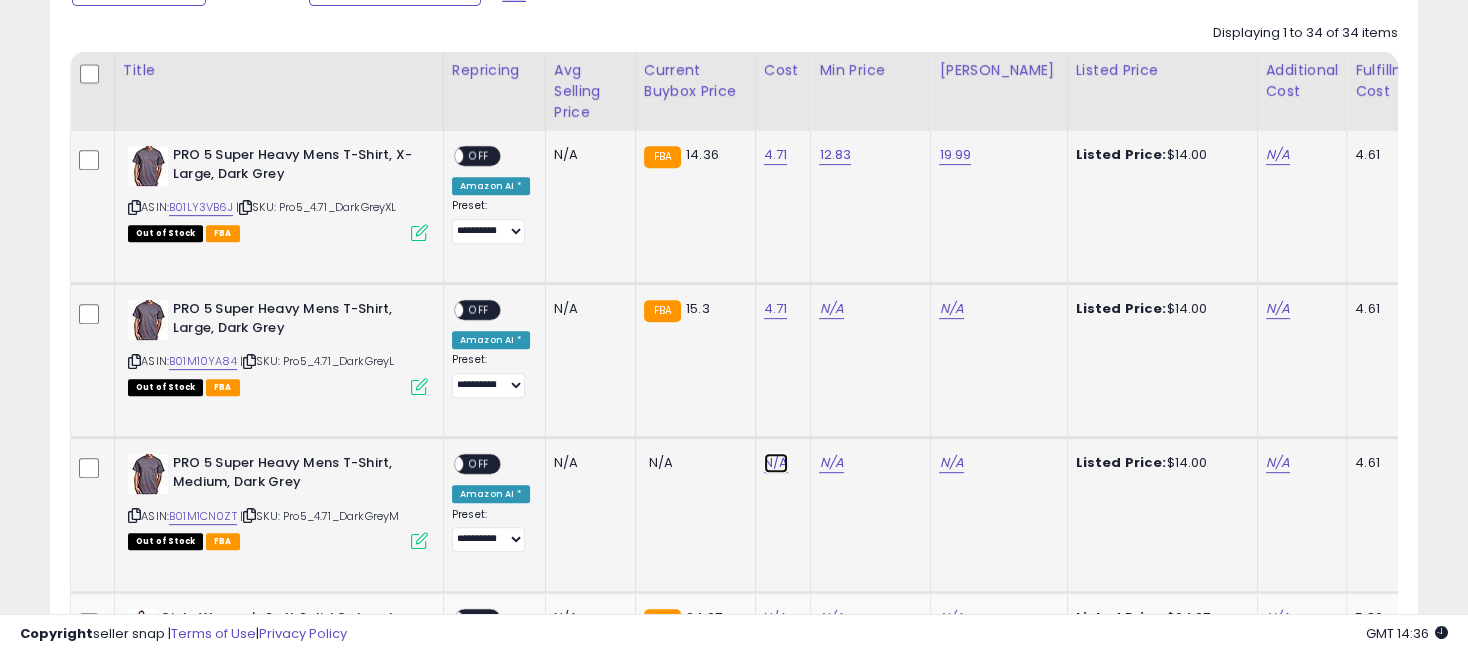 click on "N/A" at bounding box center [776, 463] 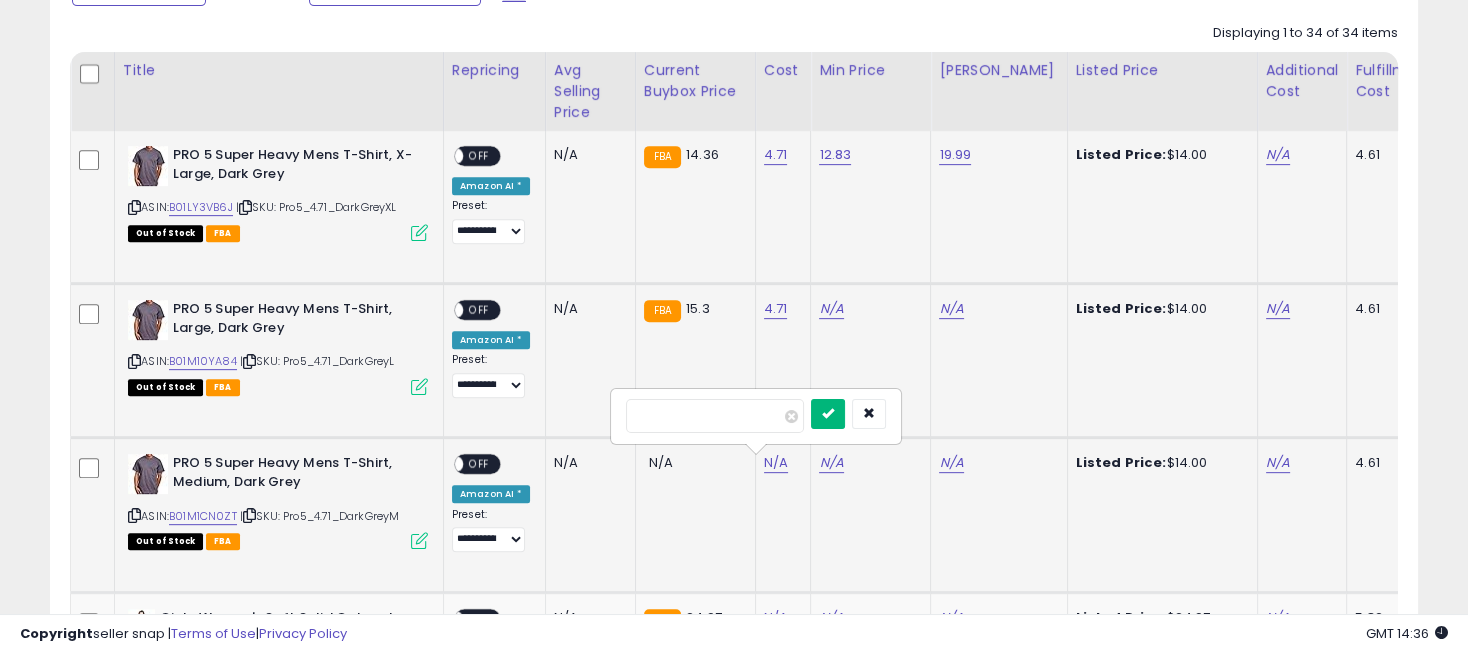 type on "****" 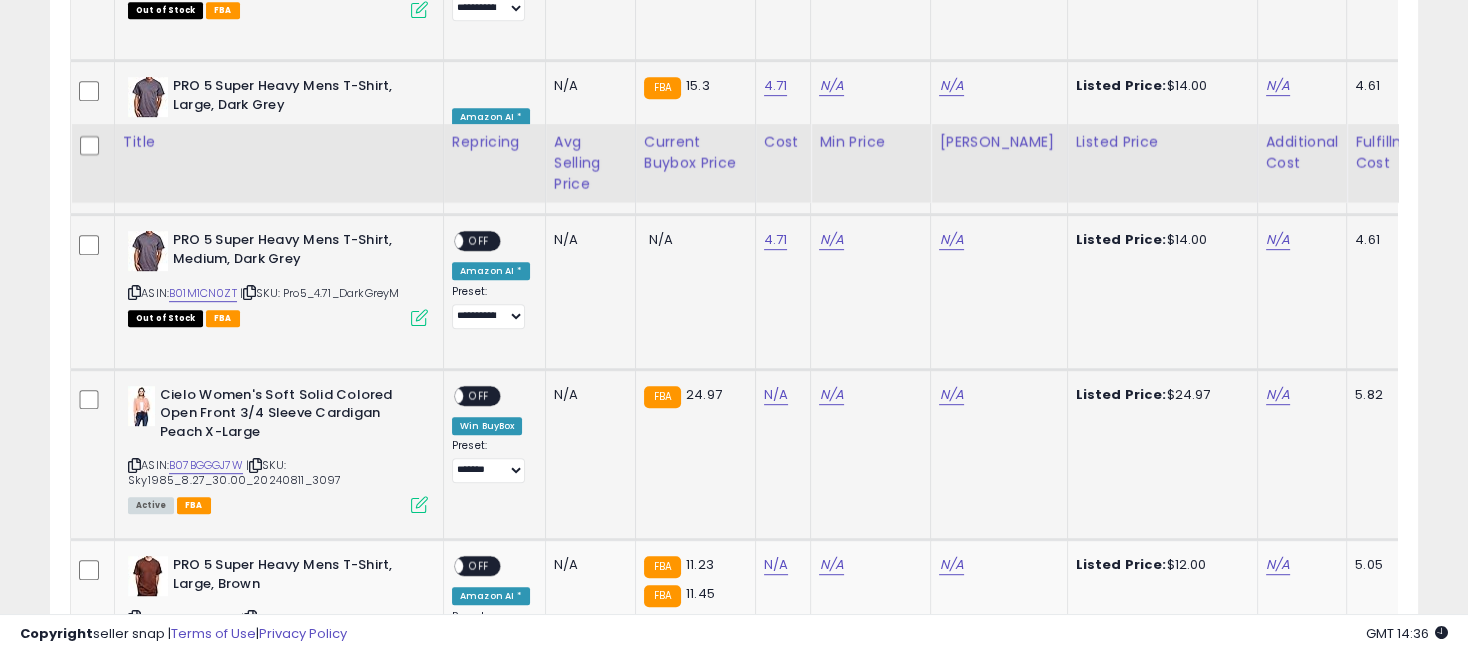 scroll, scrollTop: 1364, scrollLeft: 0, axis: vertical 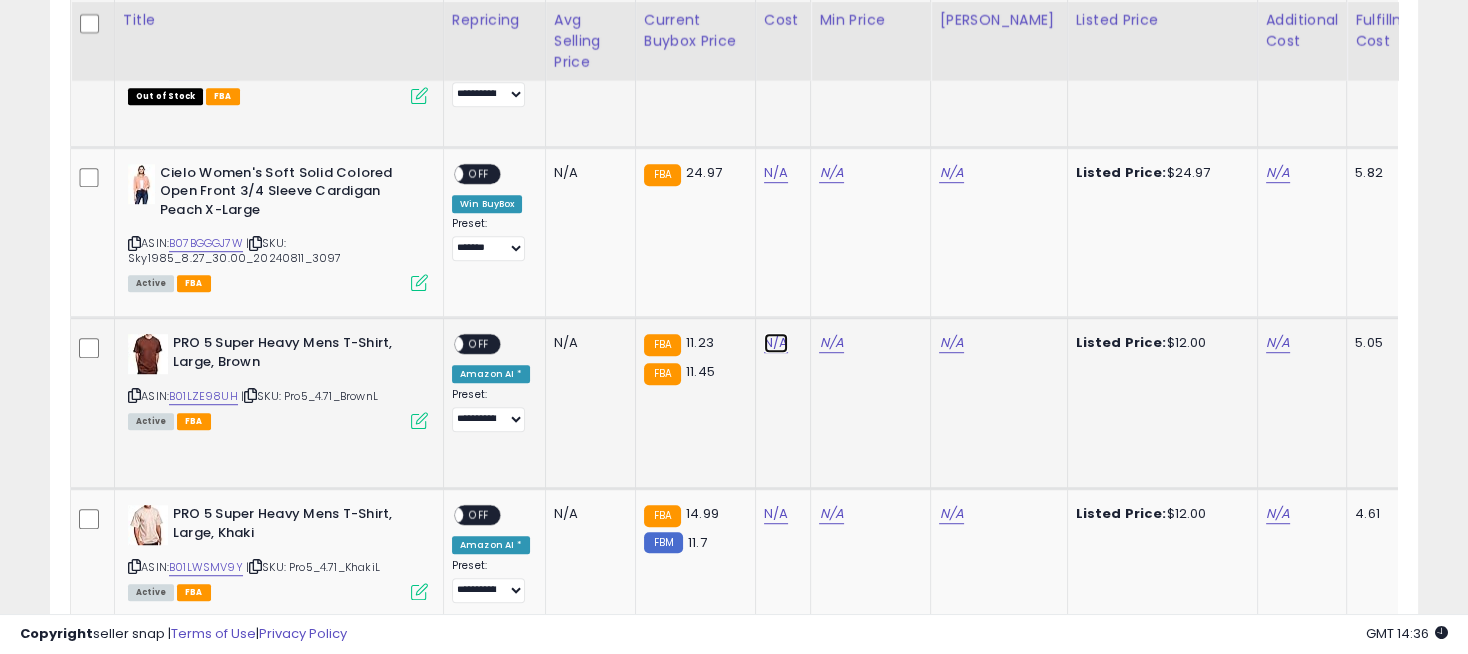 click on "N/A" at bounding box center (776, 173) 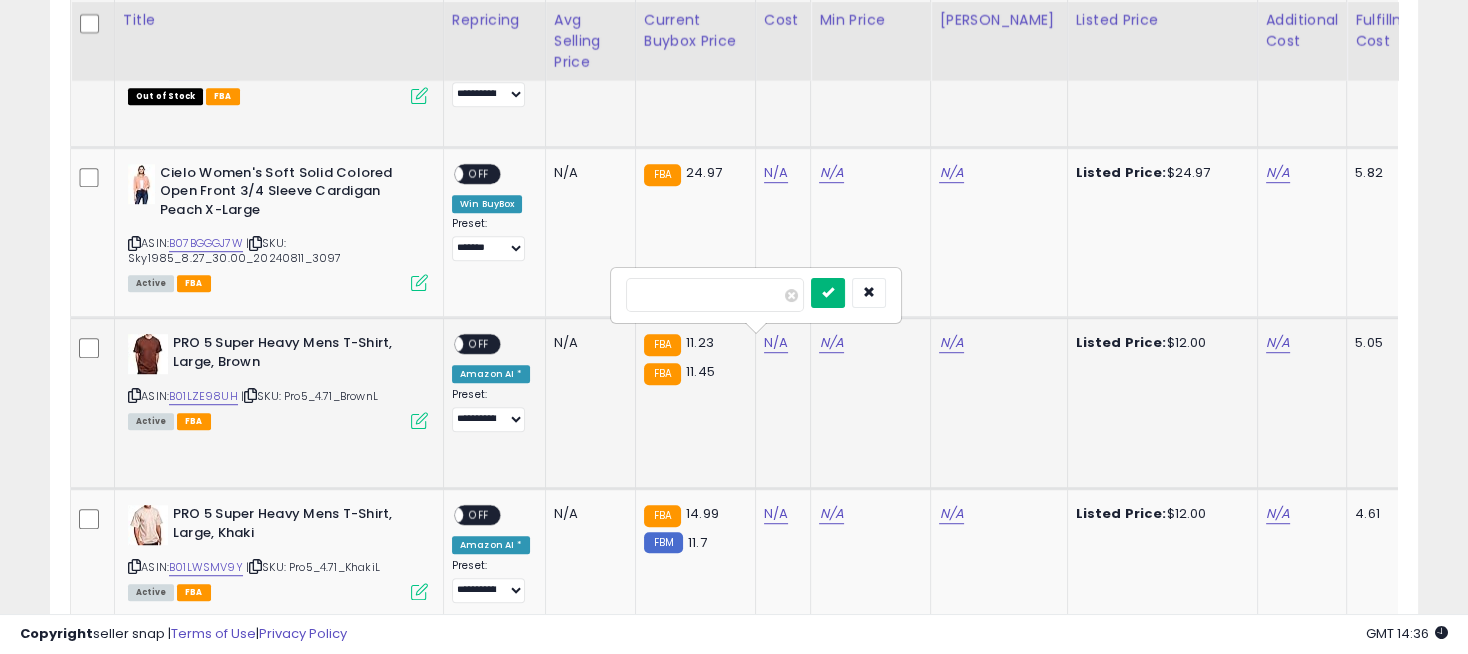 type on "****" 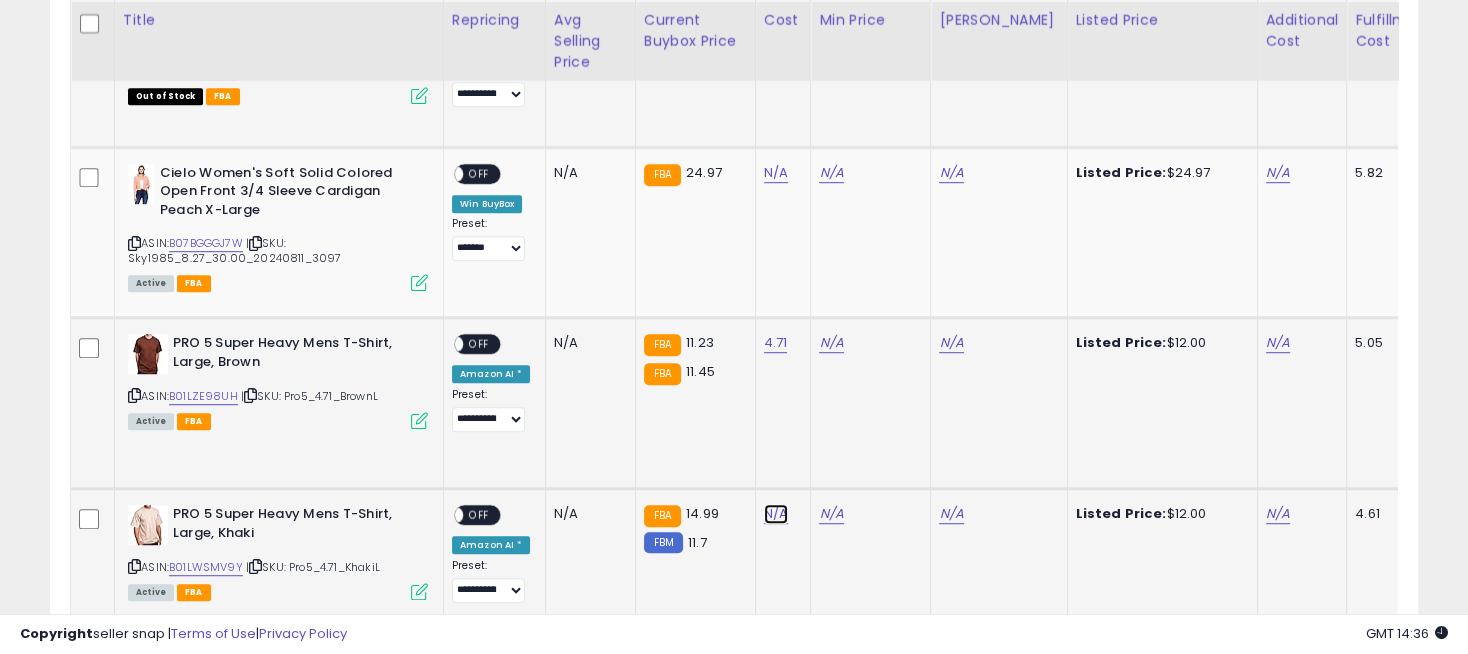click on "N/A" at bounding box center [776, 173] 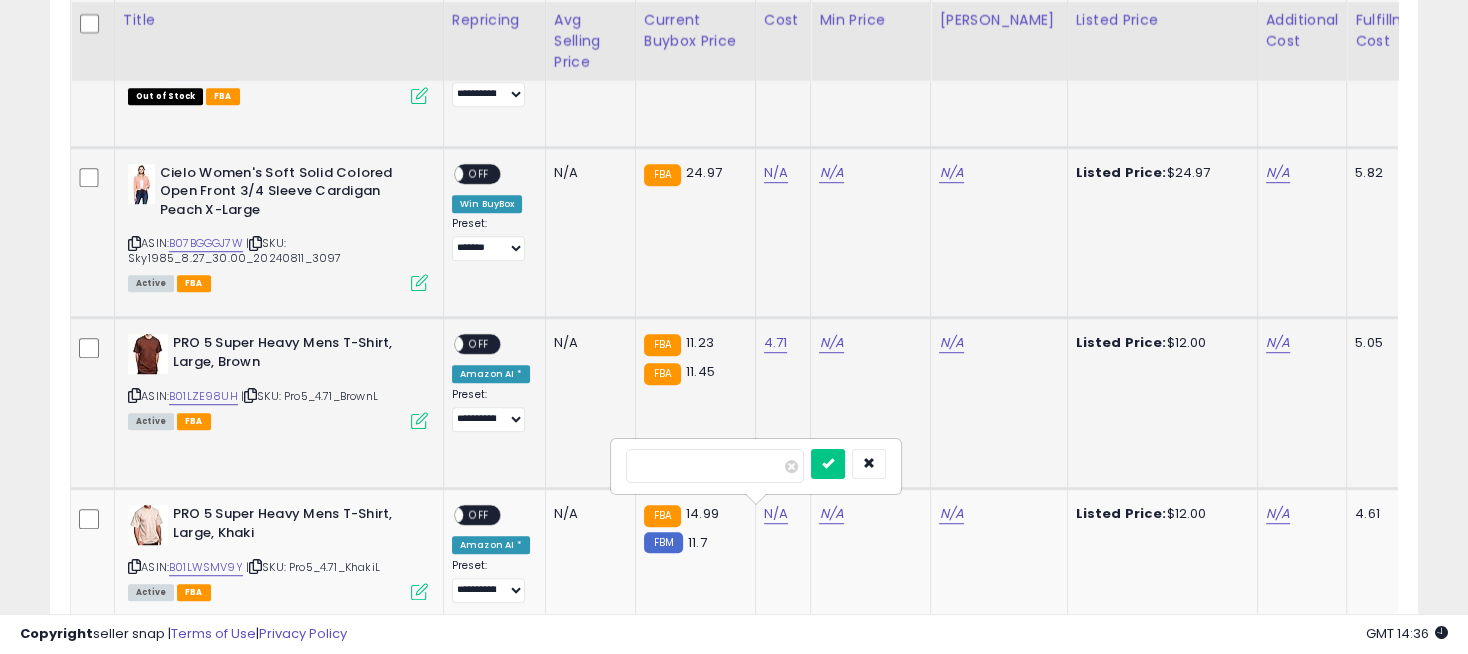 type on "****" 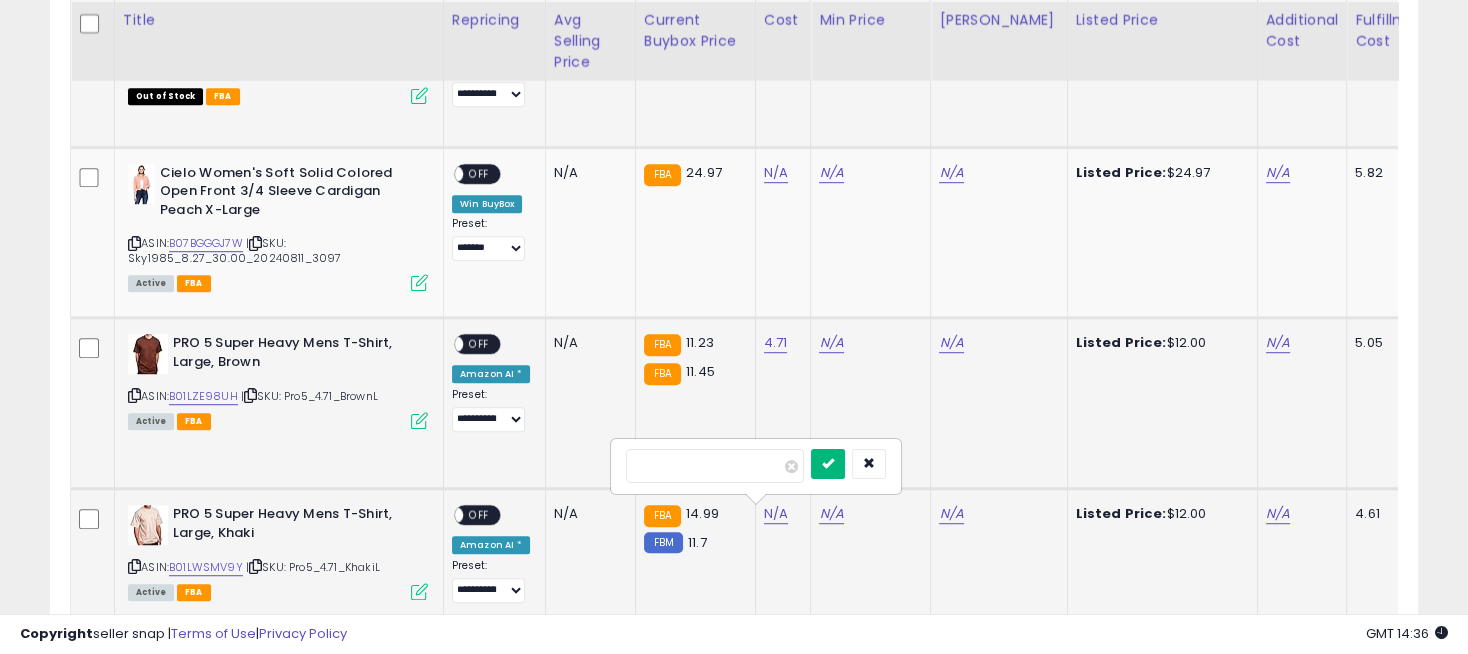 click at bounding box center (828, 463) 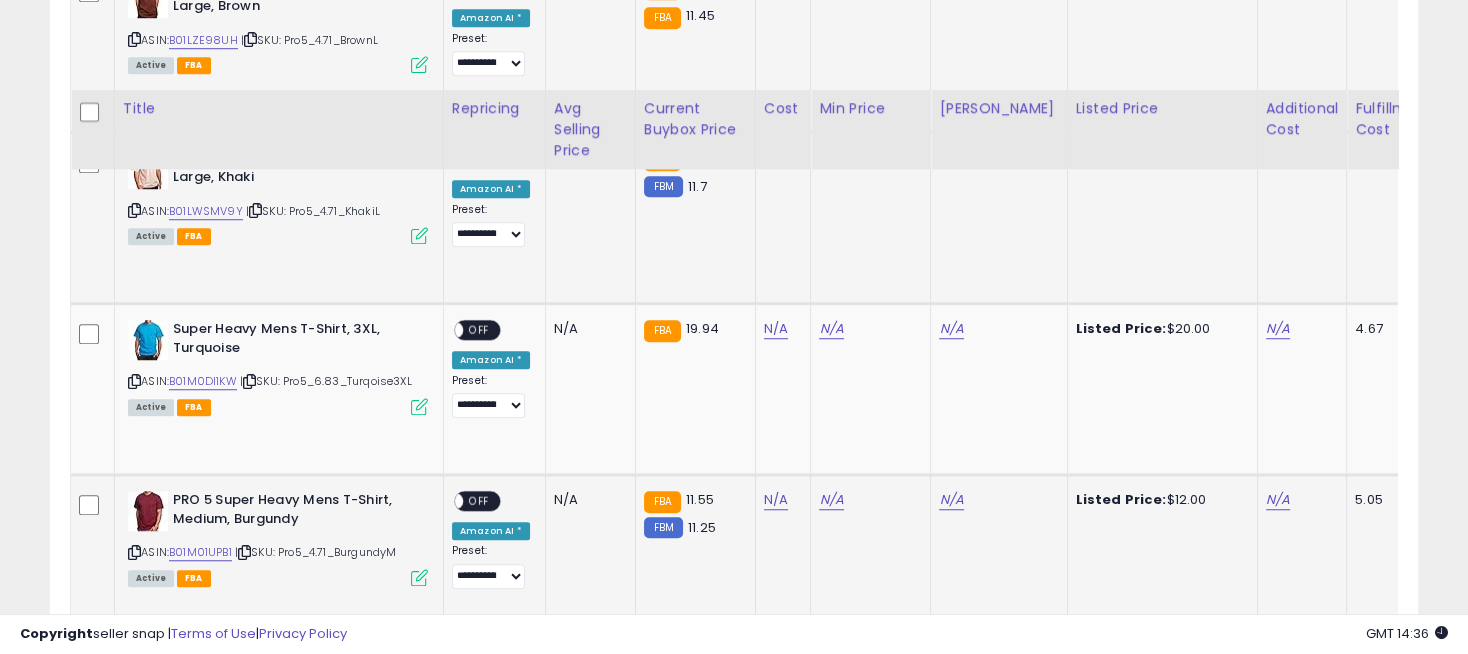 scroll, scrollTop: 1808, scrollLeft: 0, axis: vertical 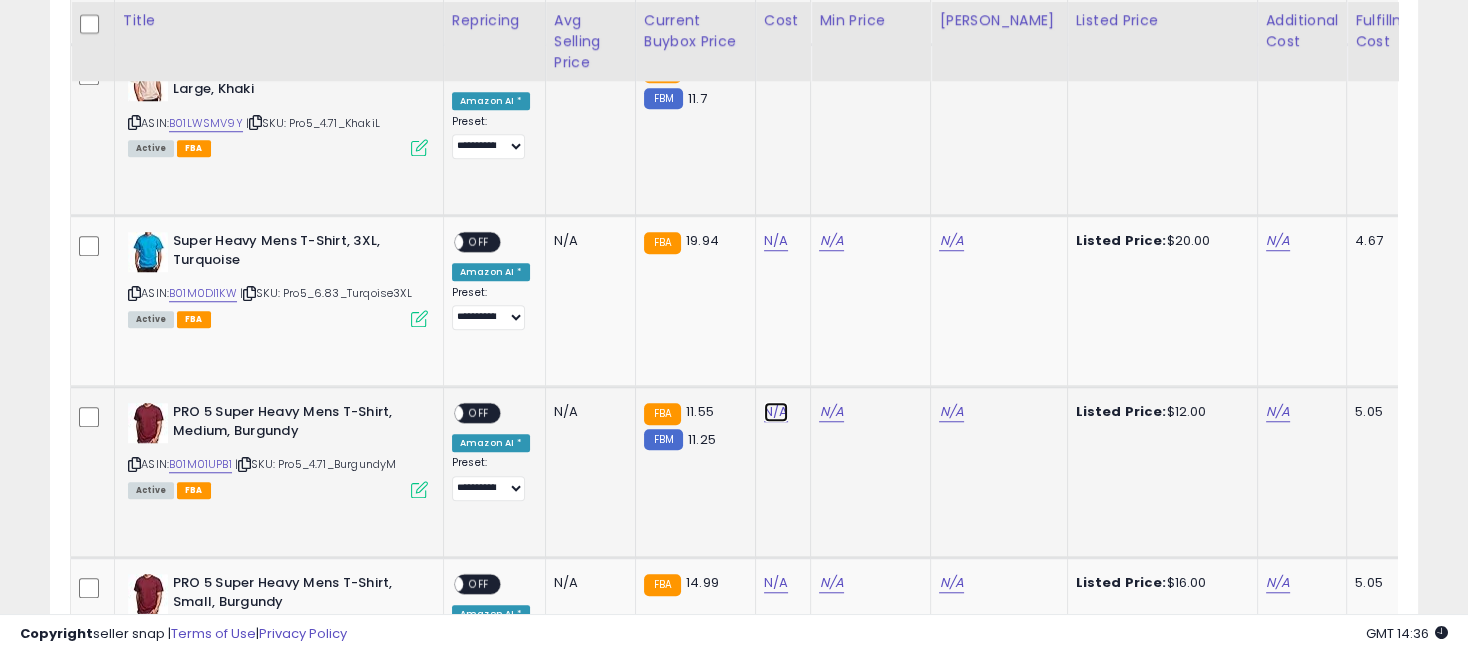 click on "N/A" at bounding box center (776, -271) 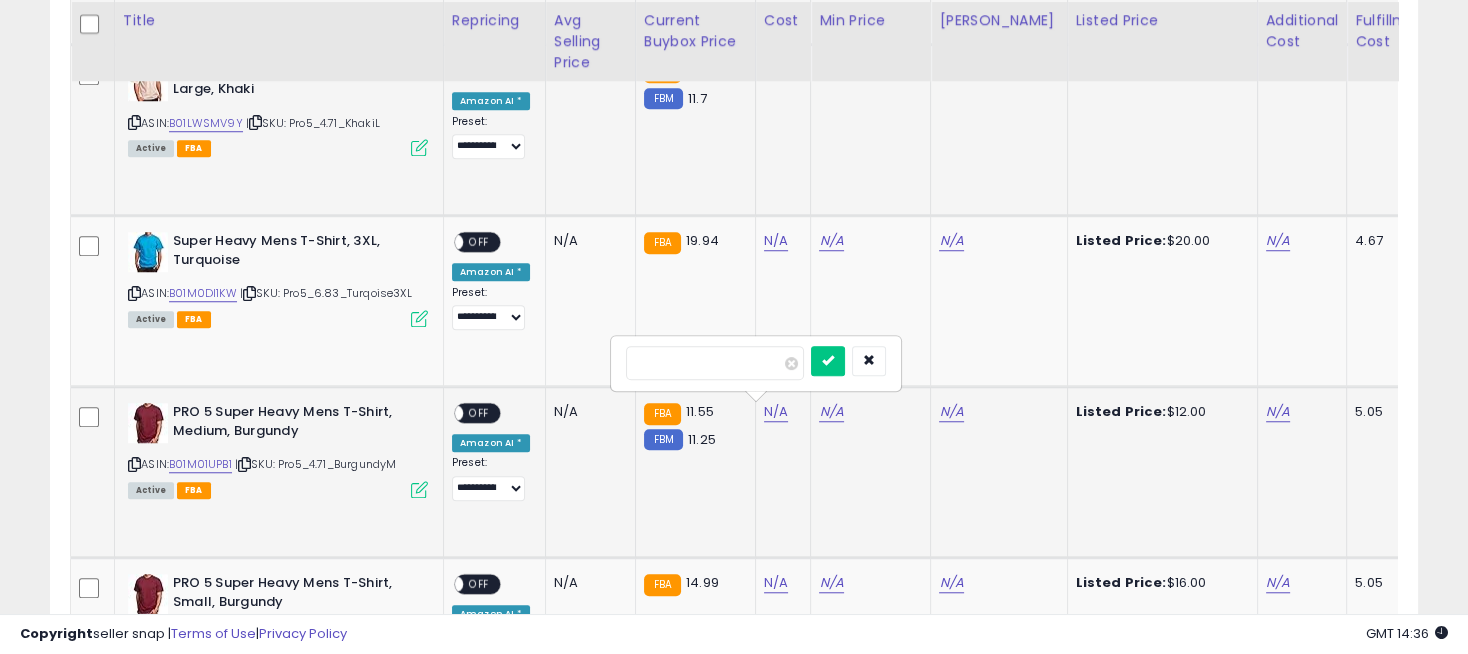 type on "****" 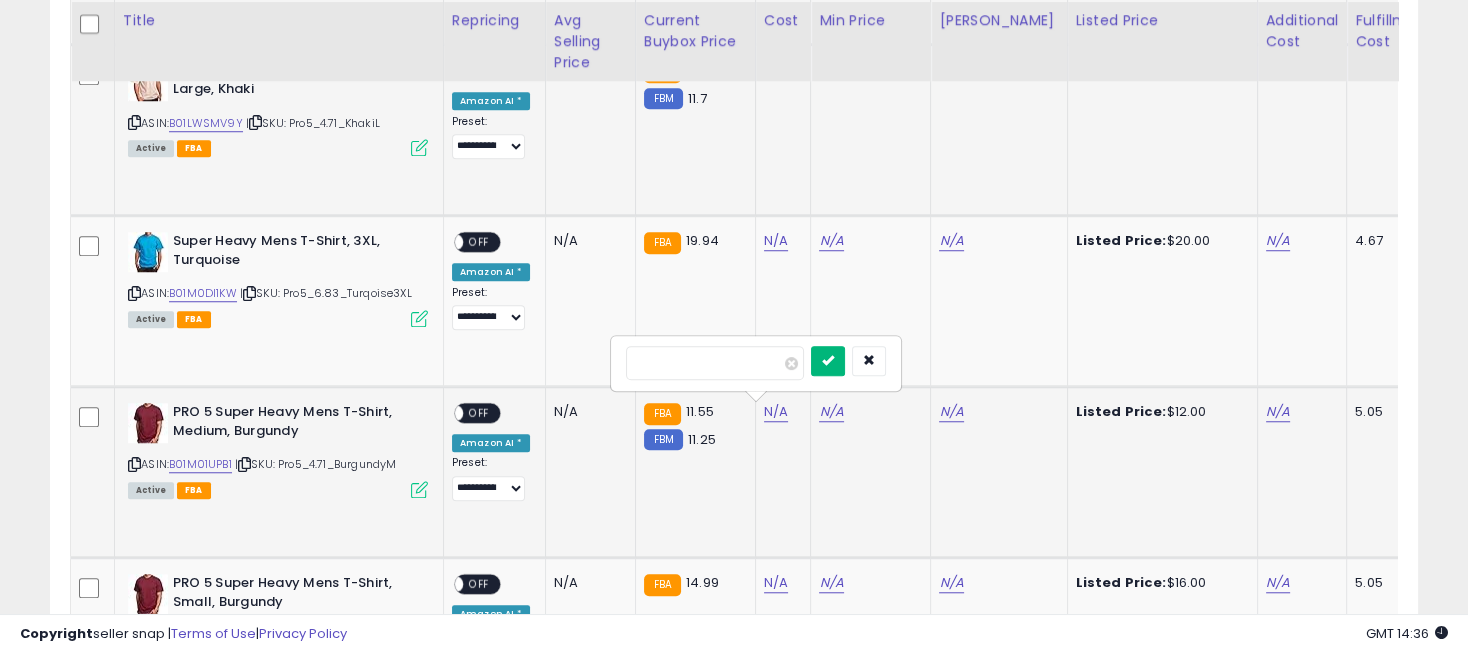 click at bounding box center [828, 360] 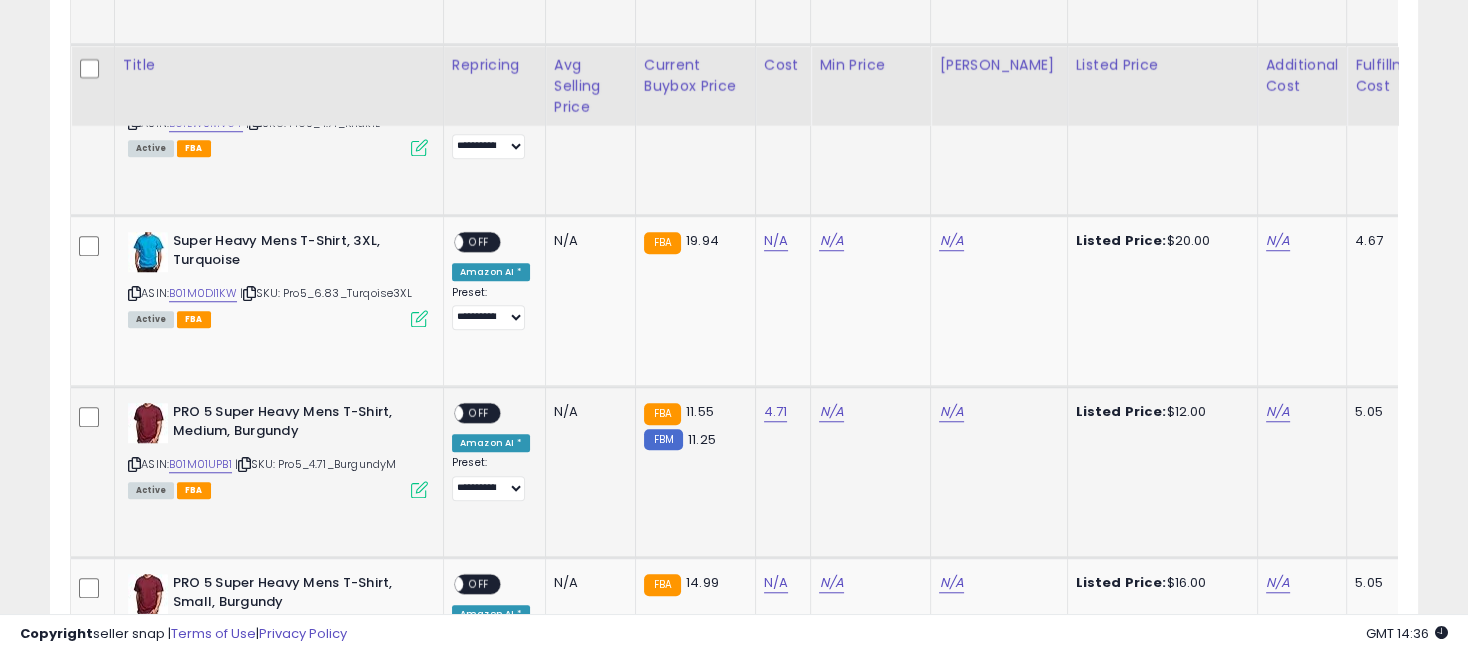 scroll, scrollTop: 1919, scrollLeft: 0, axis: vertical 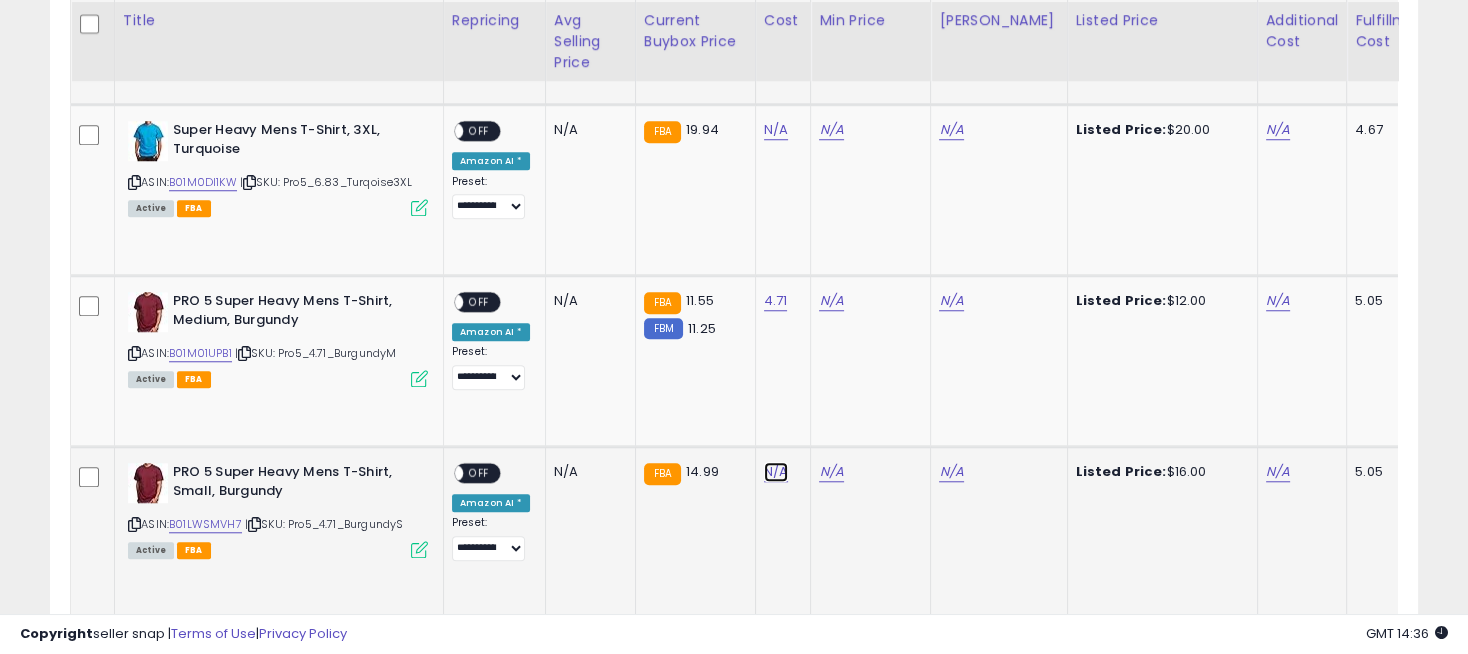 click on "N/A" at bounding box center (776, -382) 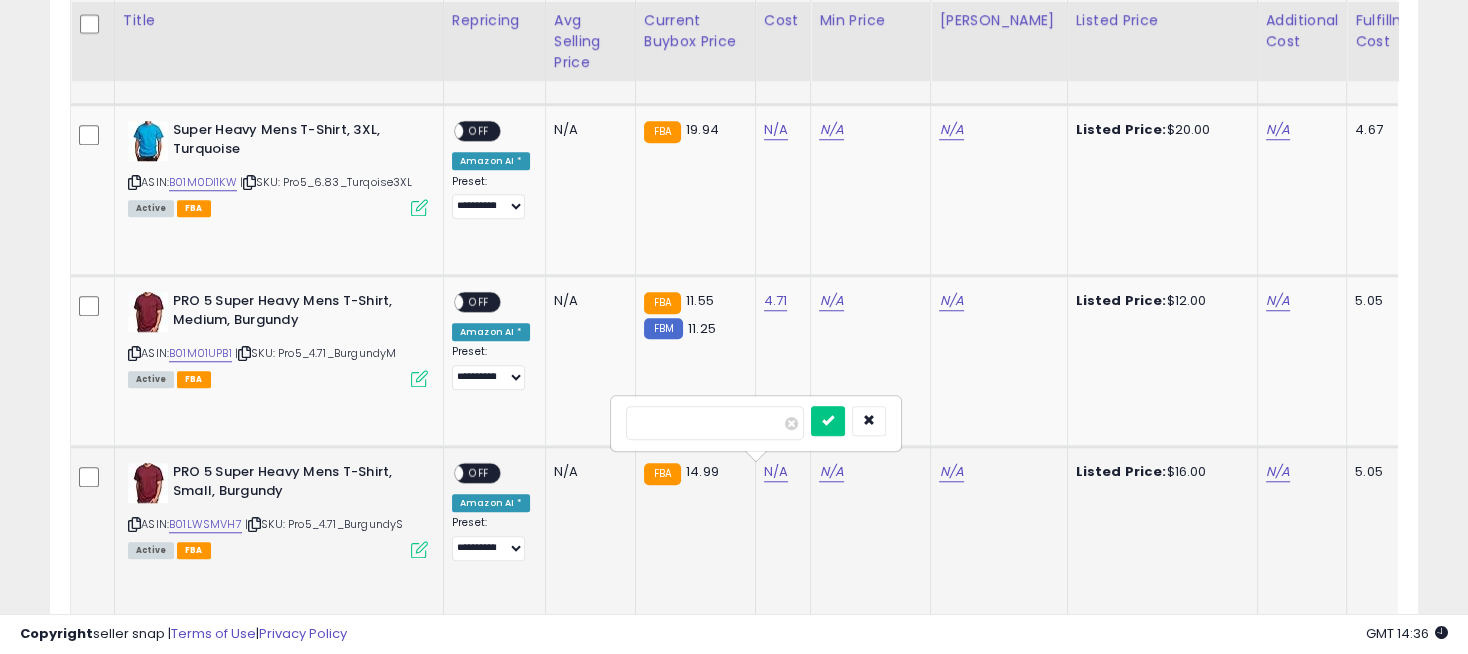 type on "****" 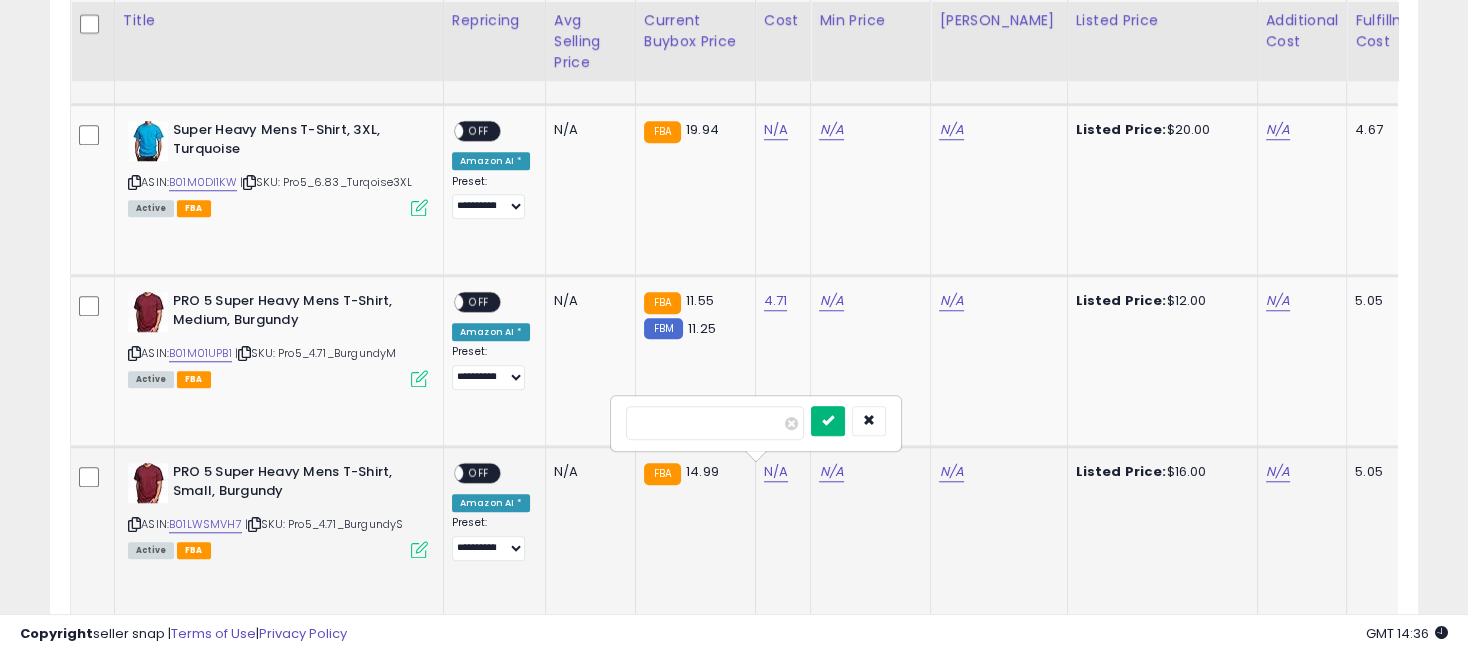 click at bounding box center [828, 421] 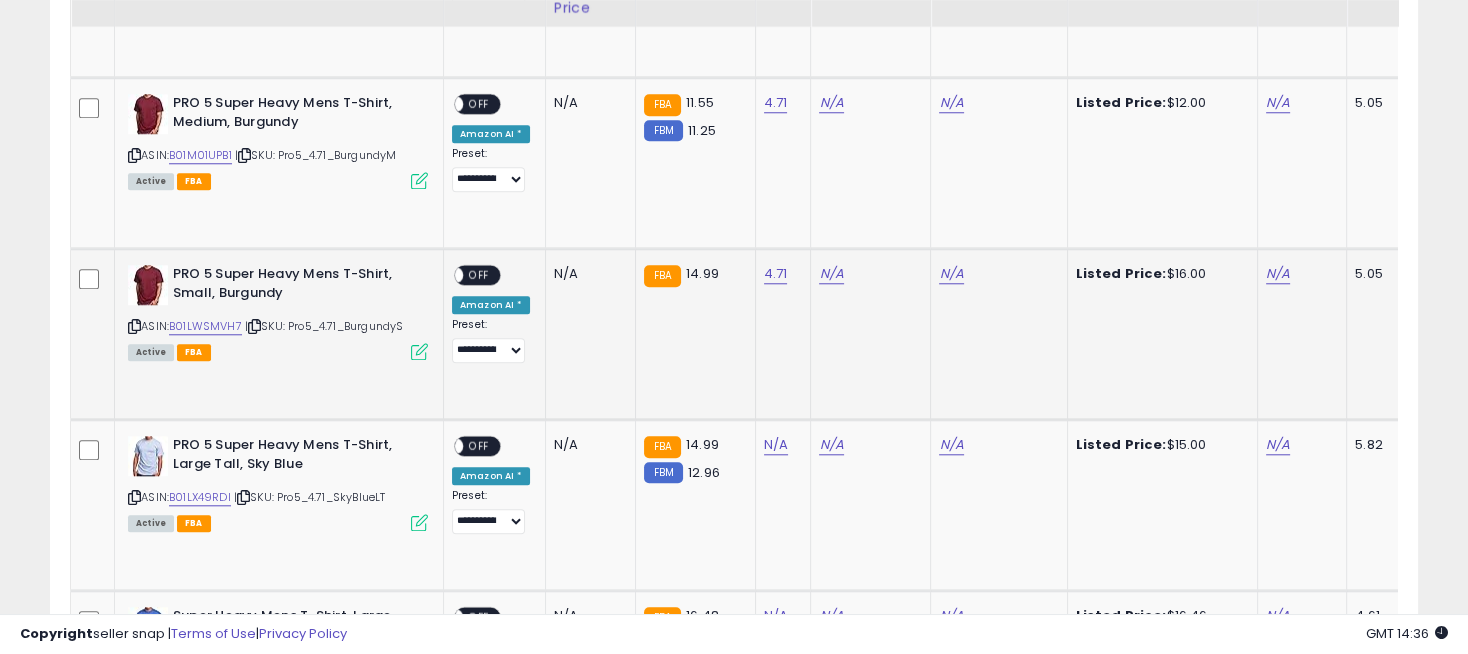 scroll, scrollTop: 2141, scrollLeft: 0, axis: vertical 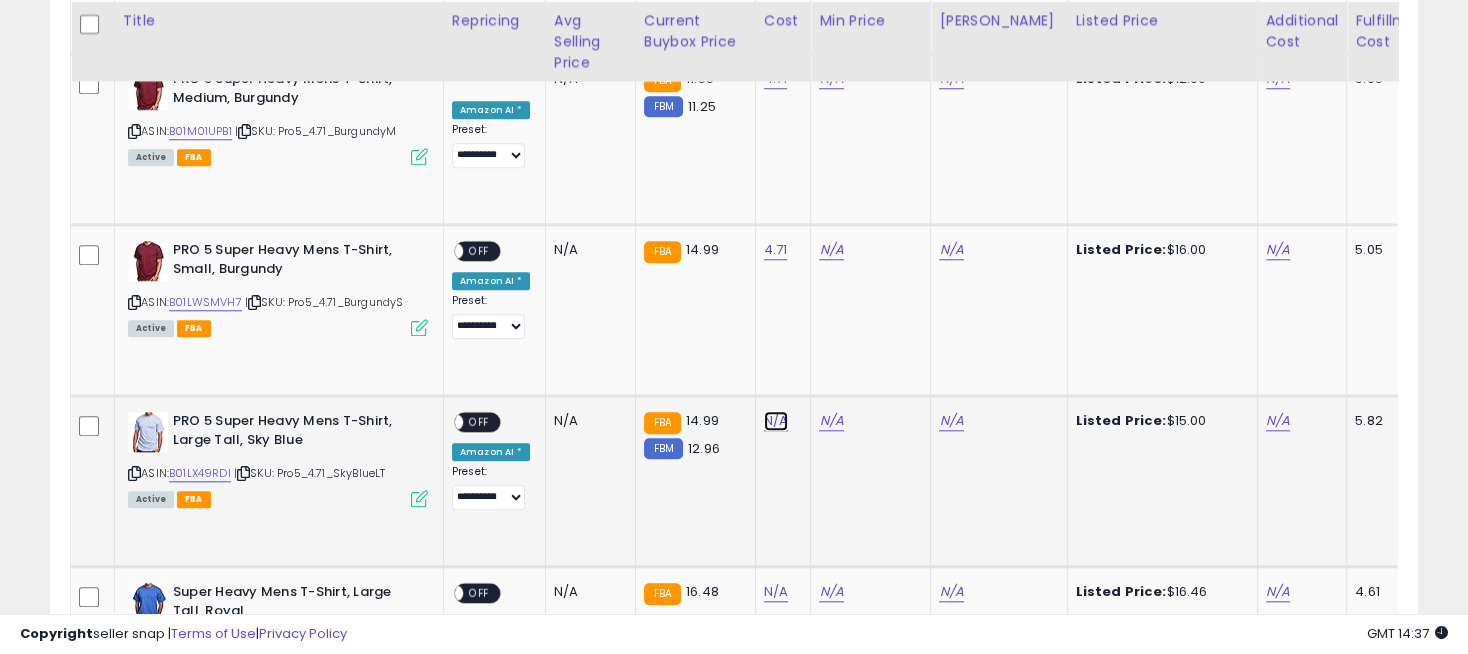 click on "N/A" at bounding box center [776, -604] 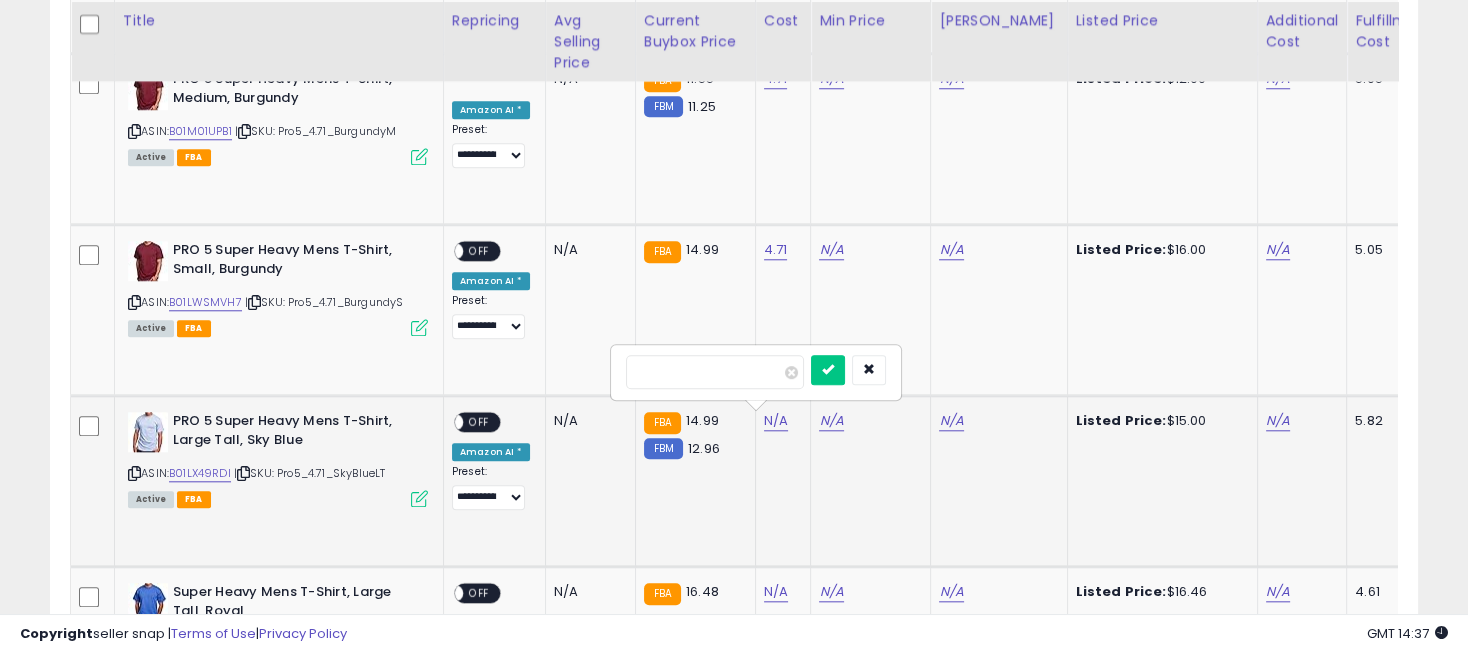 type on "****" 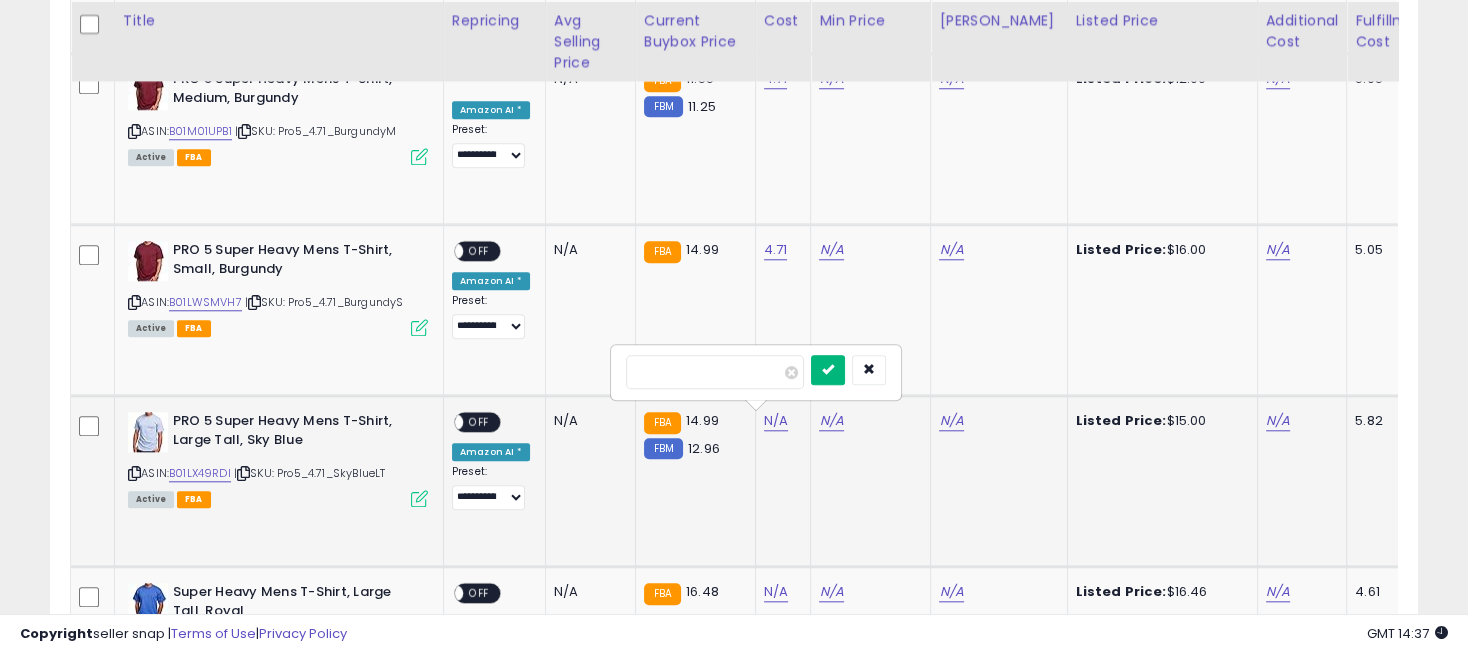 click at bounding box center (828, 370) 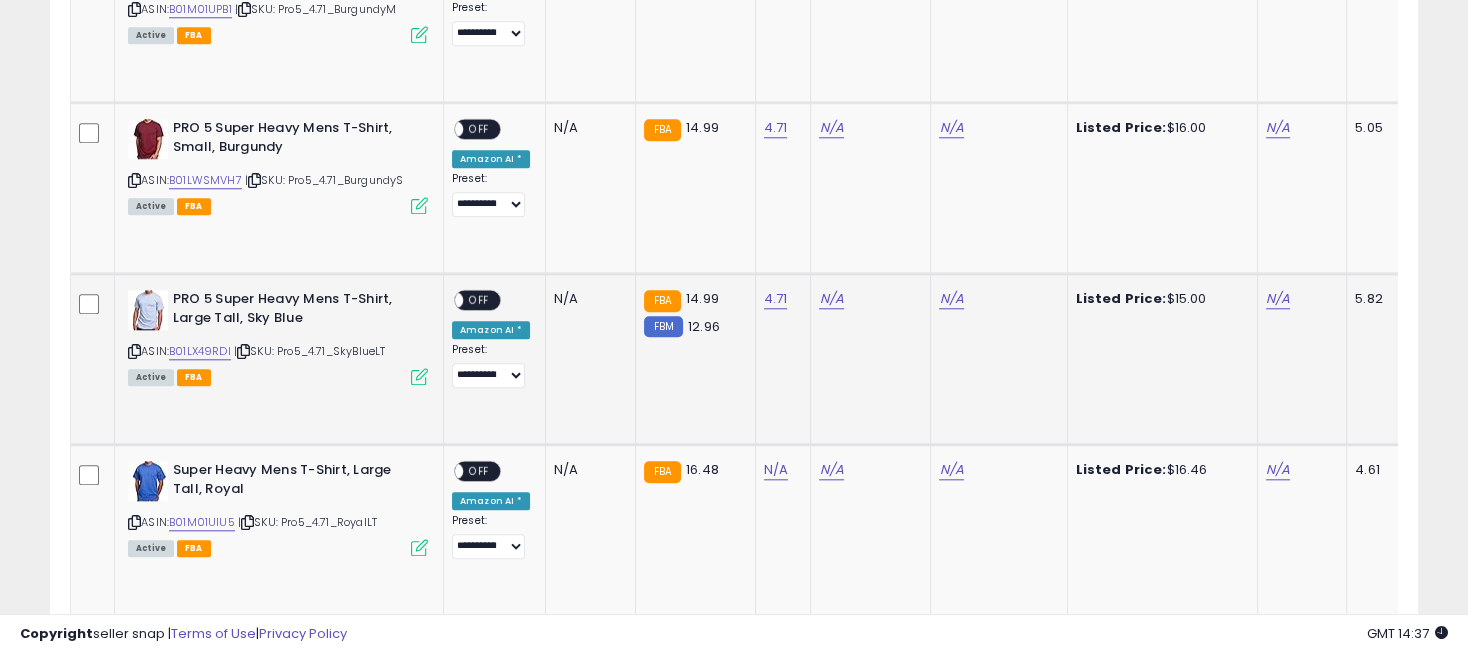 scroll, scrollTop: 2364, scrollLeft: 0, axis: vertical 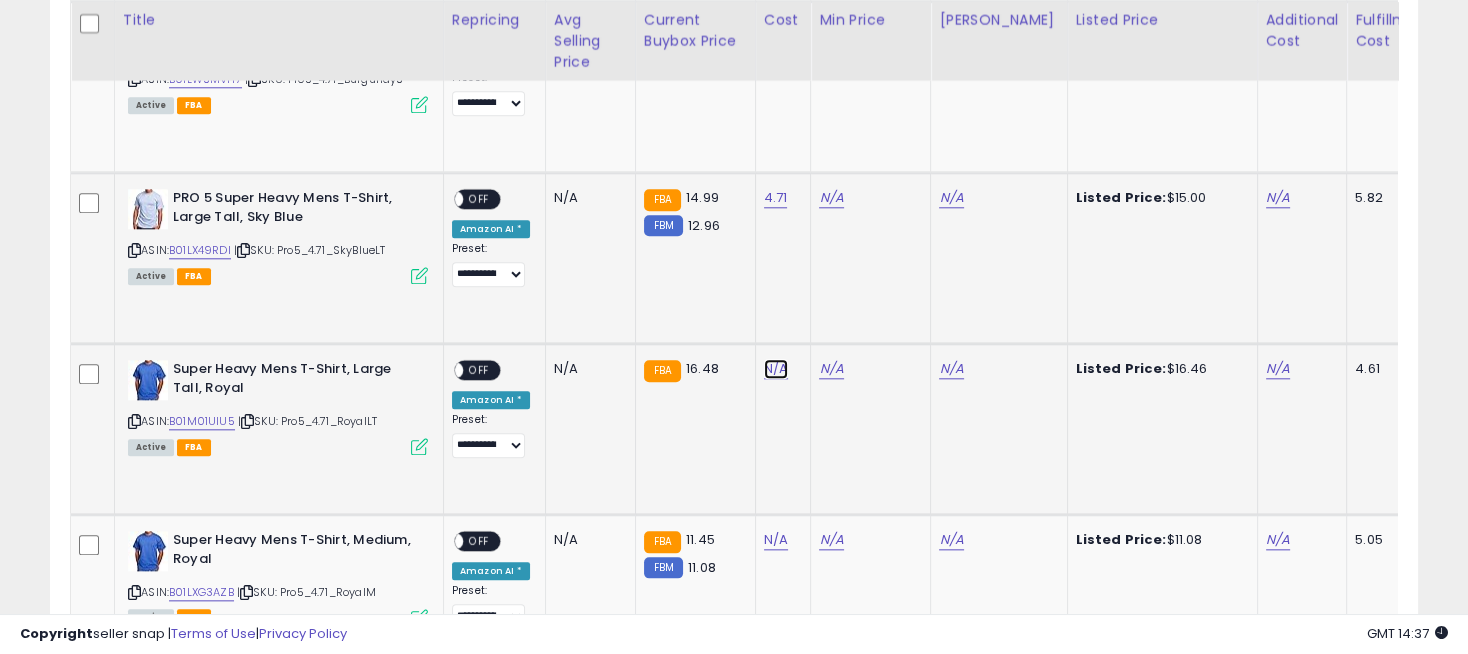 click on "N/A" at bounding box center (776, -827) 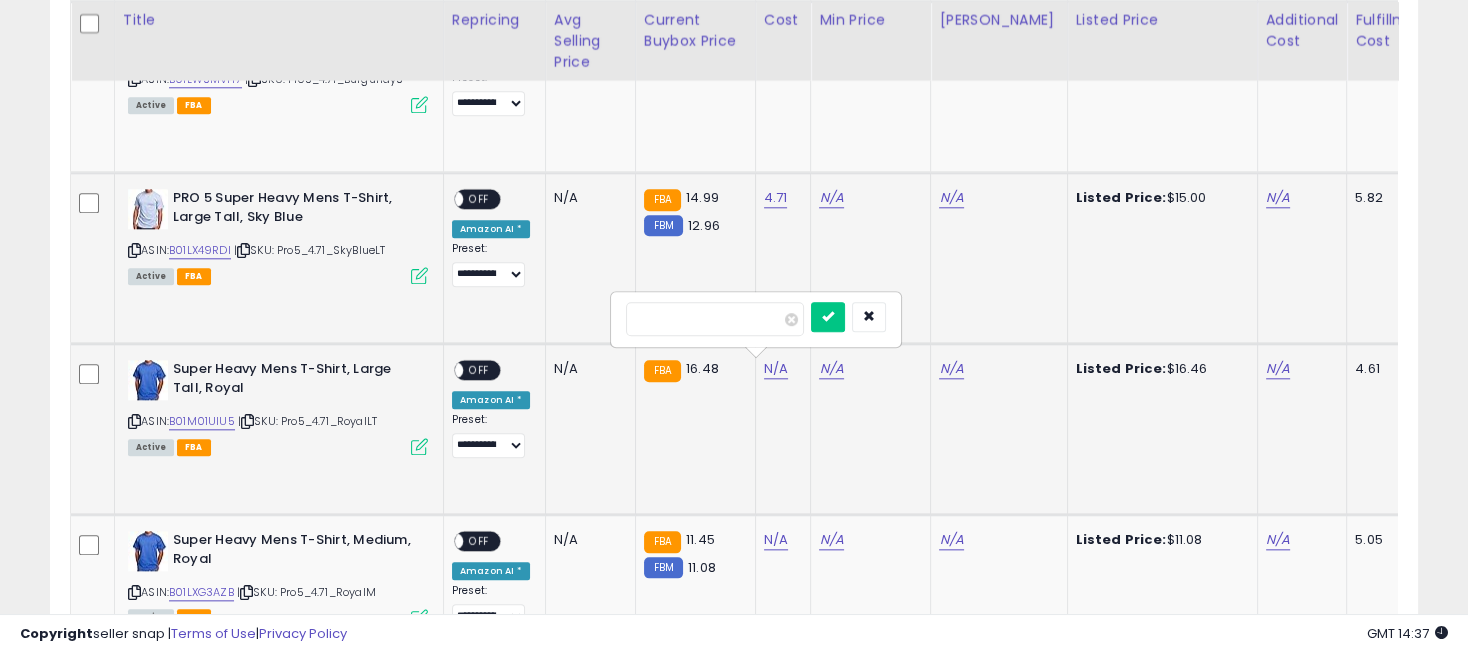 type on "****" 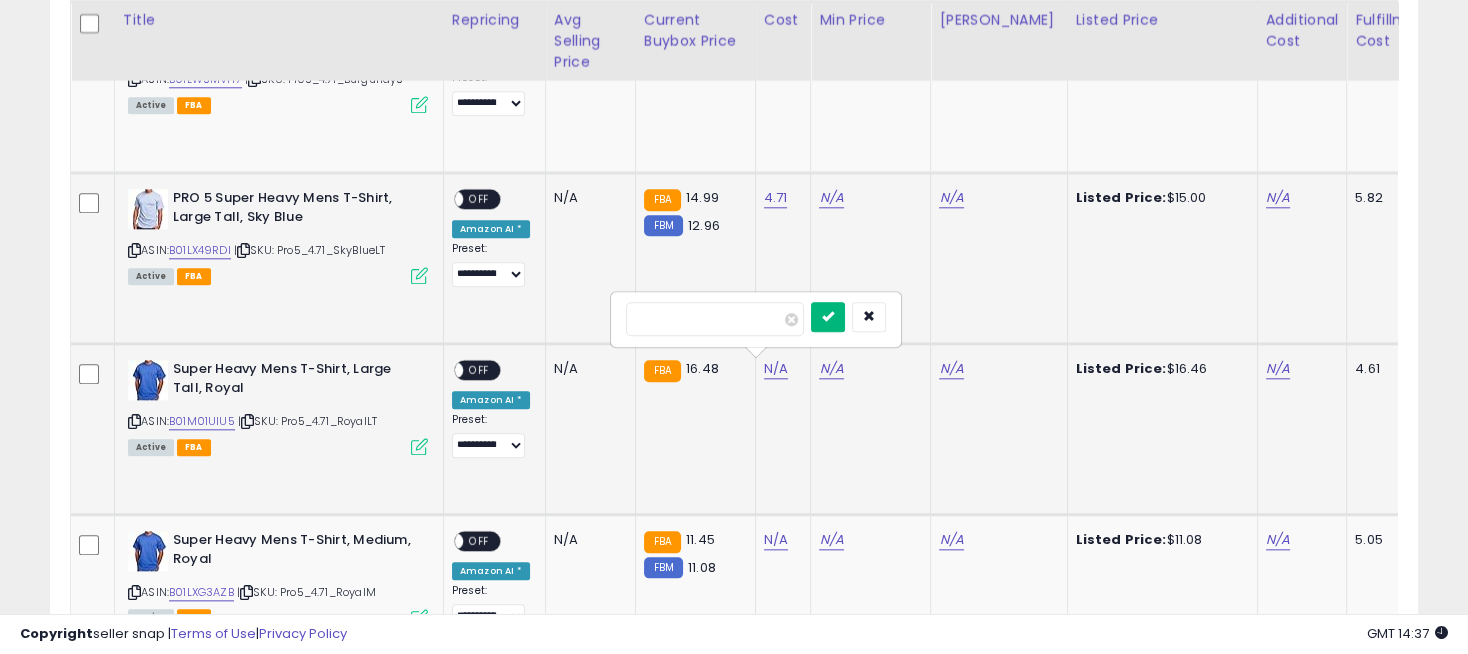 click at bounding box center (828, 316) 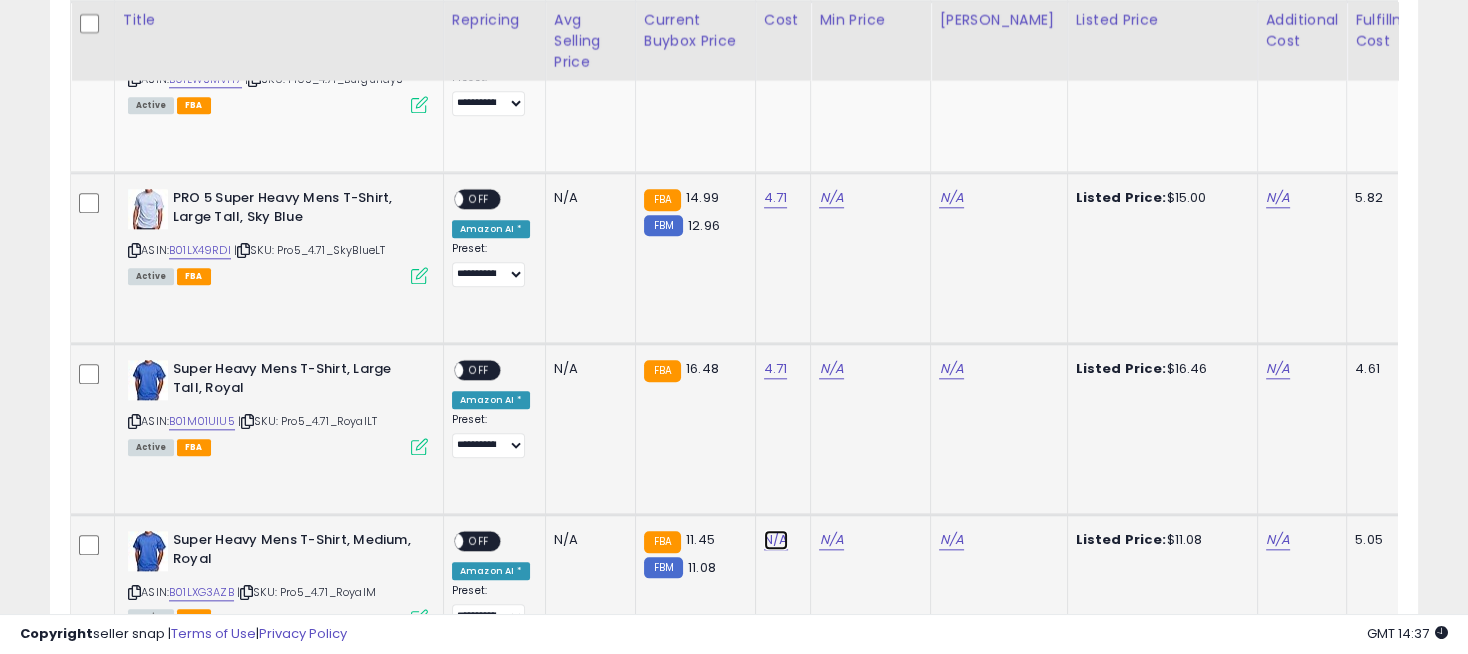 click on "N/A" at bounding box center [776, -827] 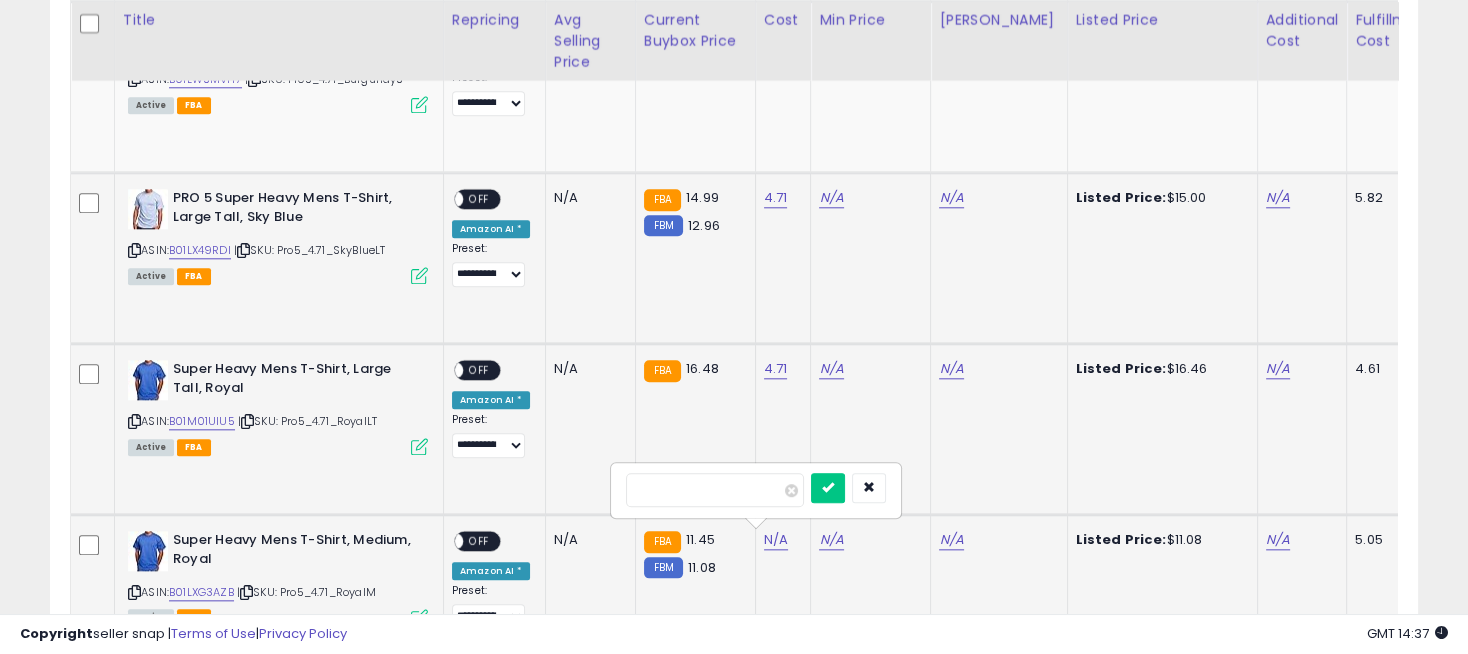 type on "****" 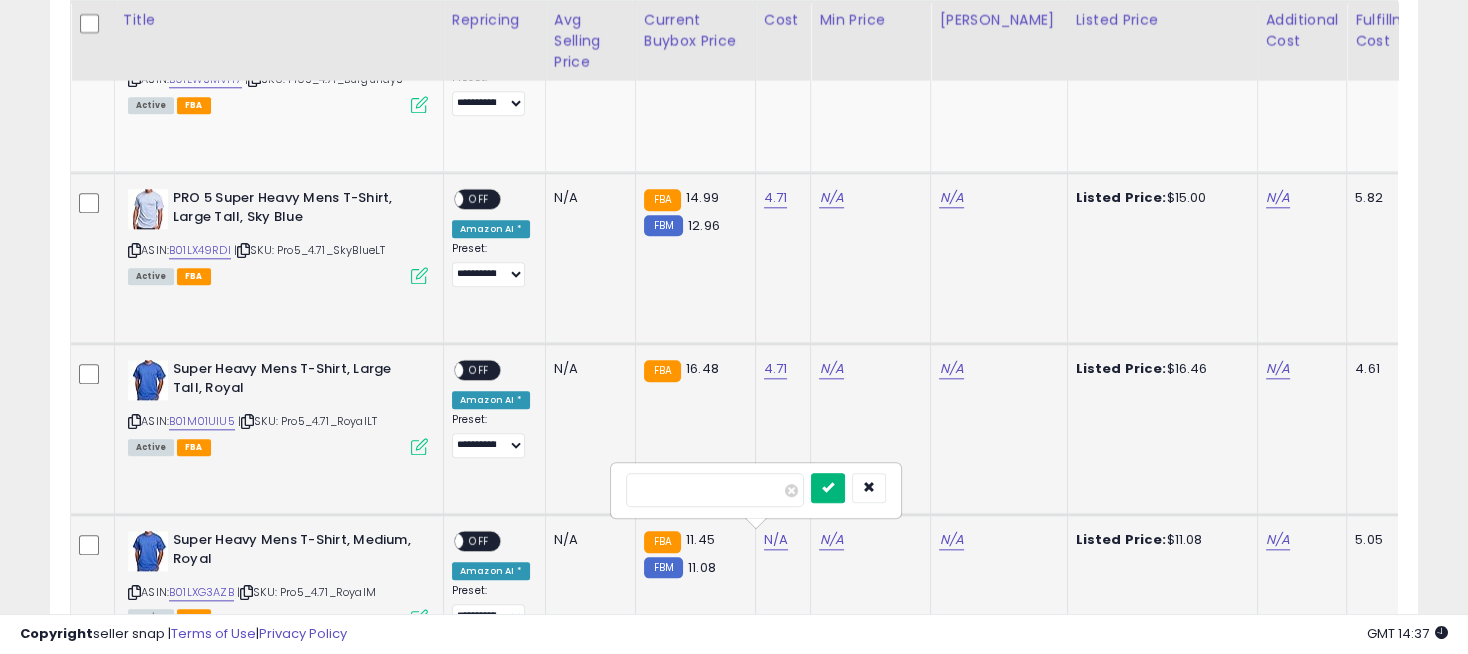 click at bounding box center [828, 487] 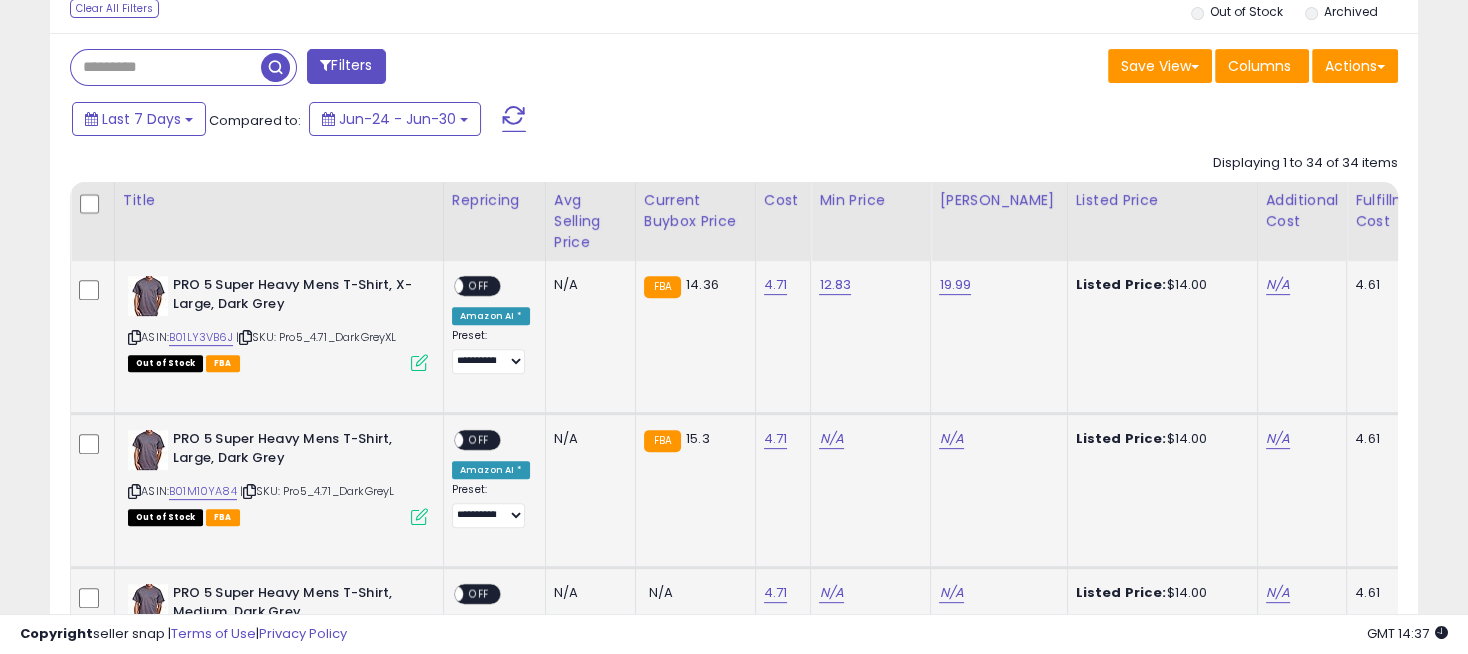 scroll, scrollTop: 888, scrollLeft: 0, axis: vertical 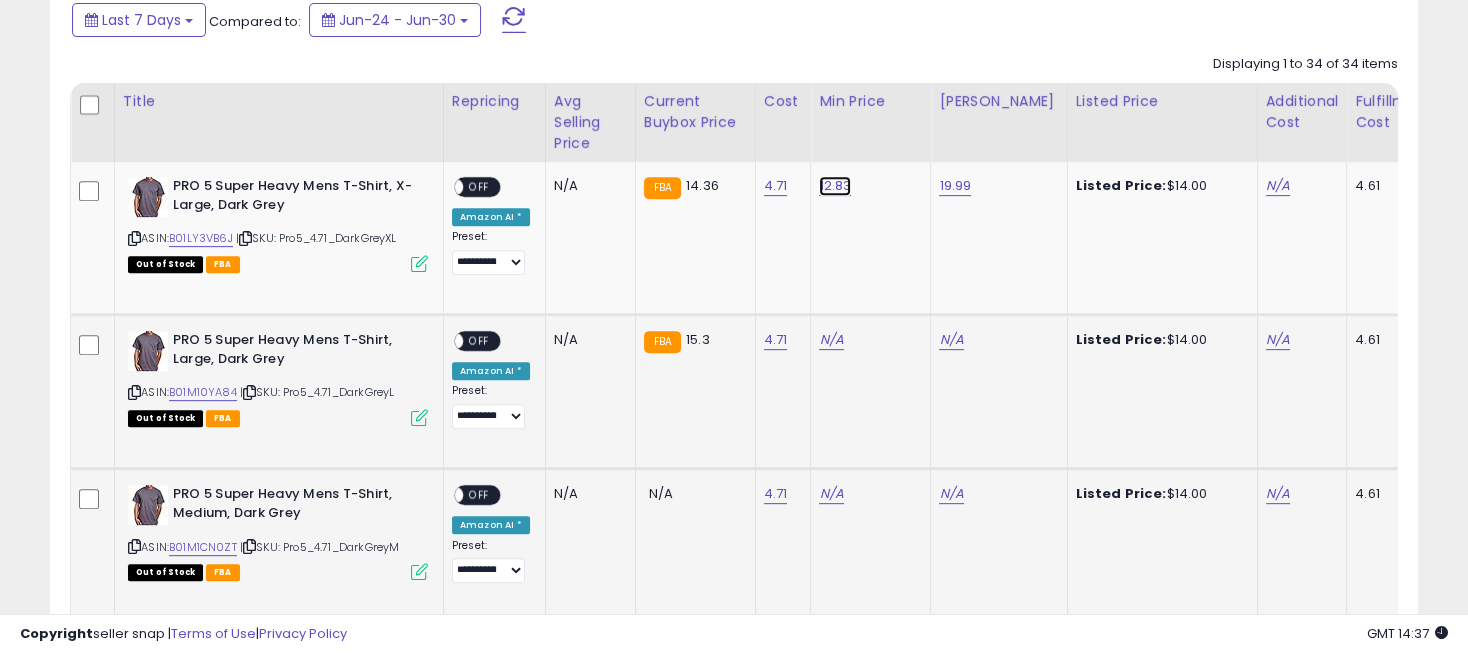click on "12.83" at bounding box center (835, 186) 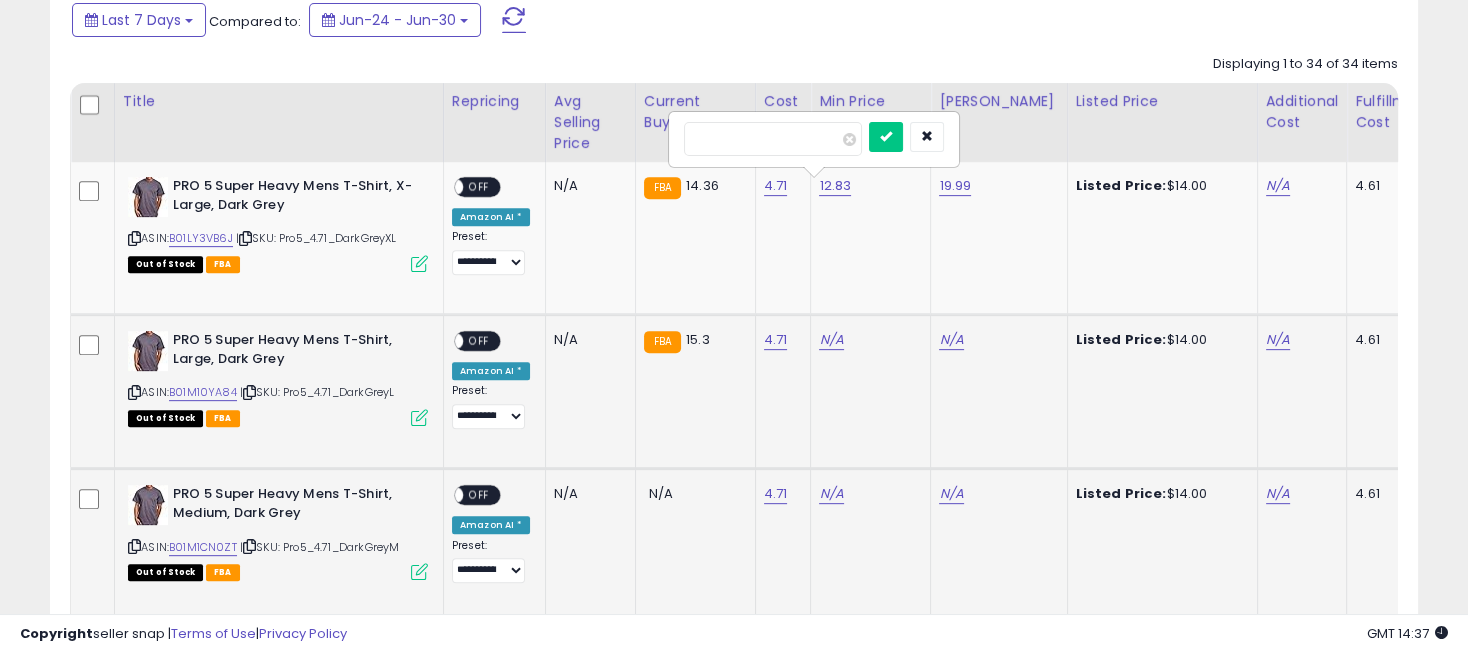 click on "*****" at bounding box center (773, 139) 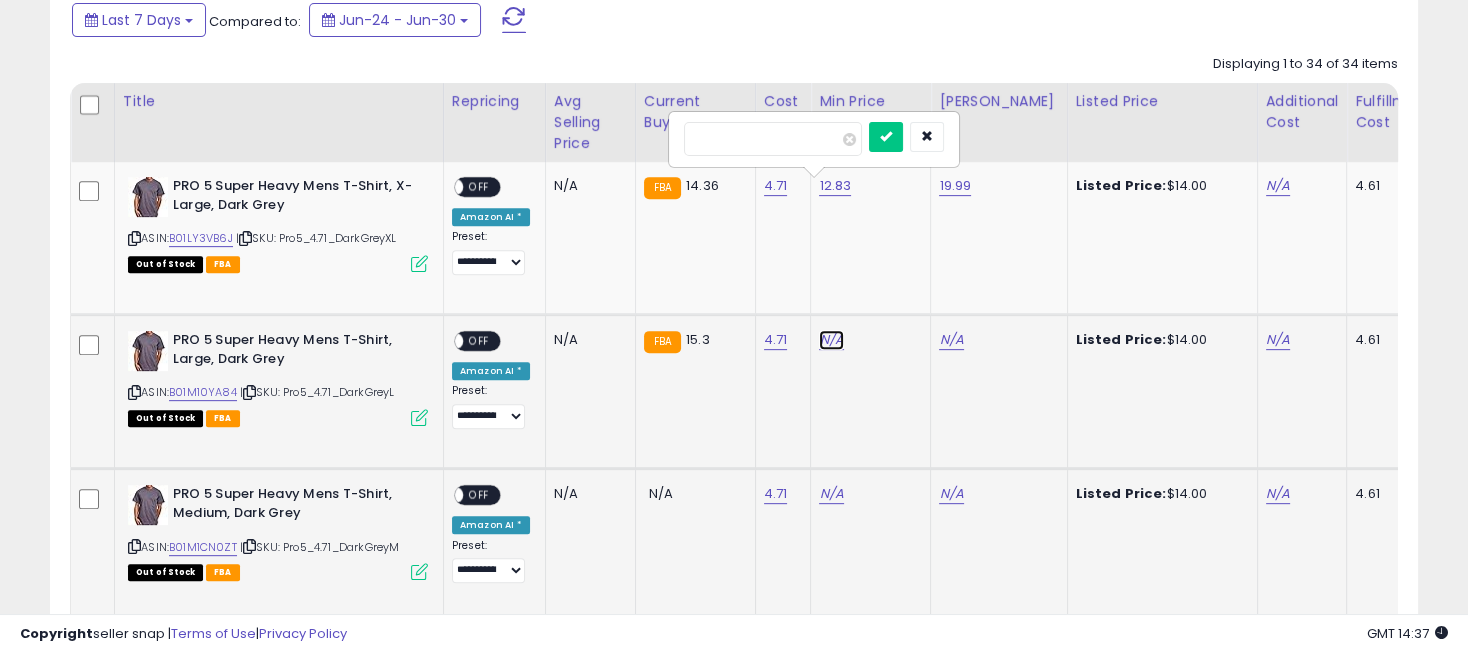 click on "N/A" at bounding box center (831, 340) 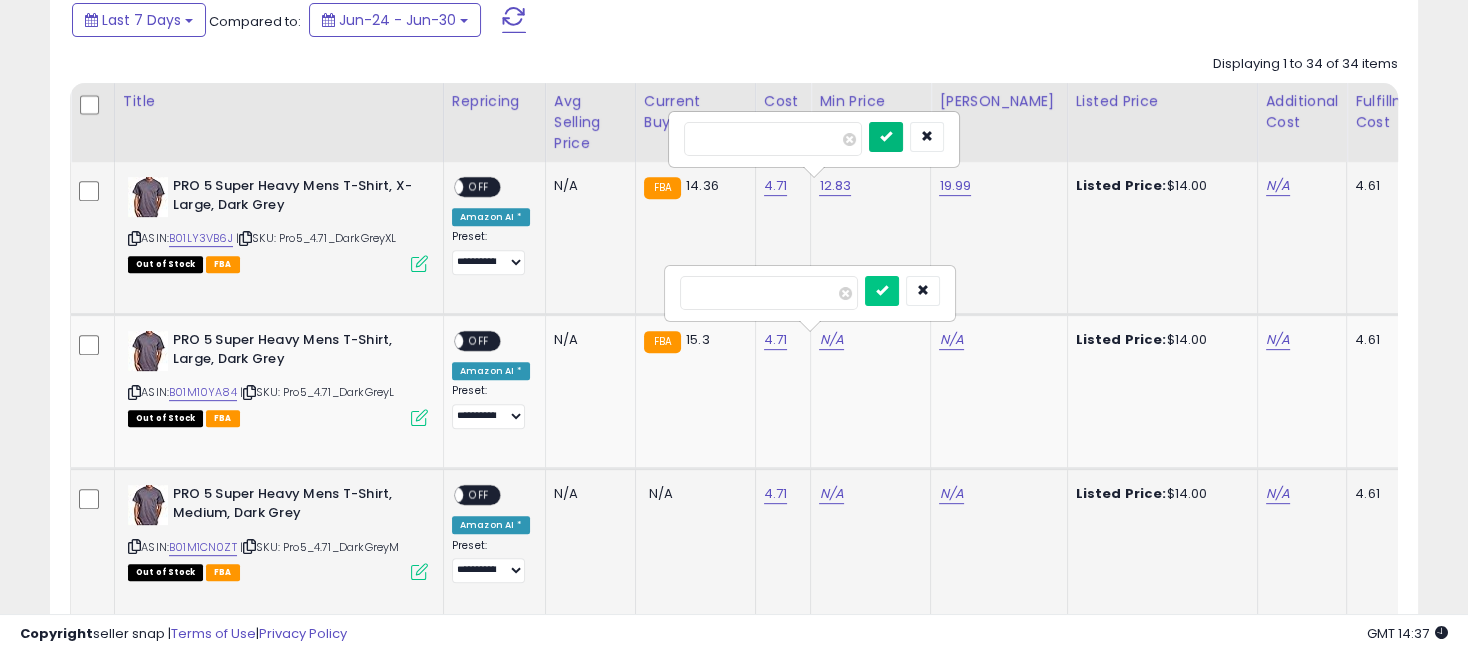 click at bounding box center [886, 136] 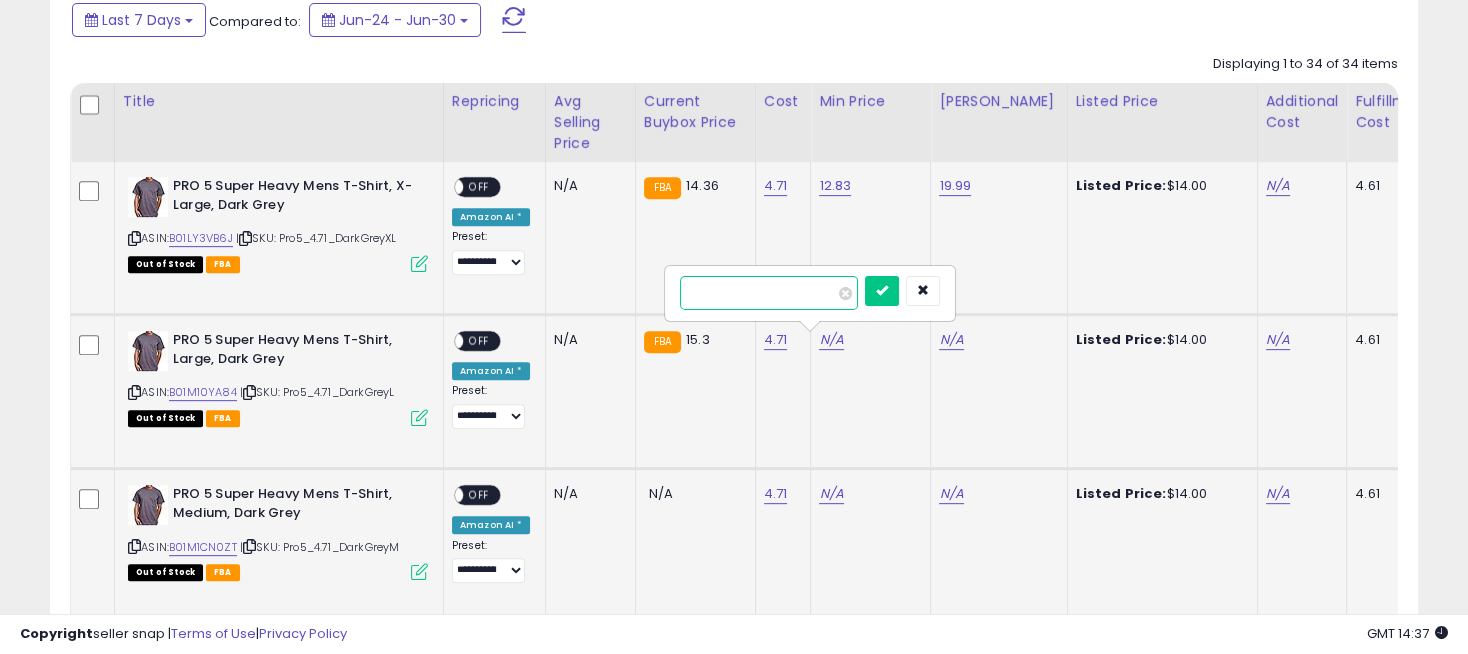 paste on "*****" 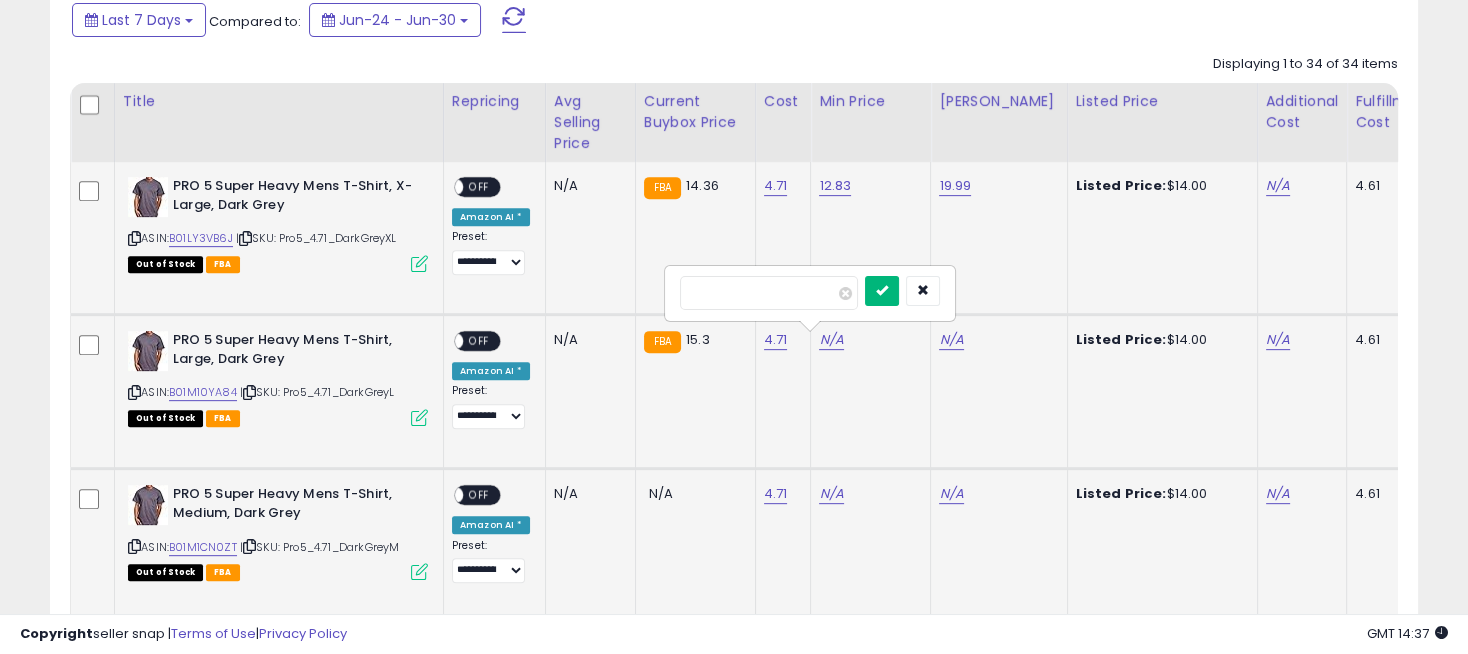 click at bounding box center [882, 291] 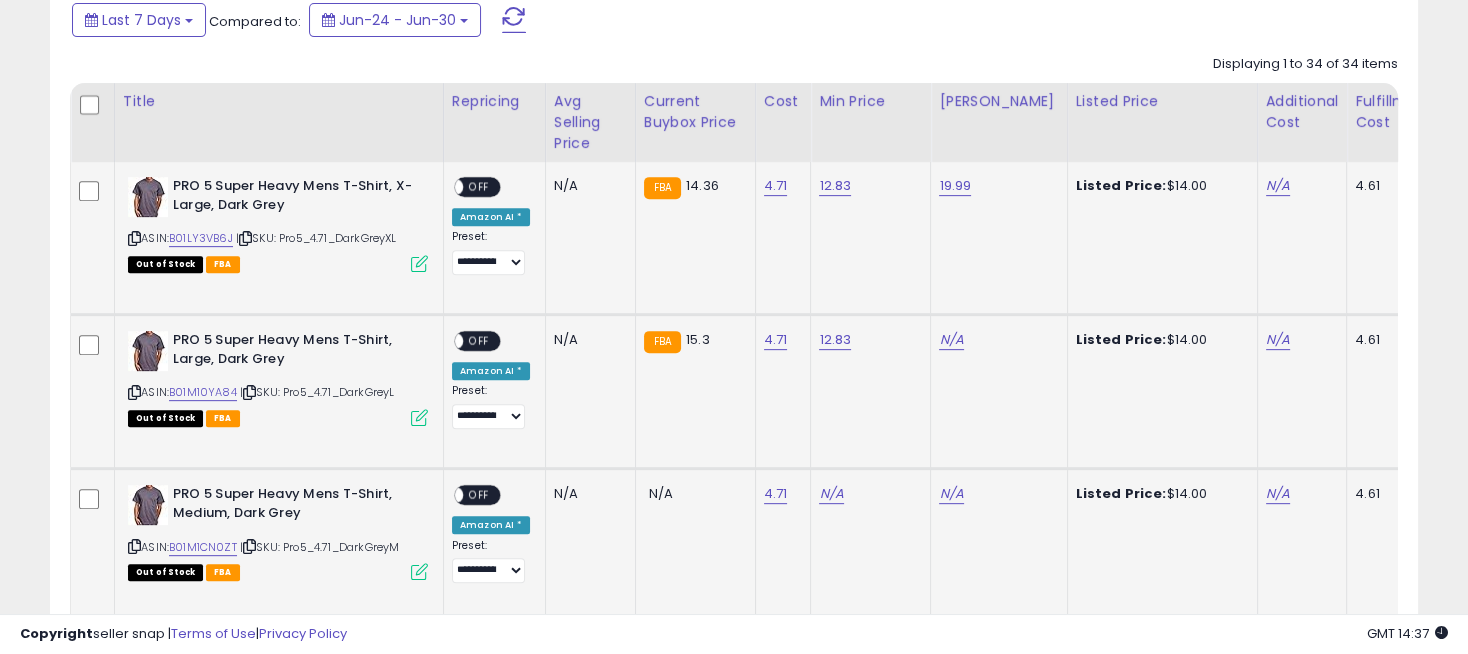 click on "N/A" 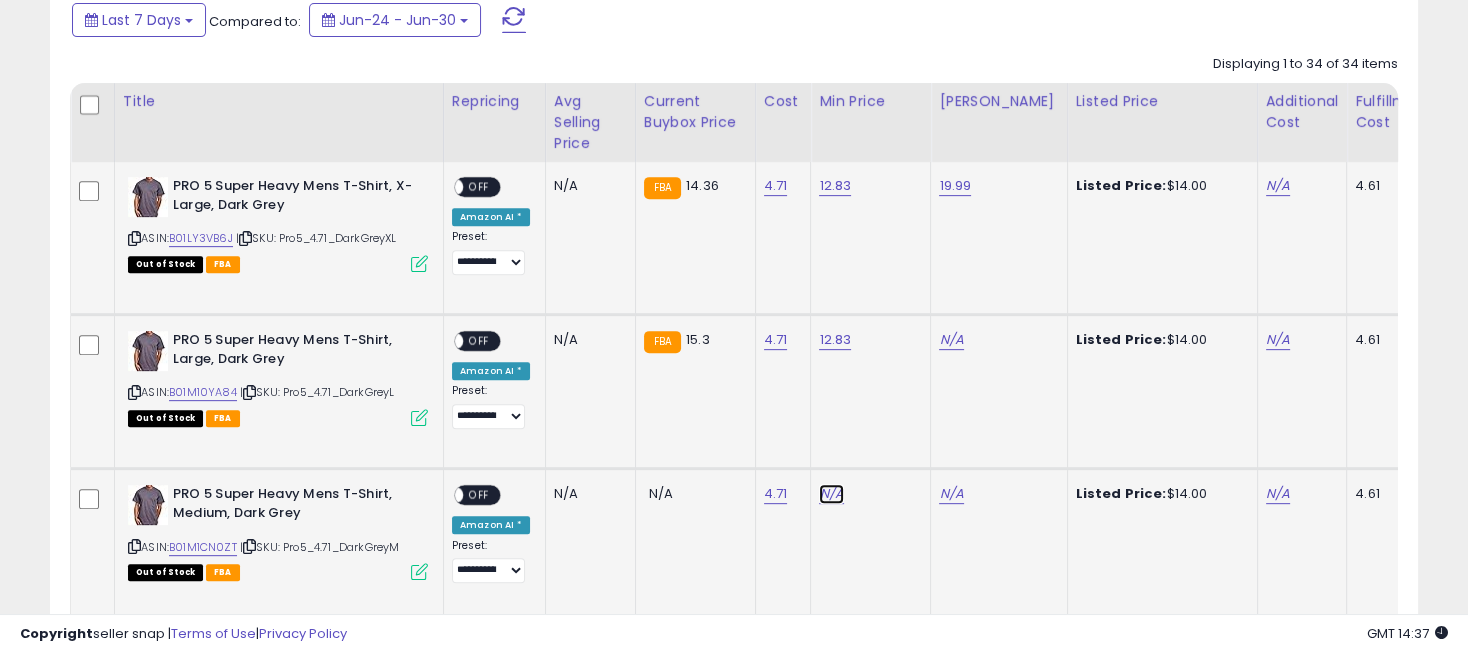click on "N/A" at bounding box center (831, 494) 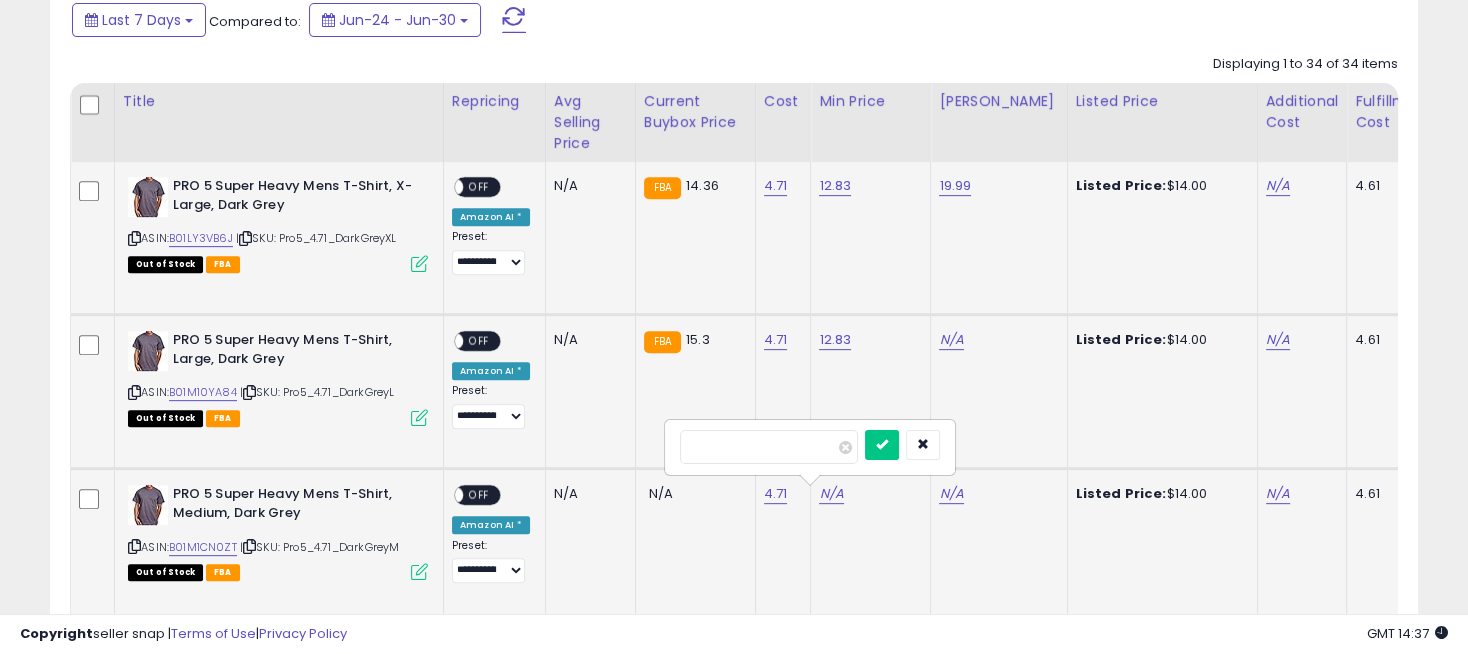 type on "*****" 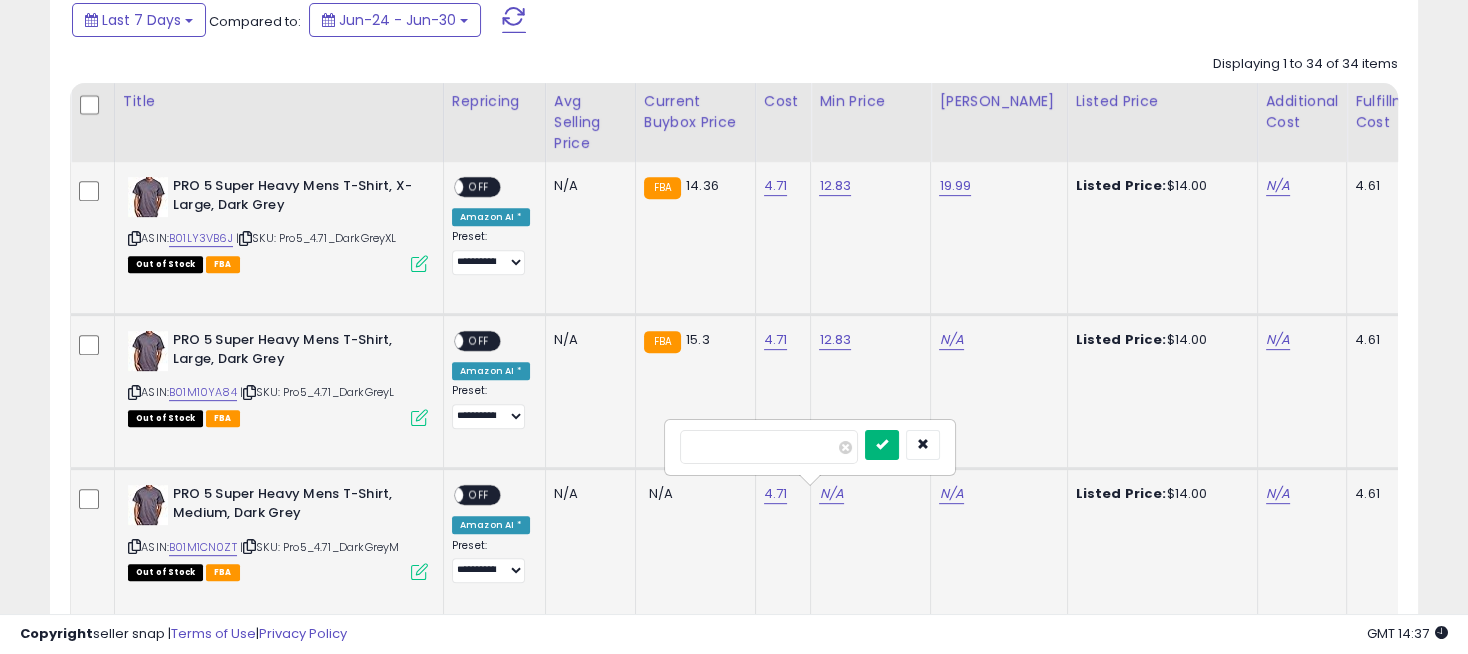 click at bounding box center [882, 445] 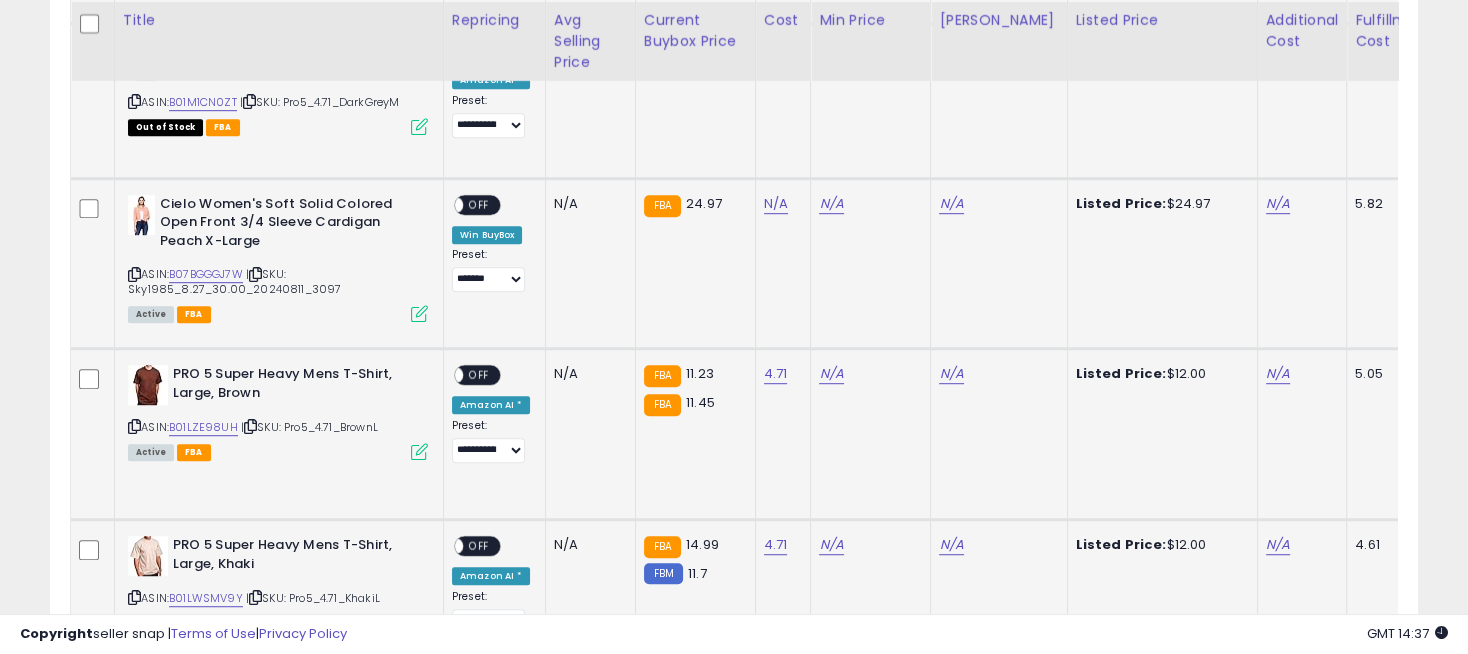 scroll, scrollTop: 1444, scrollLeft: 0, axis: vertical 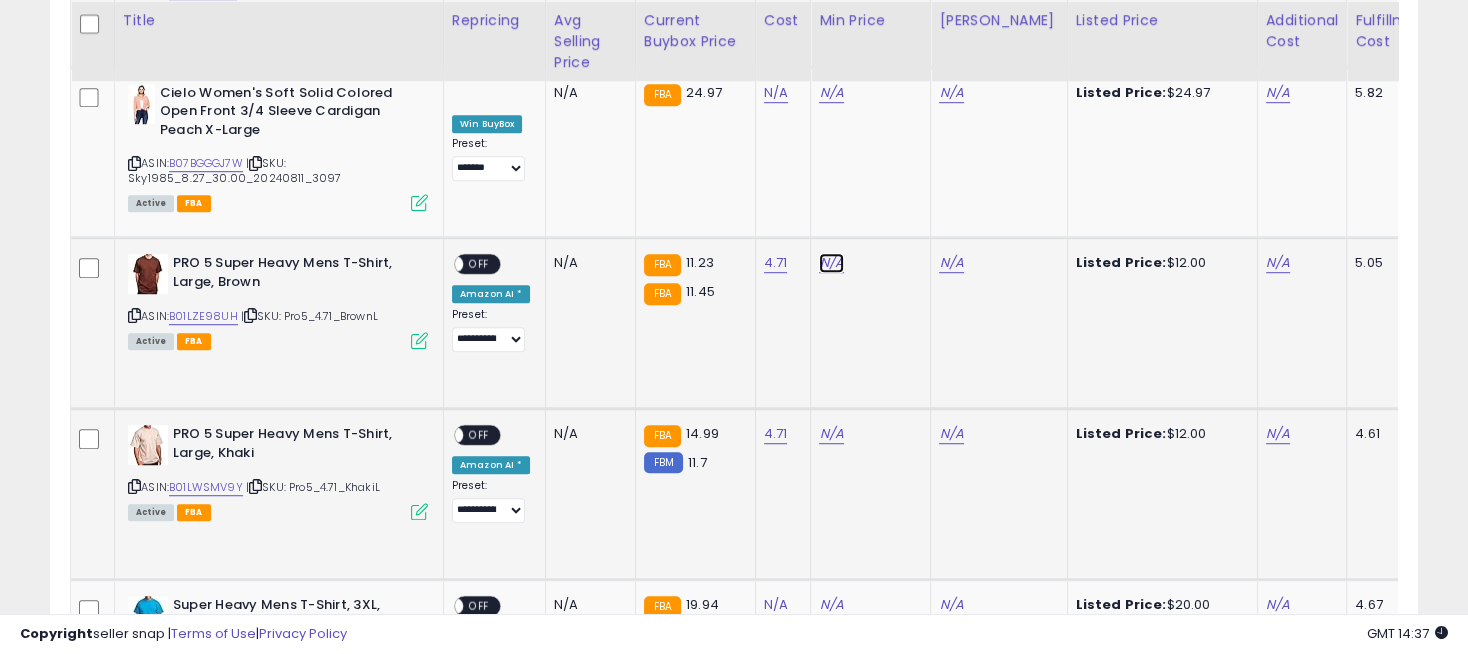 click on "N/A" at bounding box center (831, 93) 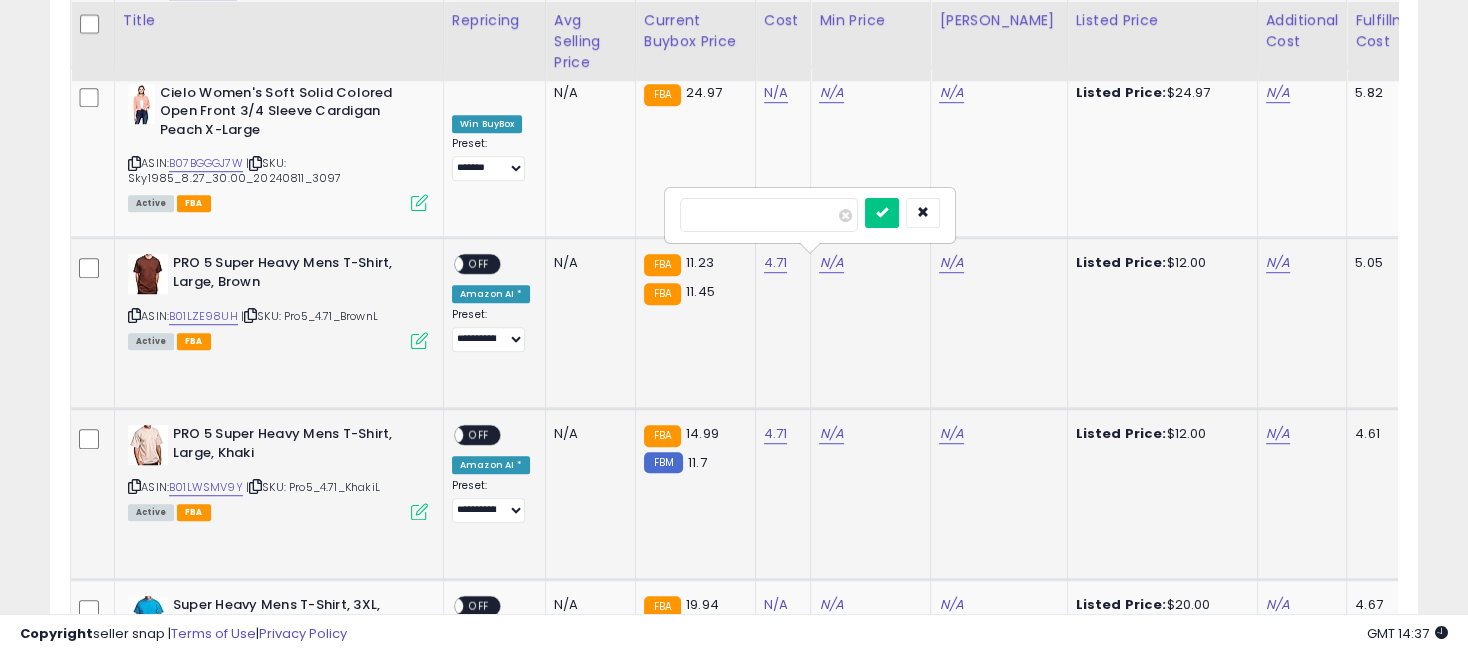 type on "*****" 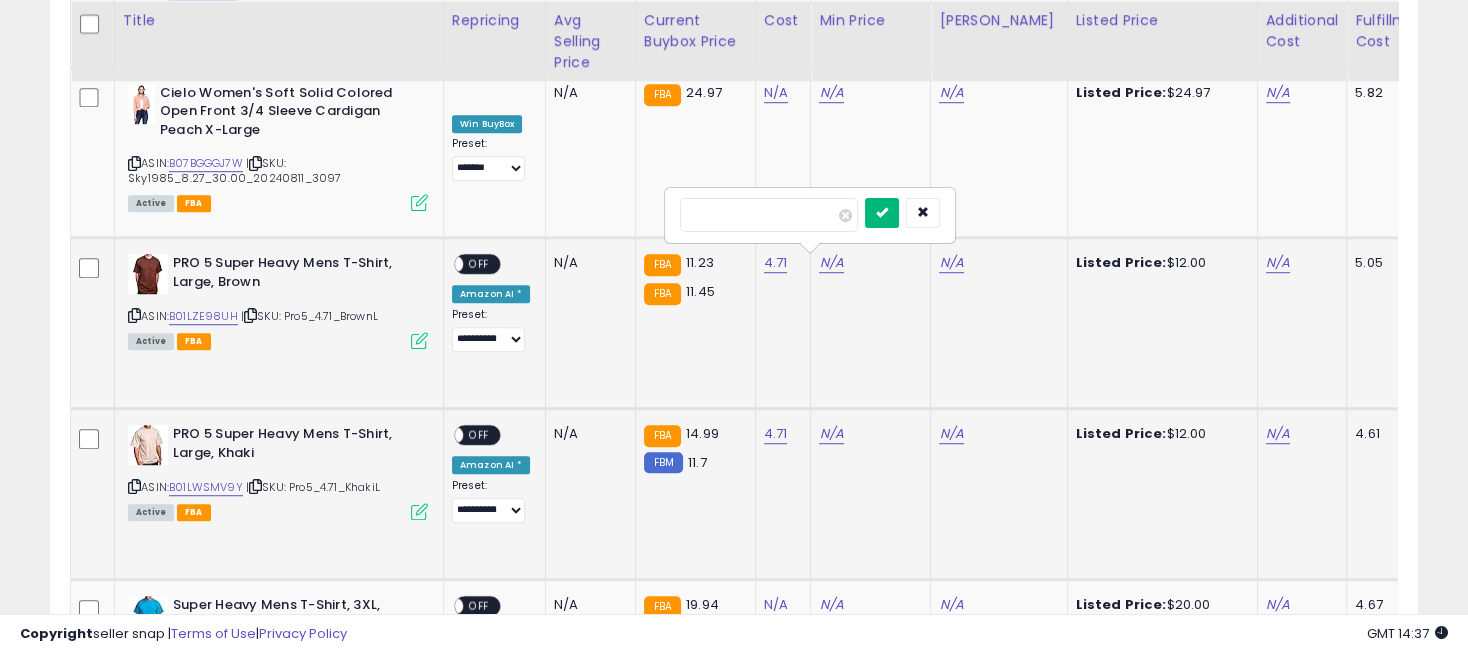 click at bounding box center [882, 212] 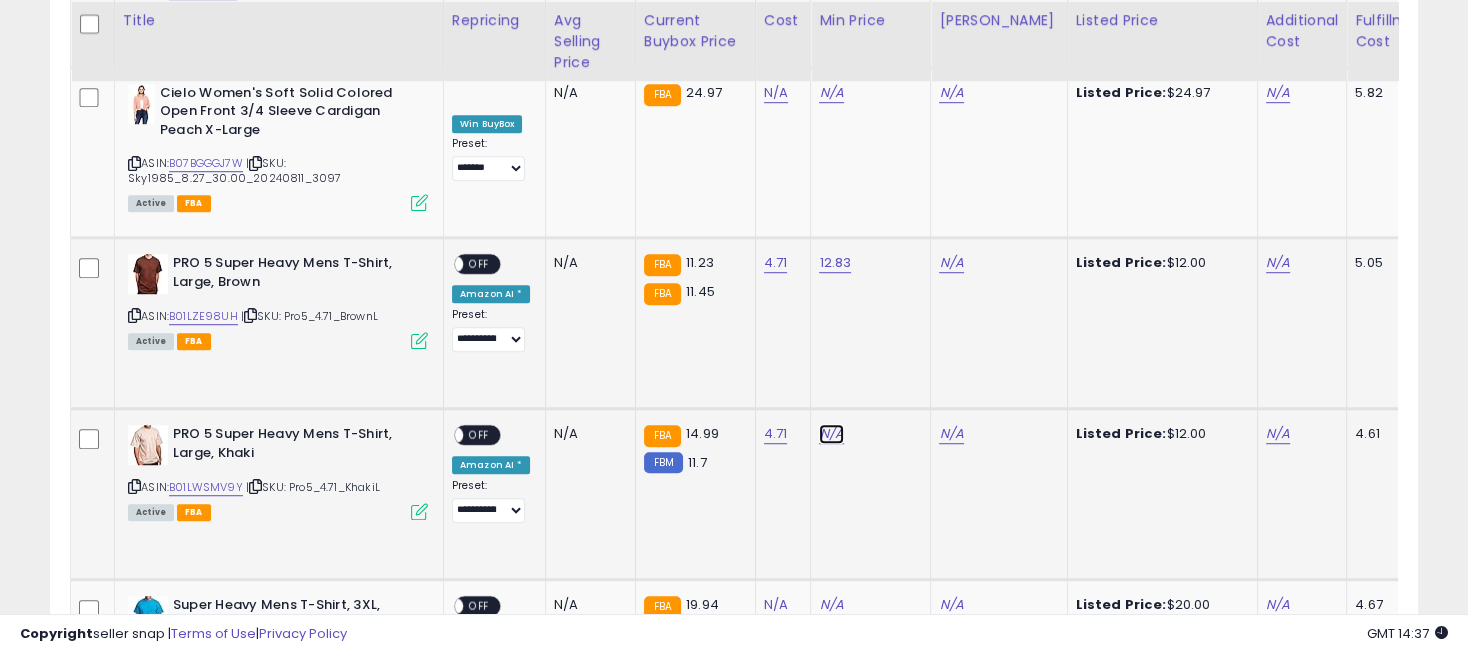 click on "N/A" at bounding box center [831, 93] 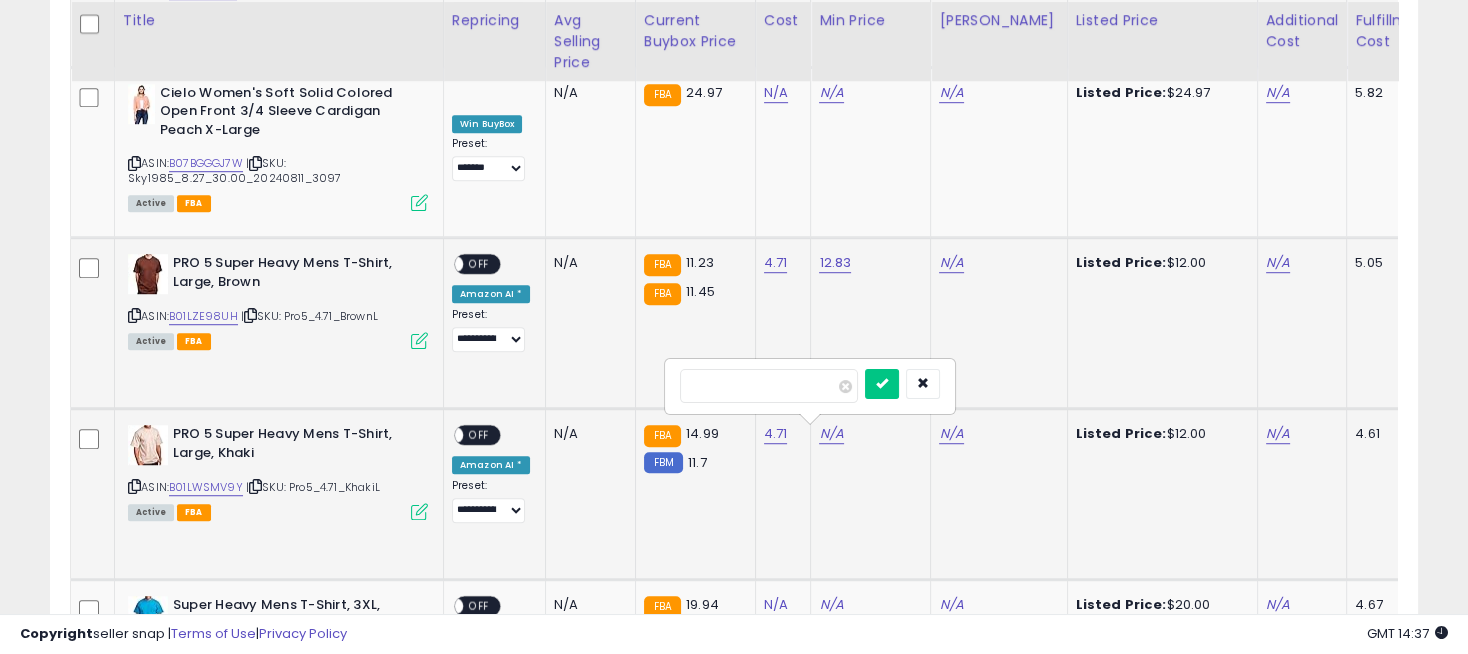 type on "*****" 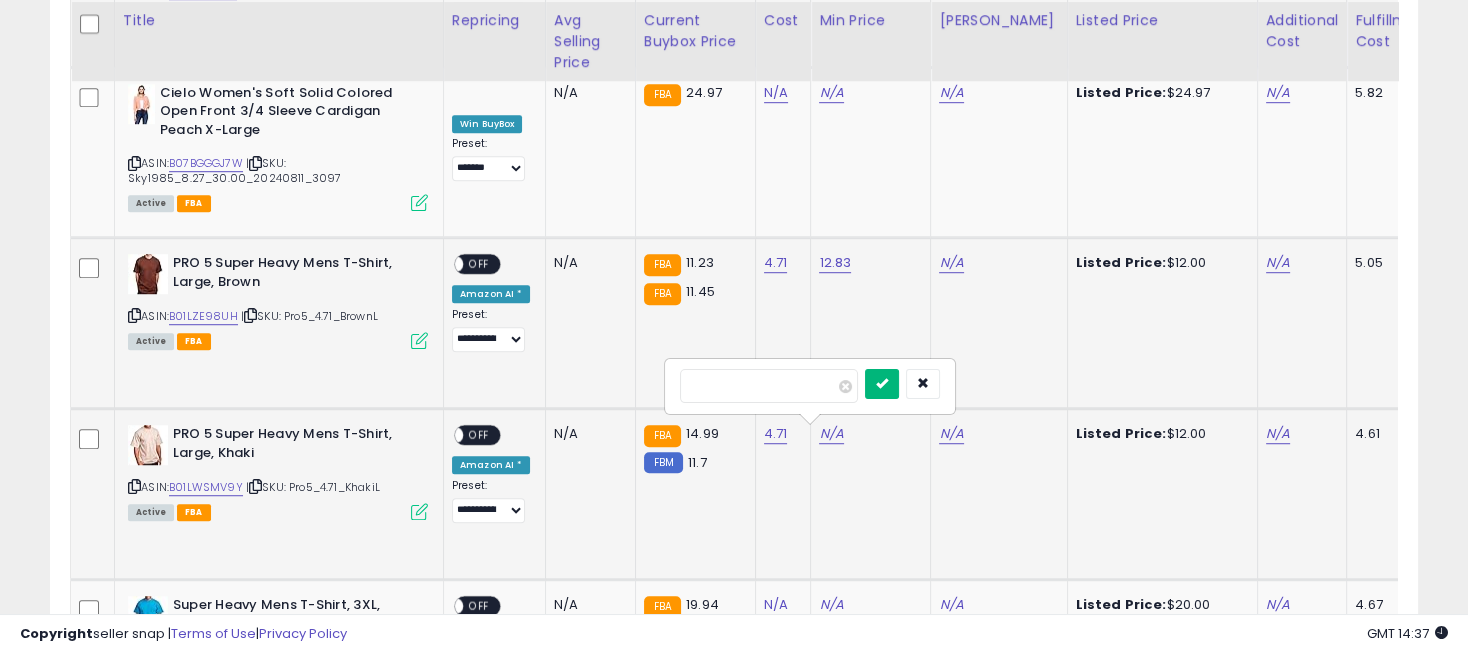 click at bounding box center [882, 384] 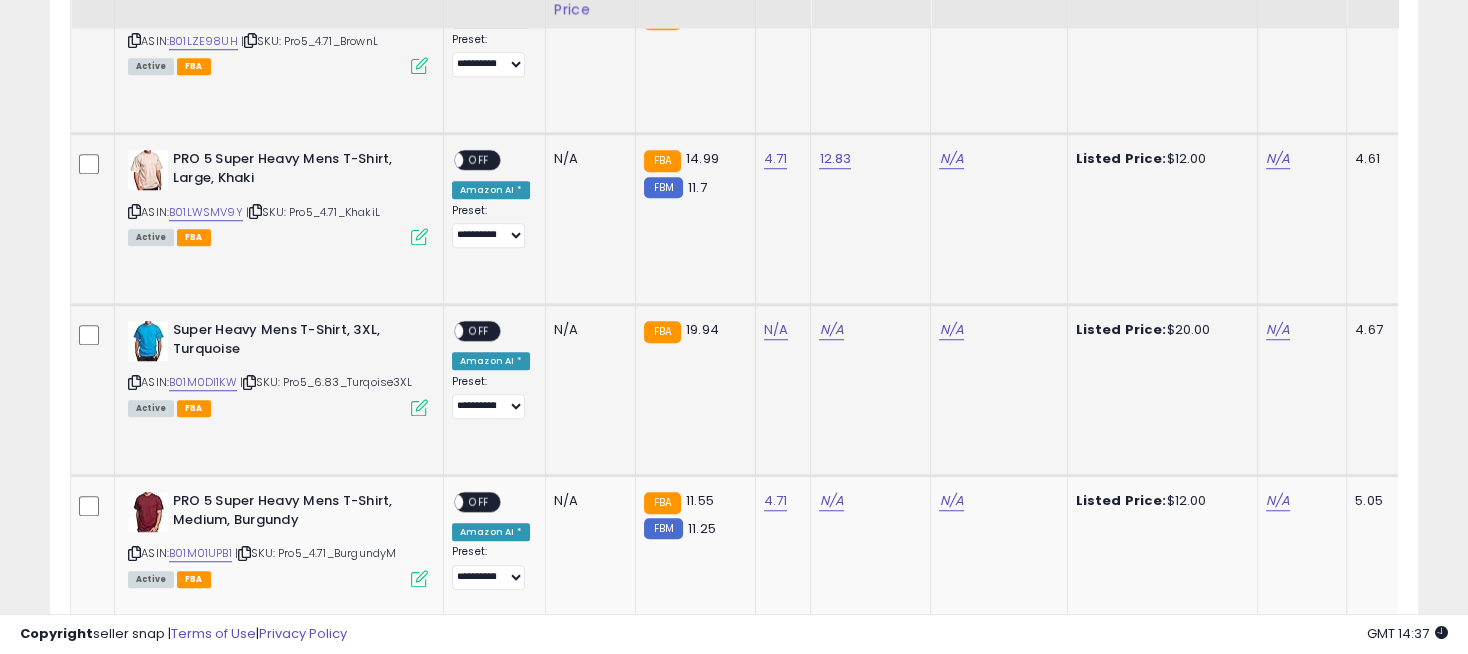 scroll, scrollTop: 1889, scrollLeft: 0, axis: vertical 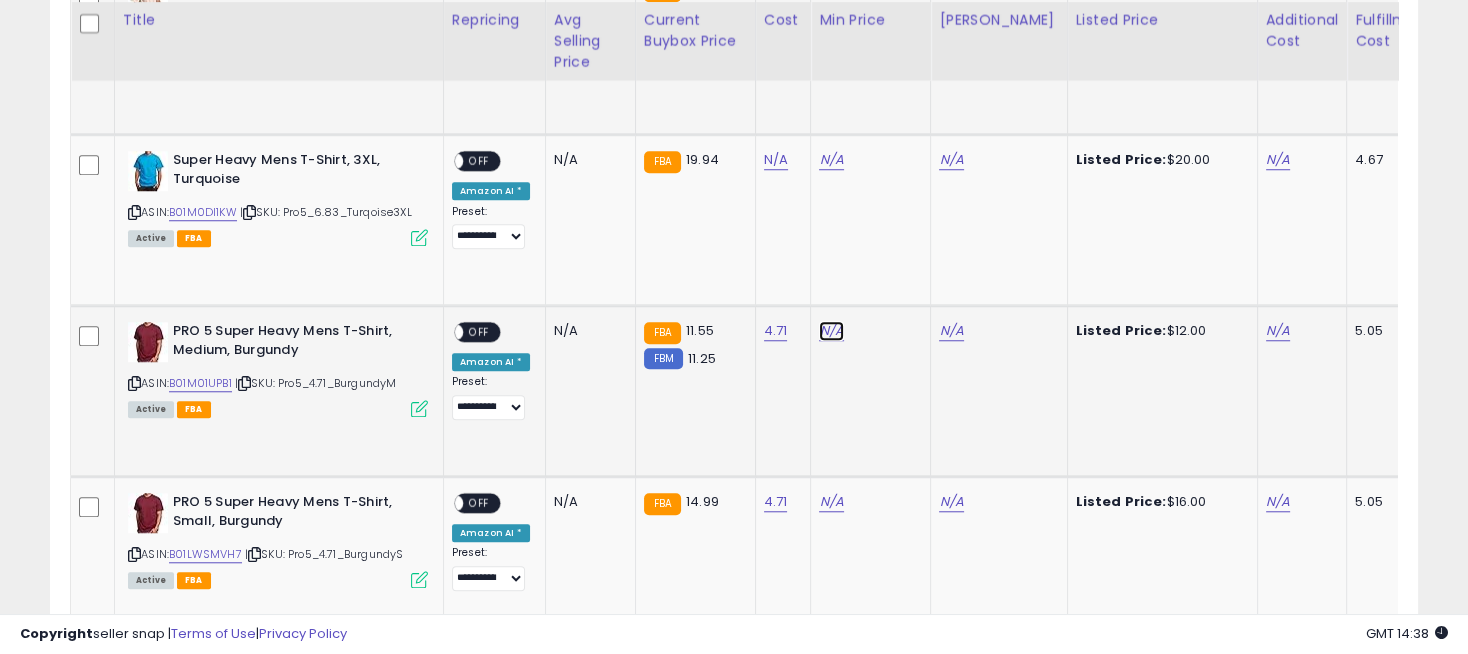click on "N/A" at bounding box center (831, -352) 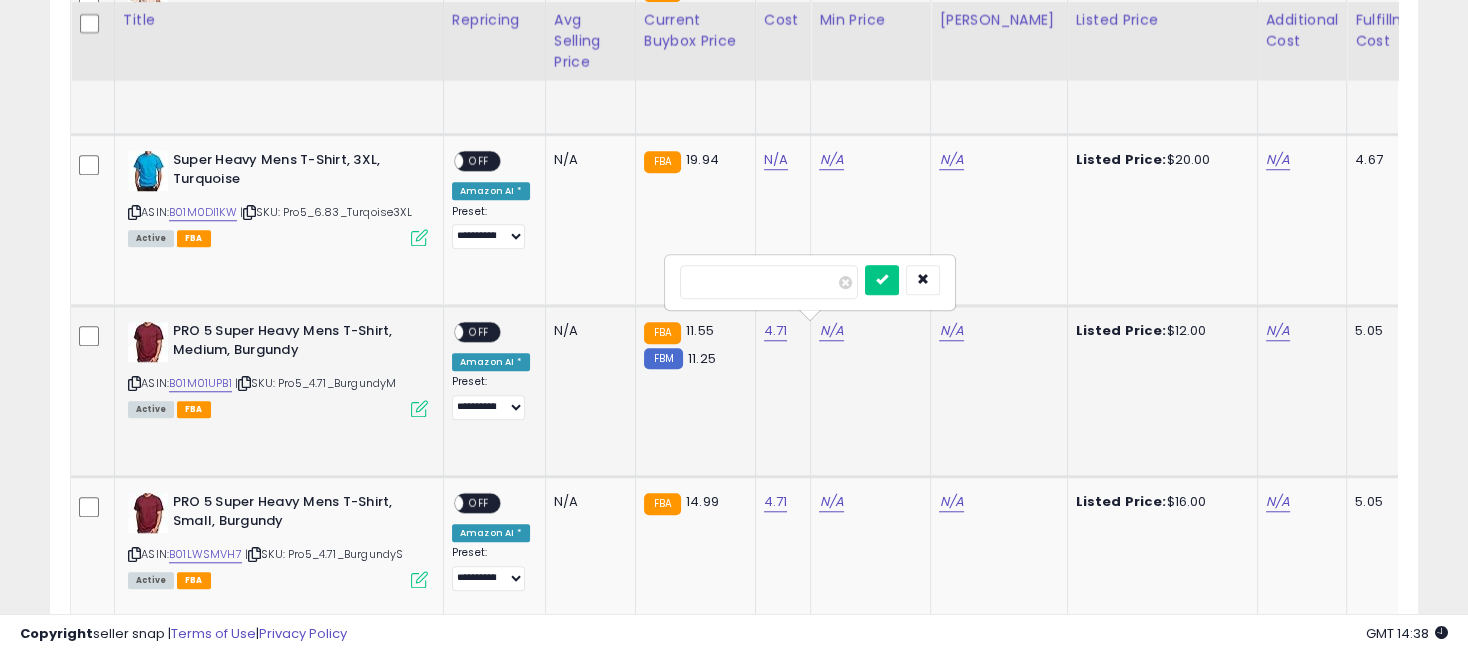 type on "*****" 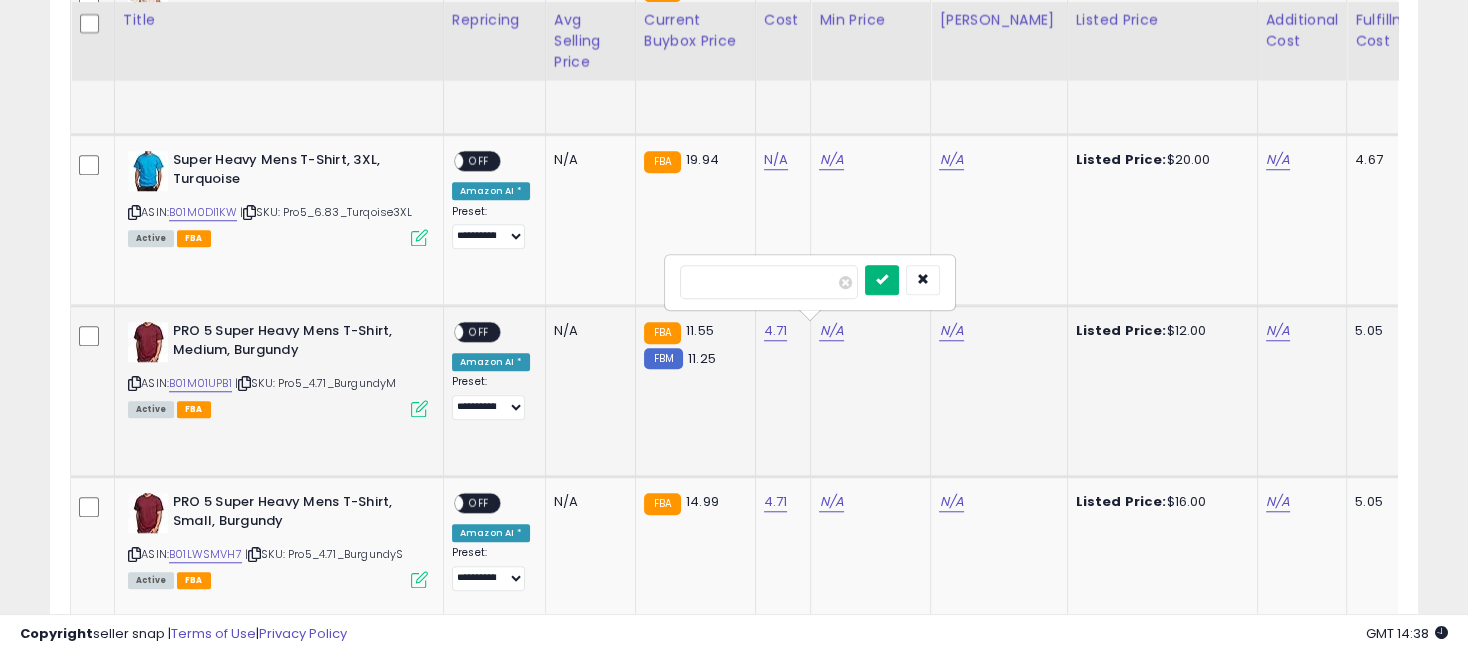 click at bounding box center (882, 279) 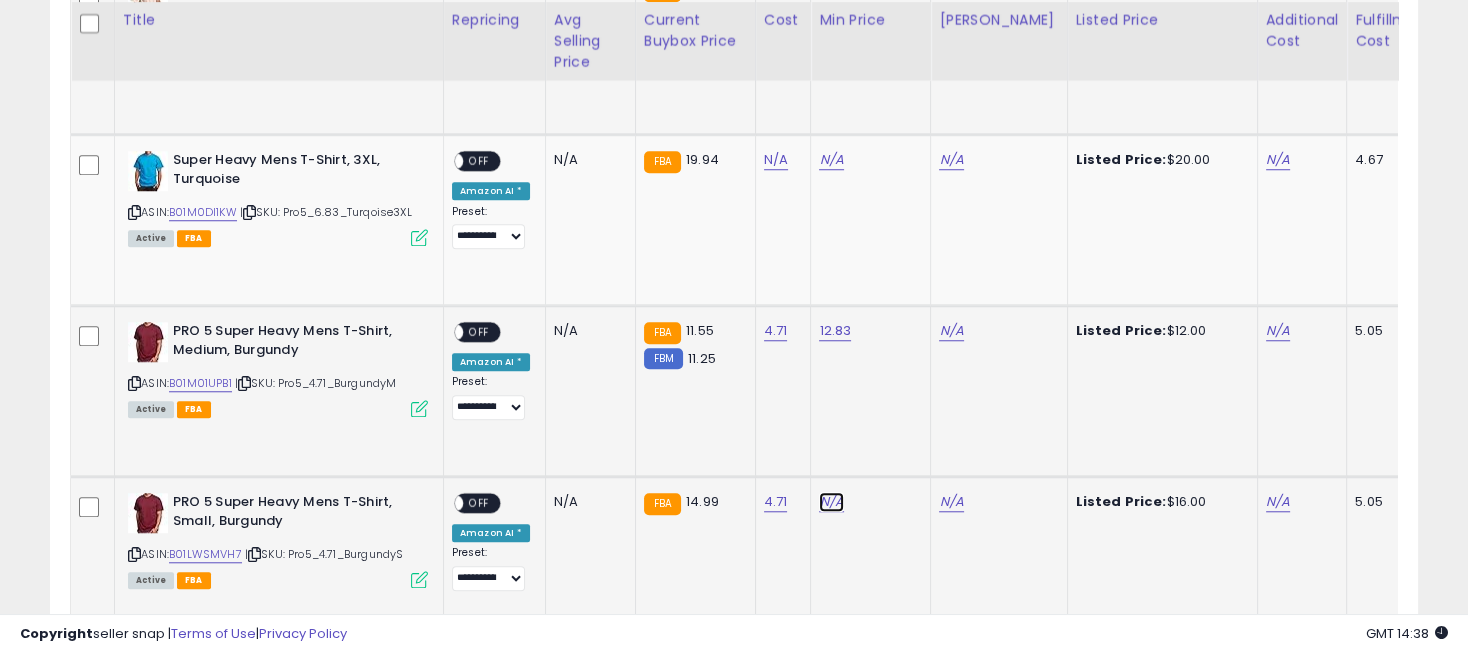 click on "N/A" at bounding box center (831, -352) 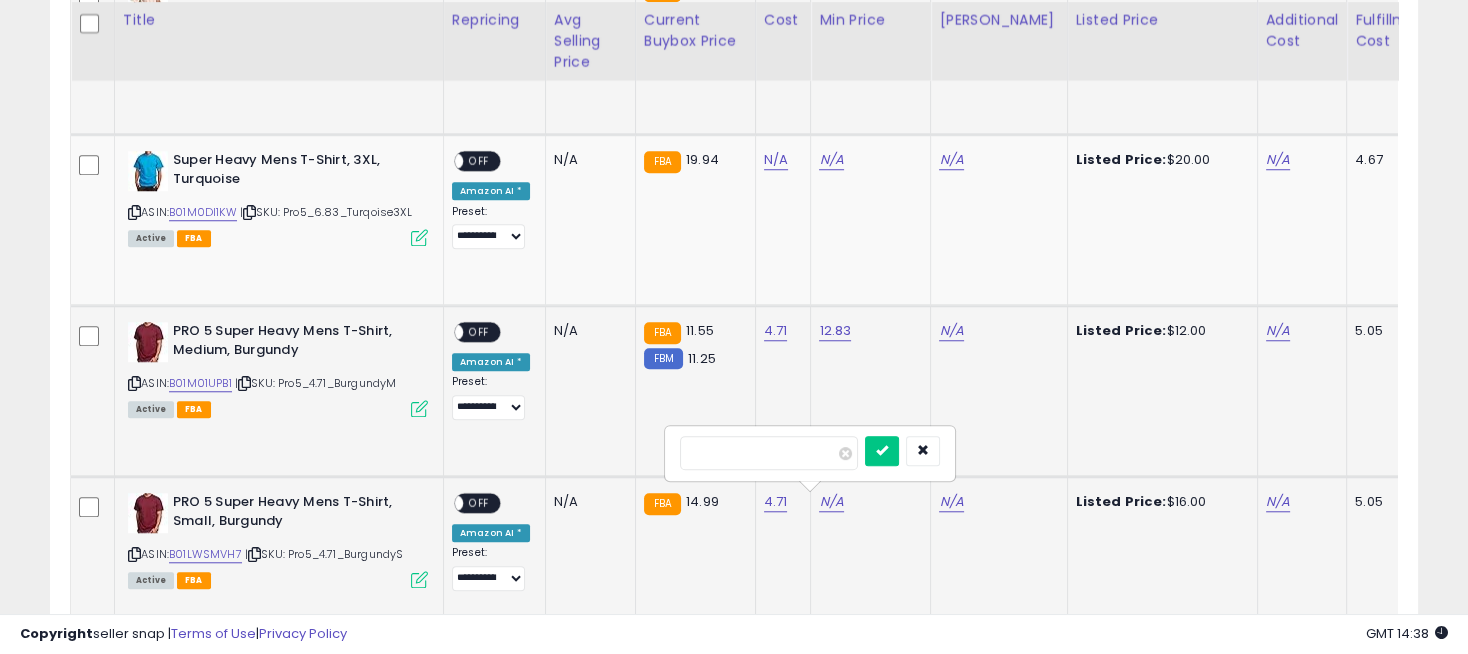 type on "*****" 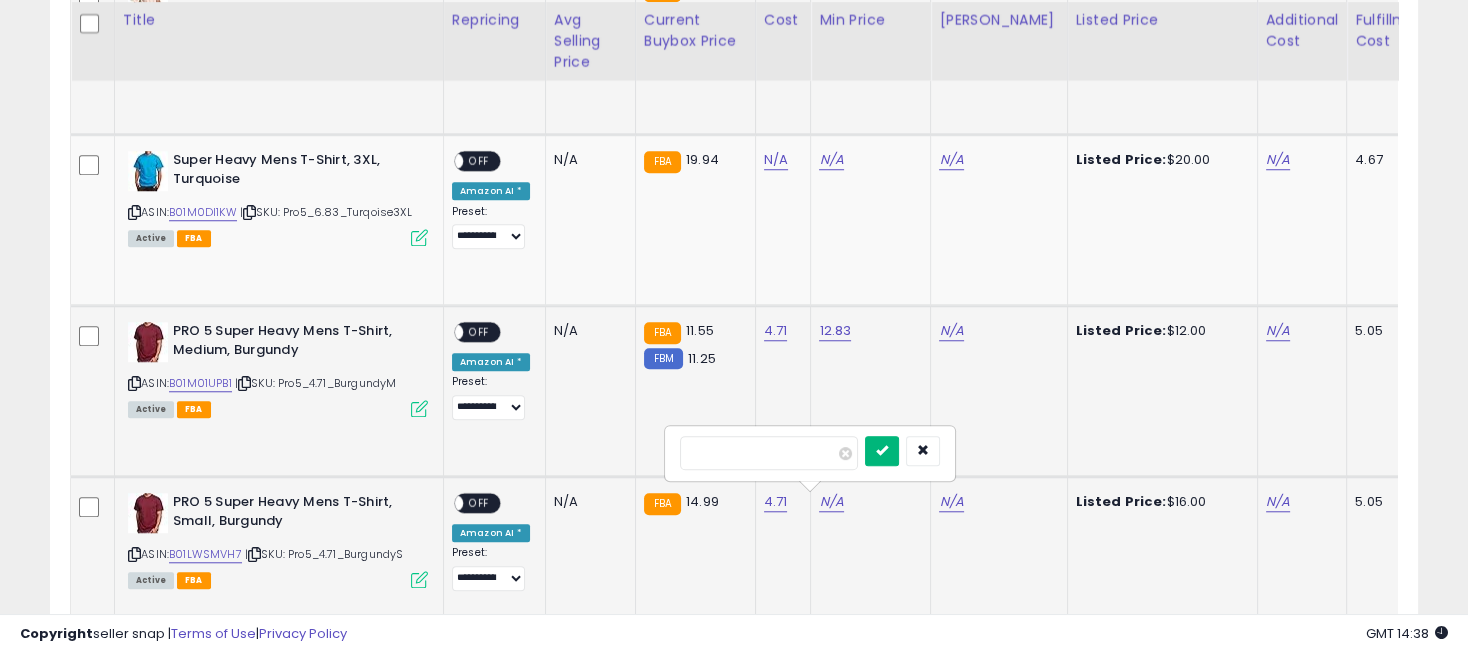 click at bounding box center [882, 450] 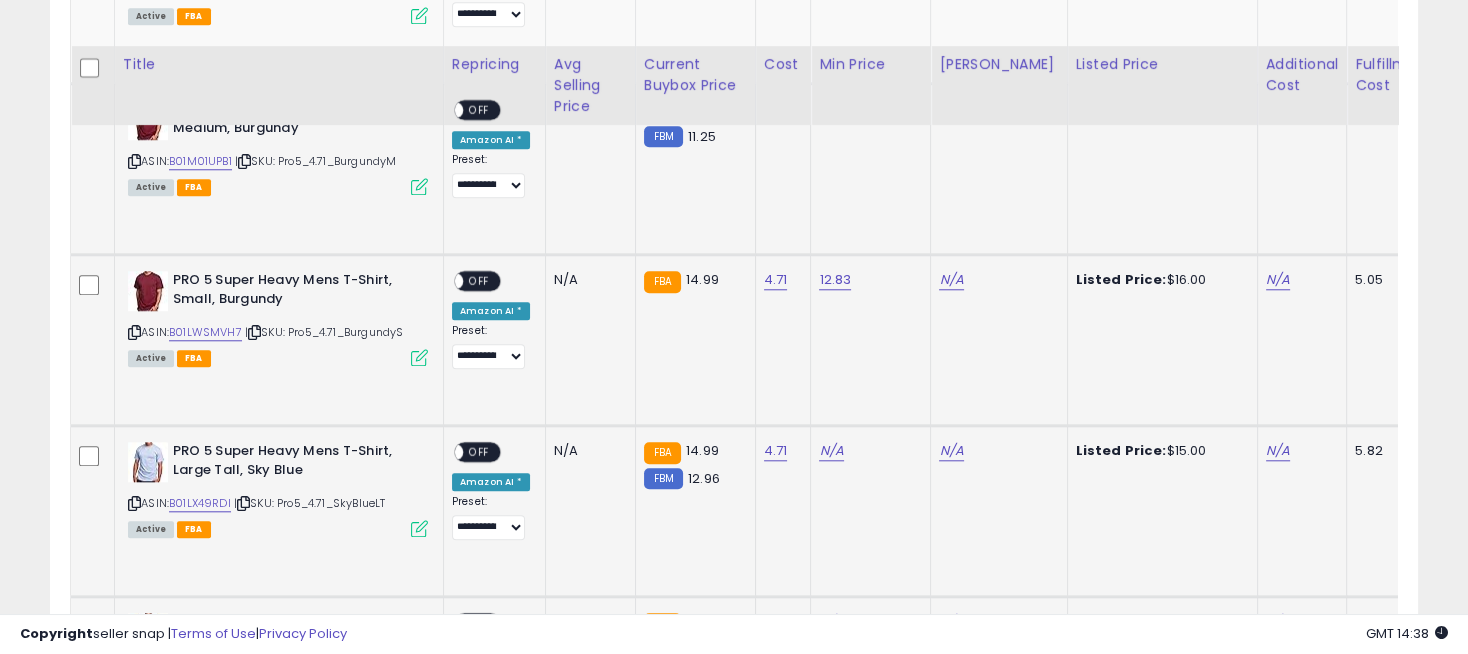 scroll, scrollTop: 2222, scrollLeft: 0, axis: vertical 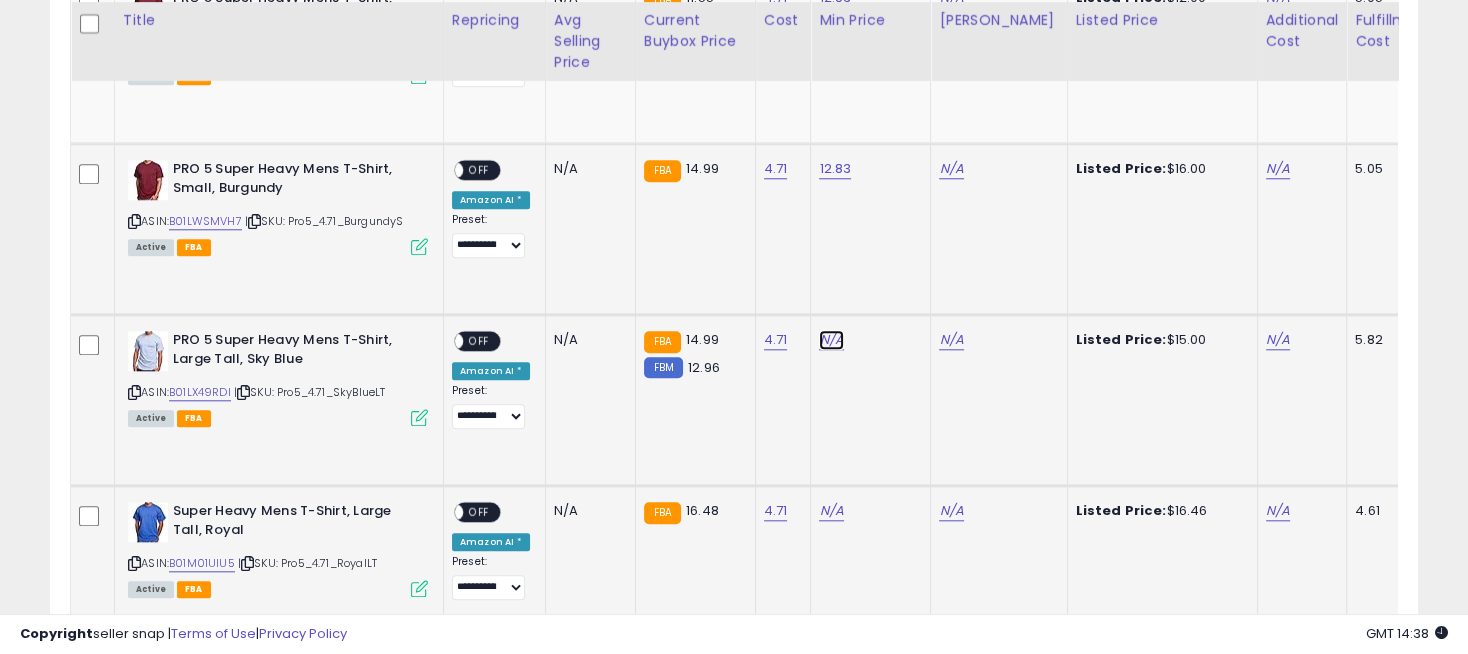 click on "N/A" at bounding box center [831, -685] 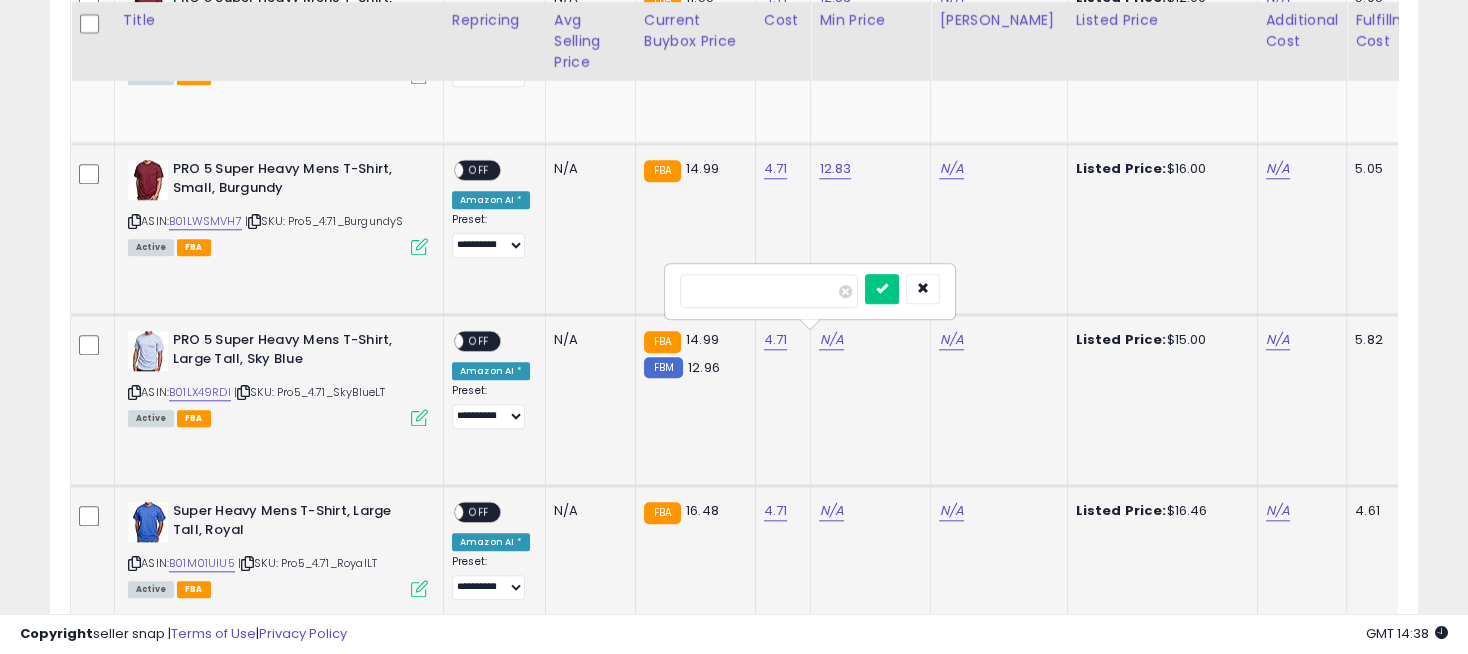 type on "*****" 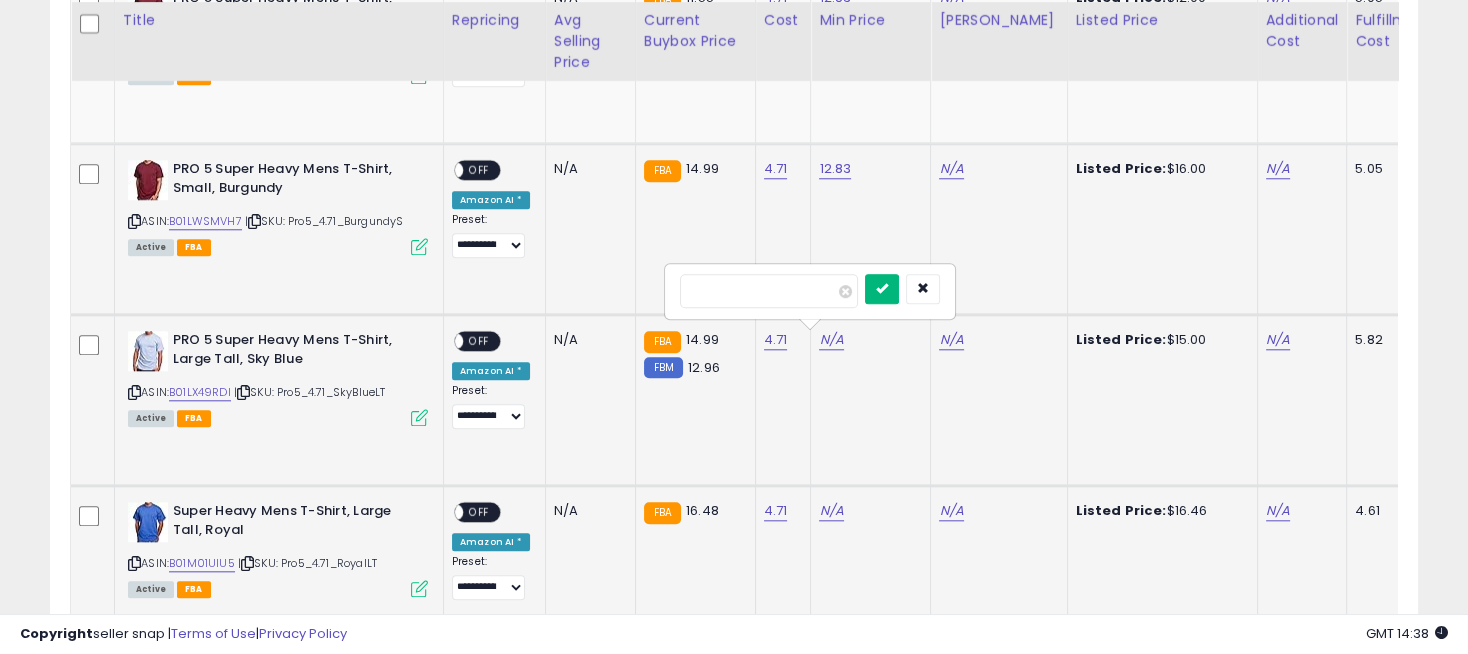 click at bounding box center [882, 289] 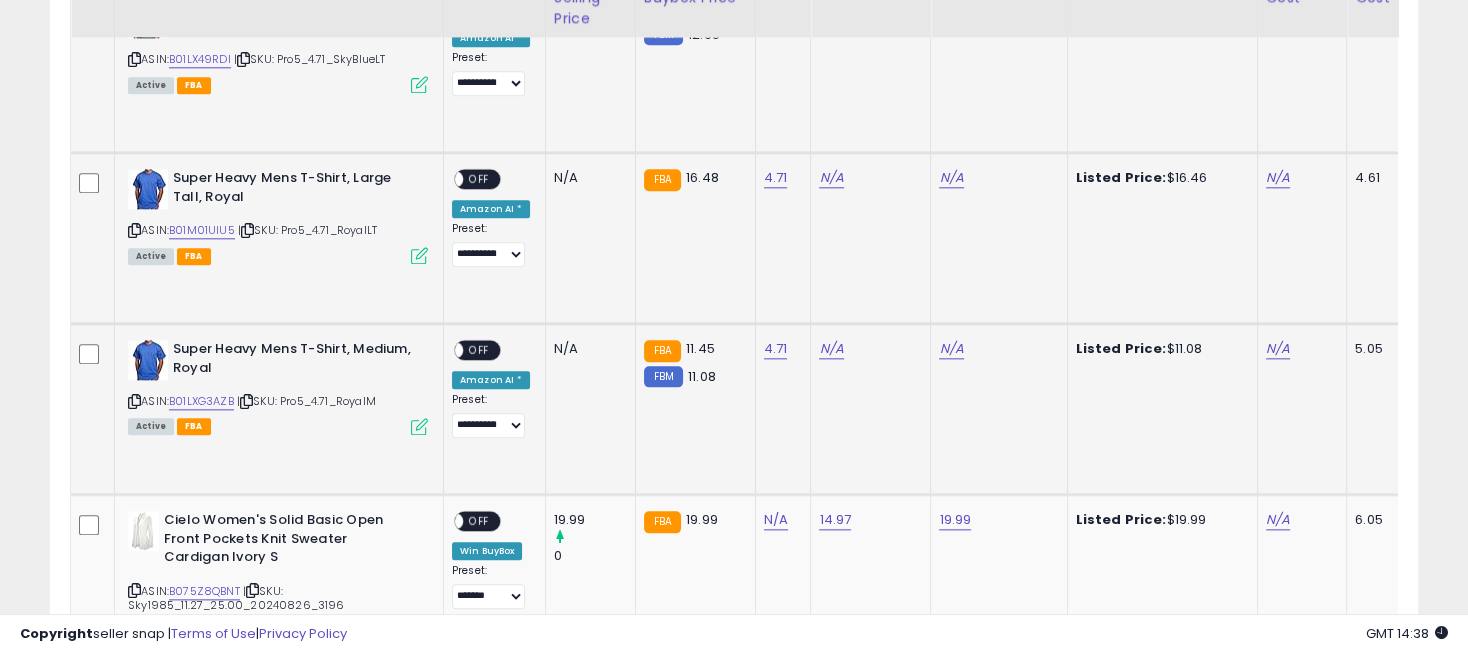 scroll, scrollTop: 2444, scrollLeft: 0, axis: vertical 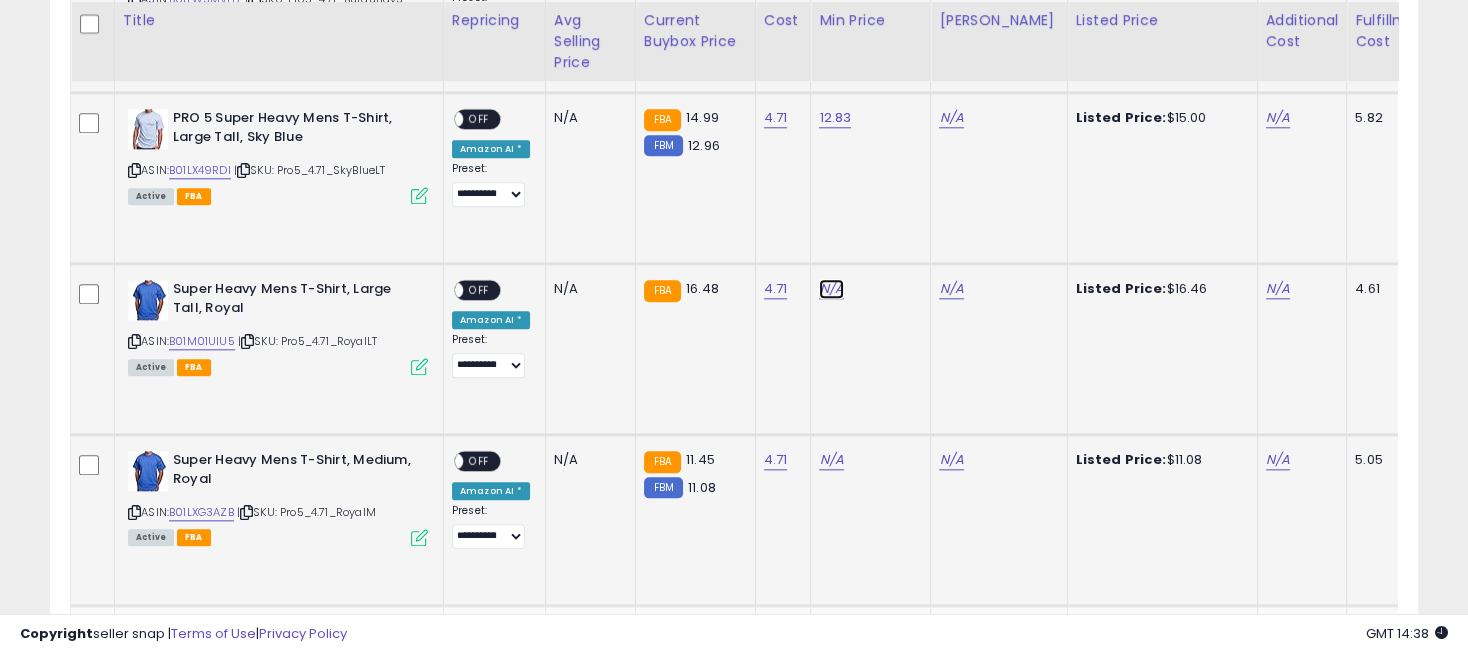 click on "N/A" at bounding box center [831, -907] 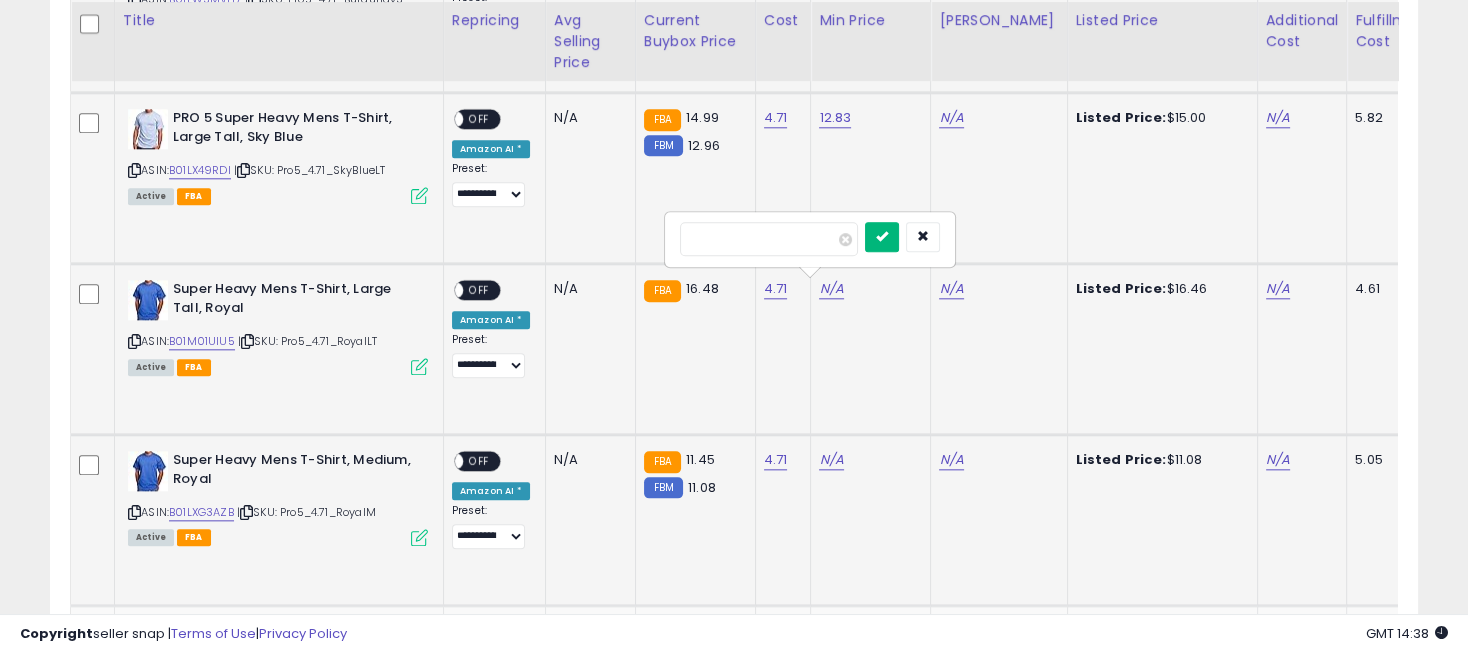 type on "*****" 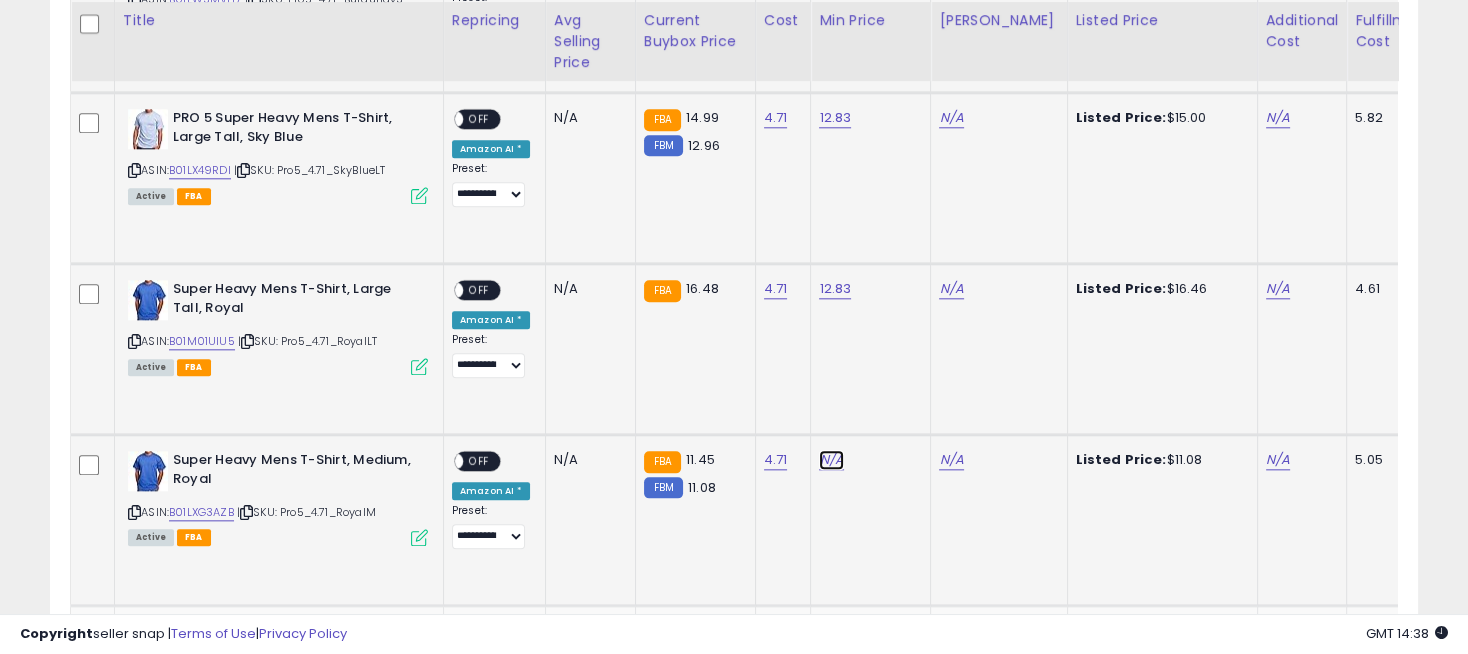click on "N/A" at bounding box center [831, -907] 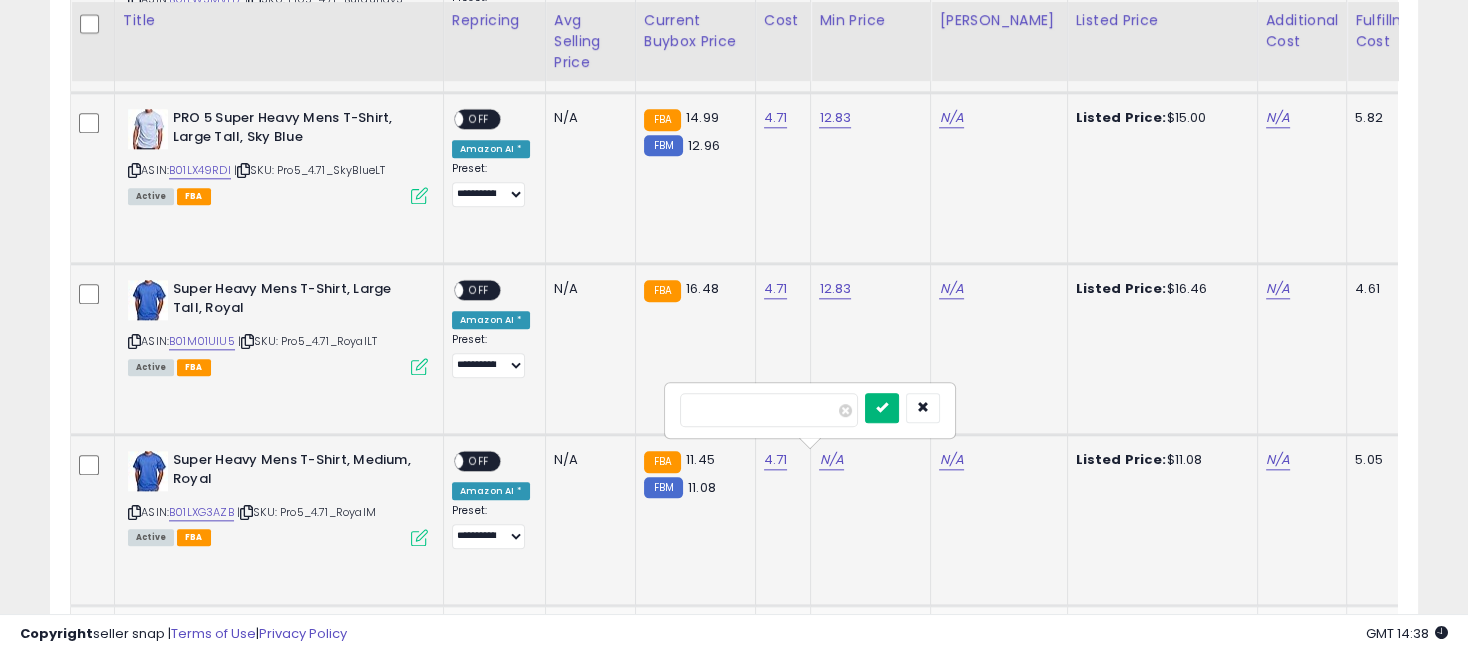 type on "*****" 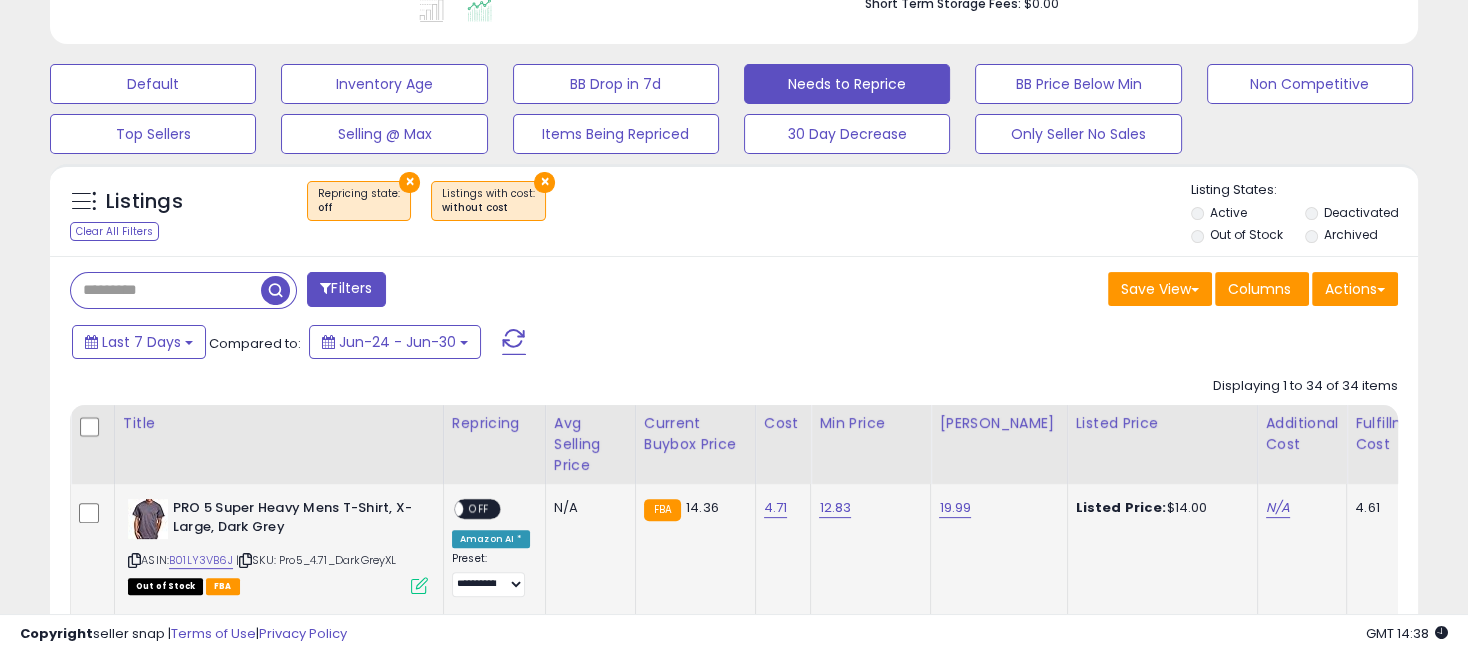 scroll, scrollTop: 888, scrollLeft: 0, axis: vertical 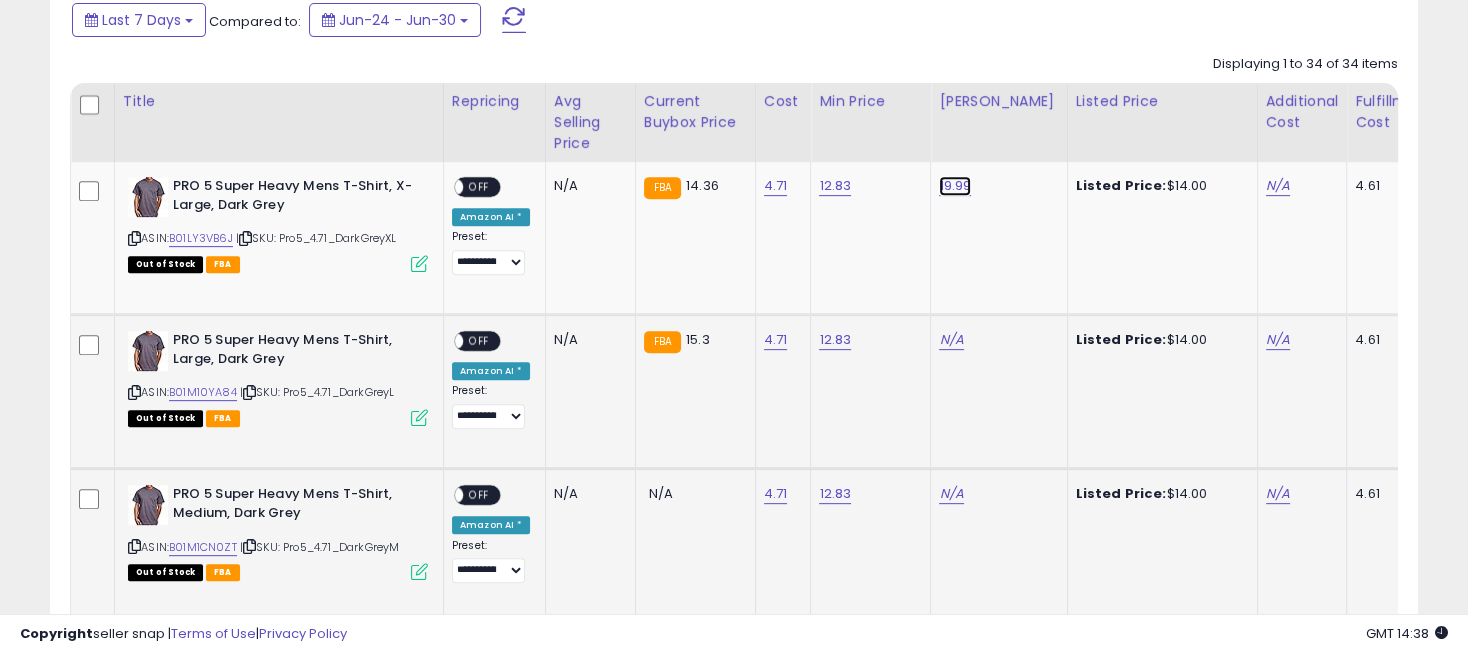 click on "19.99" at bounding box center [955, 186] 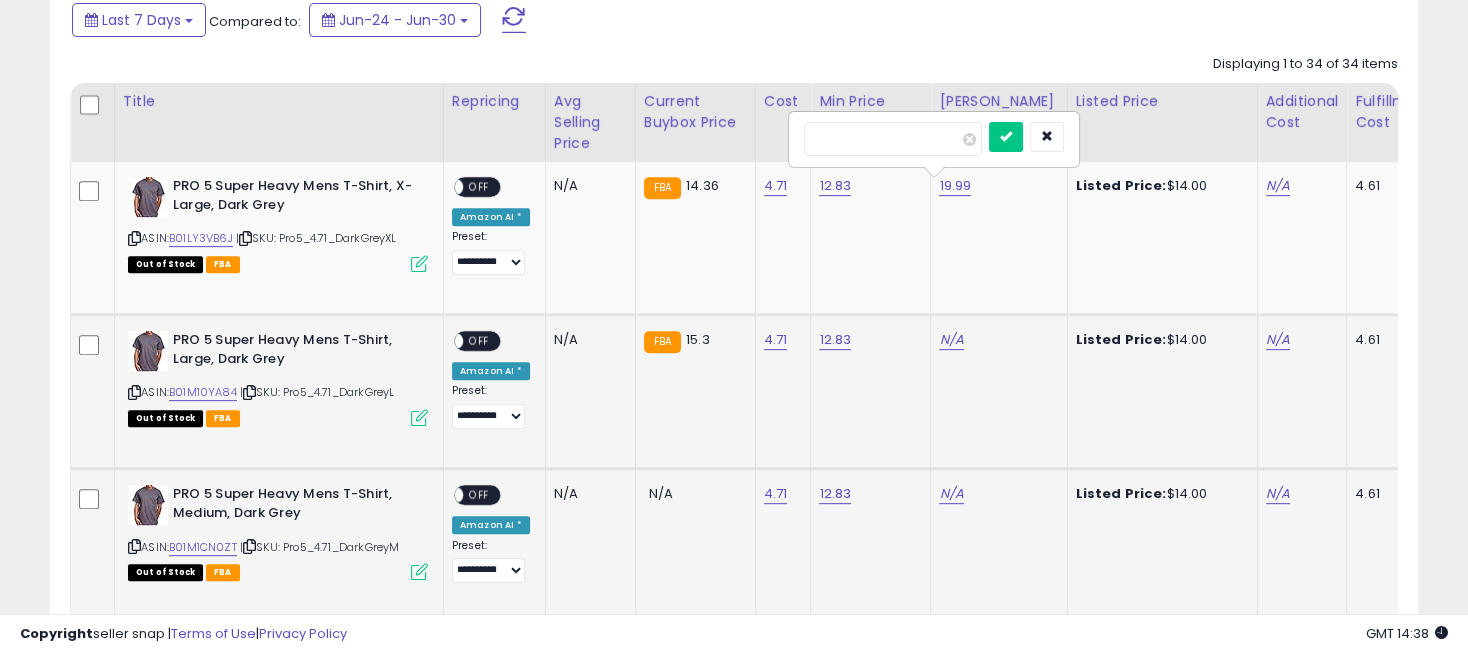 click on "*****" at bounding box center (934, 139) 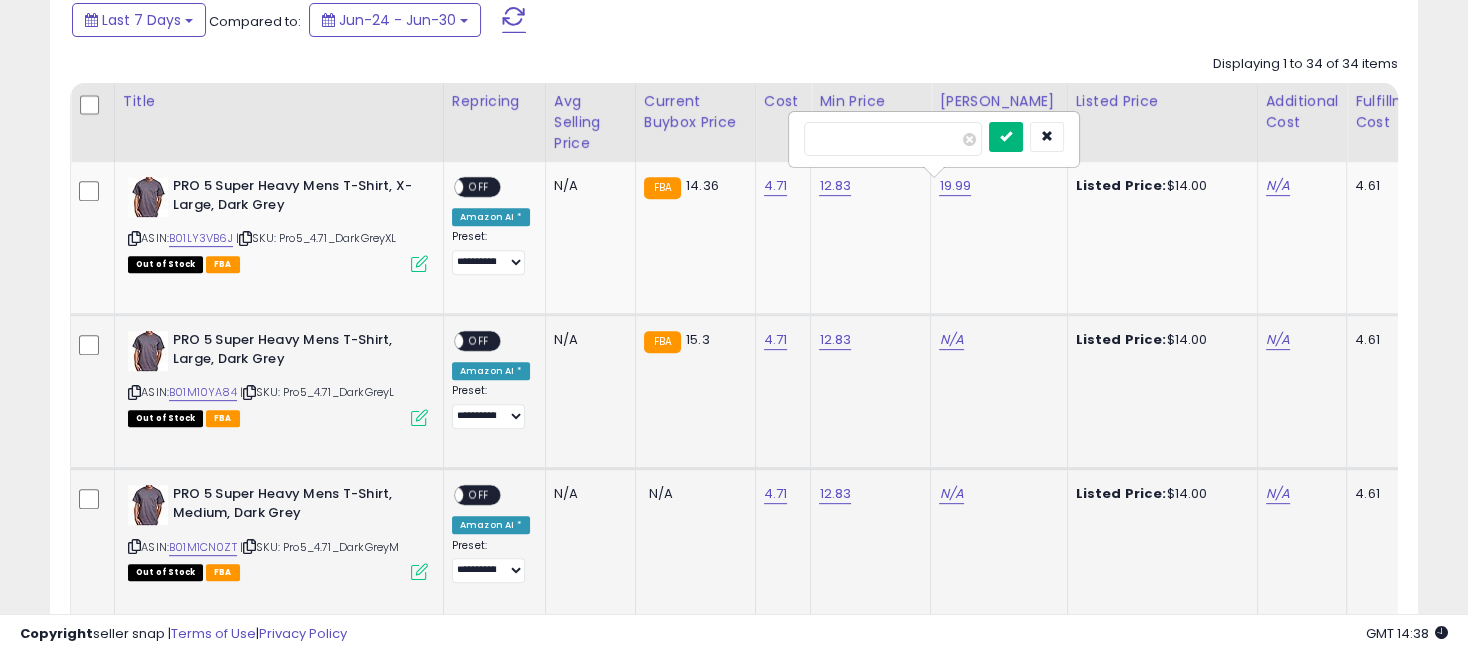click at bounding box center (1006, 137) 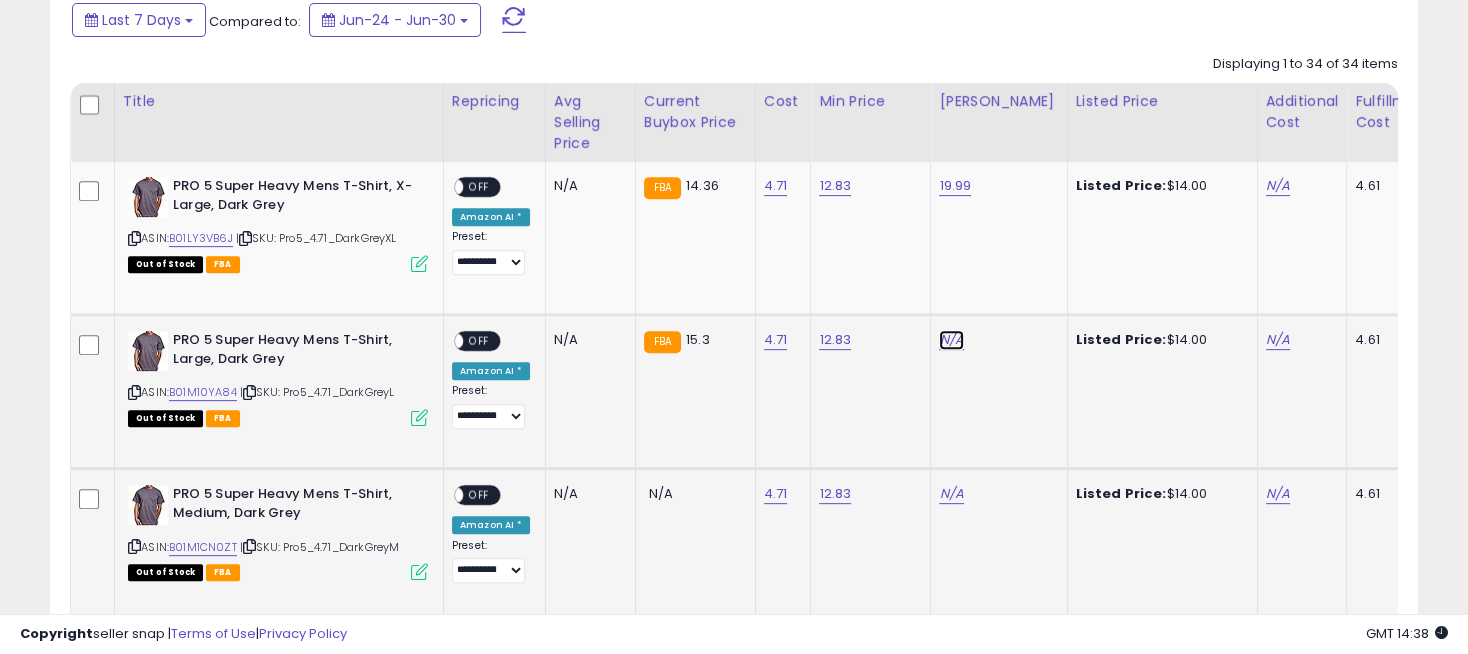 click on "N/A" at bounding box center [951, 340] 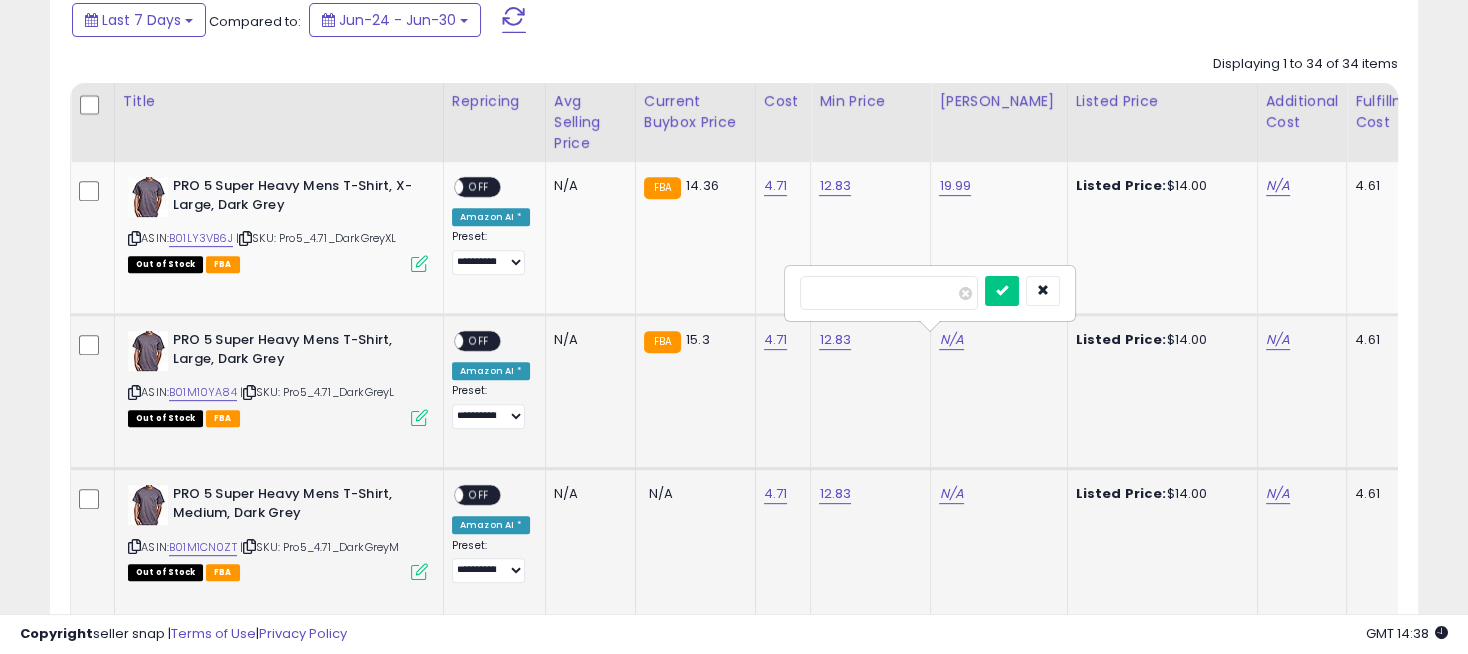 type on "*****" 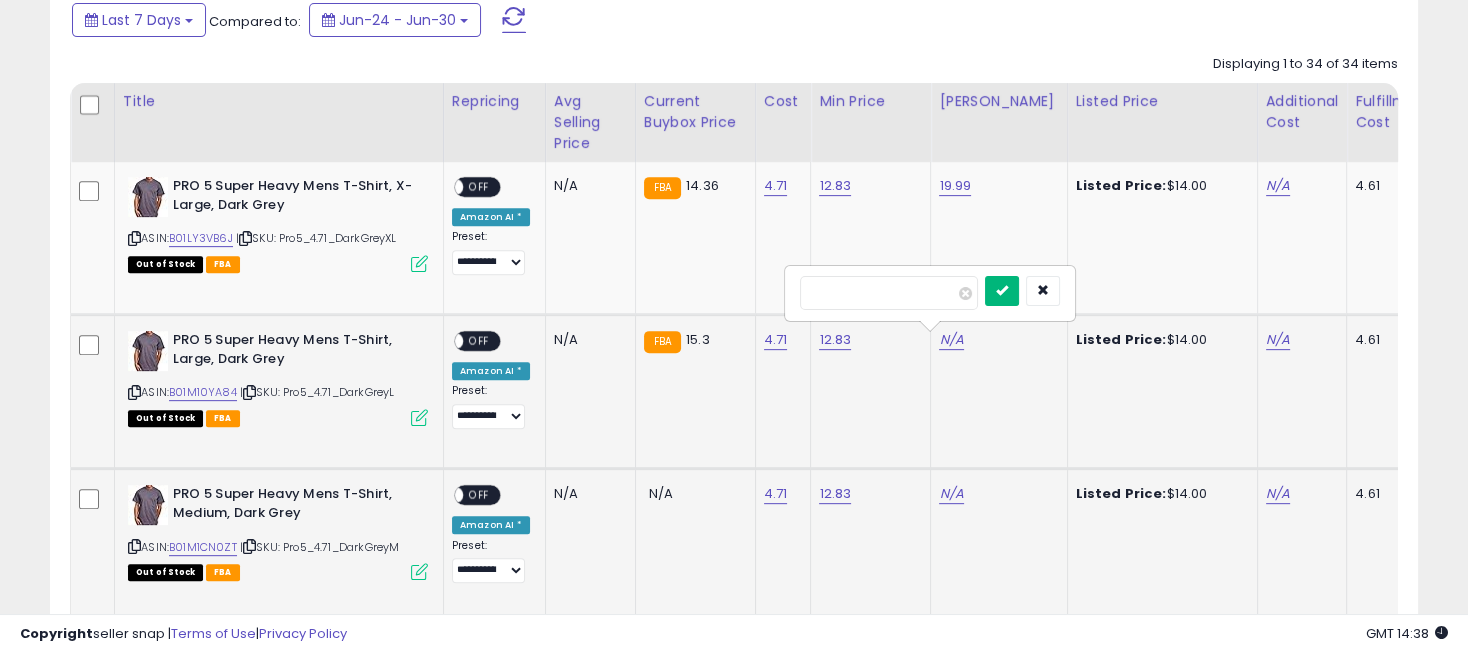 click at bounding box center [1002, 290] 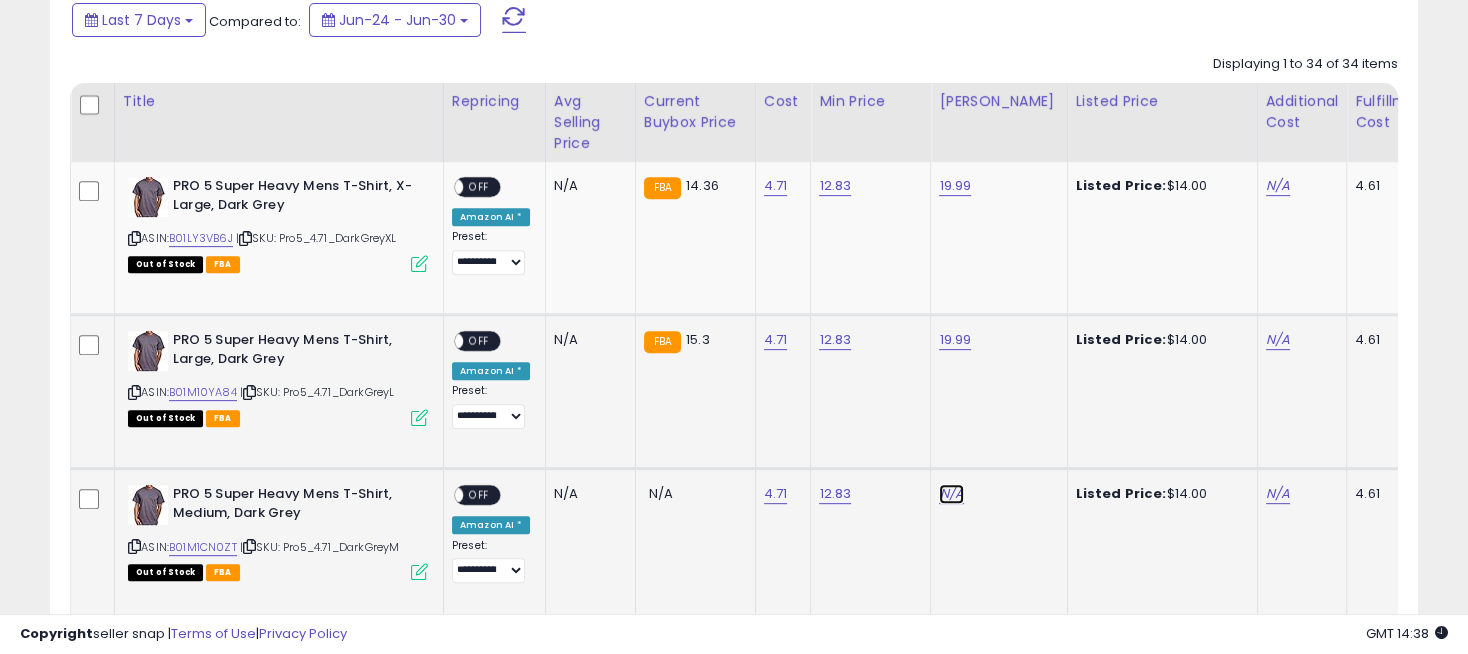 click on "N/A" at bounding box center [951, 494] 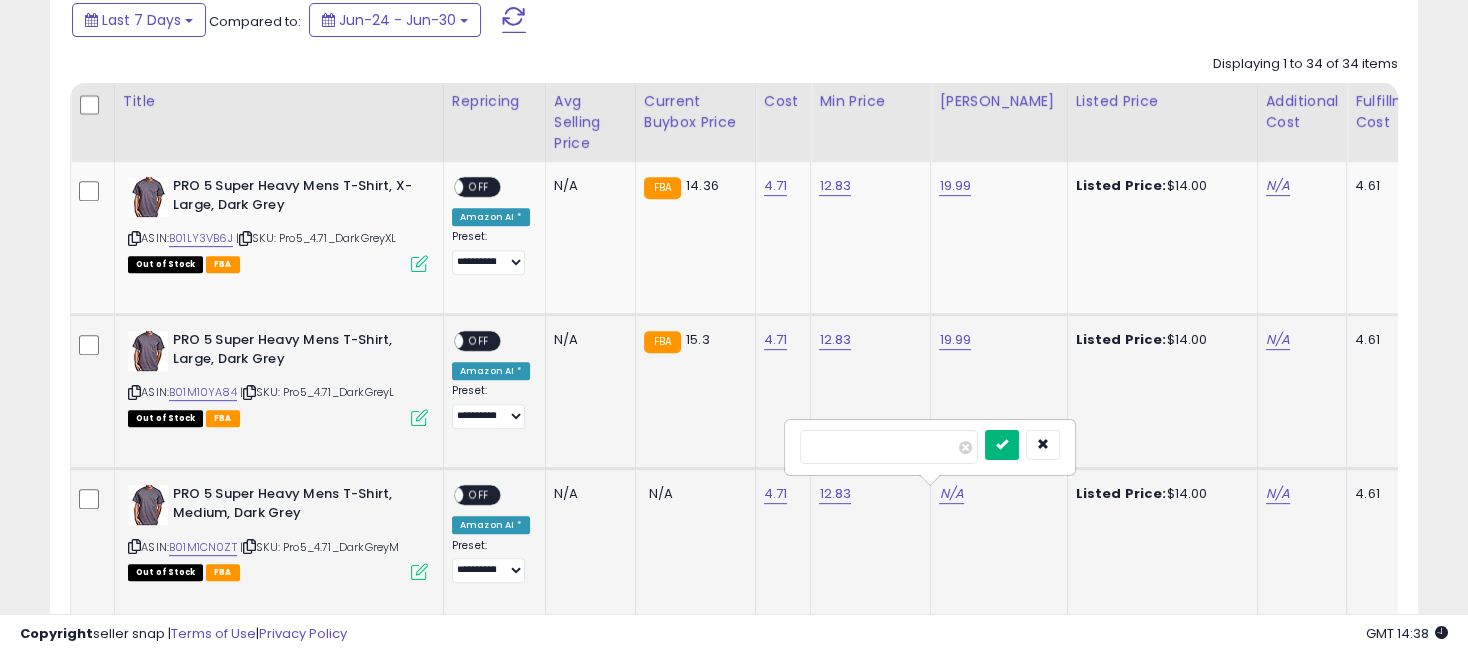 type on "*****" 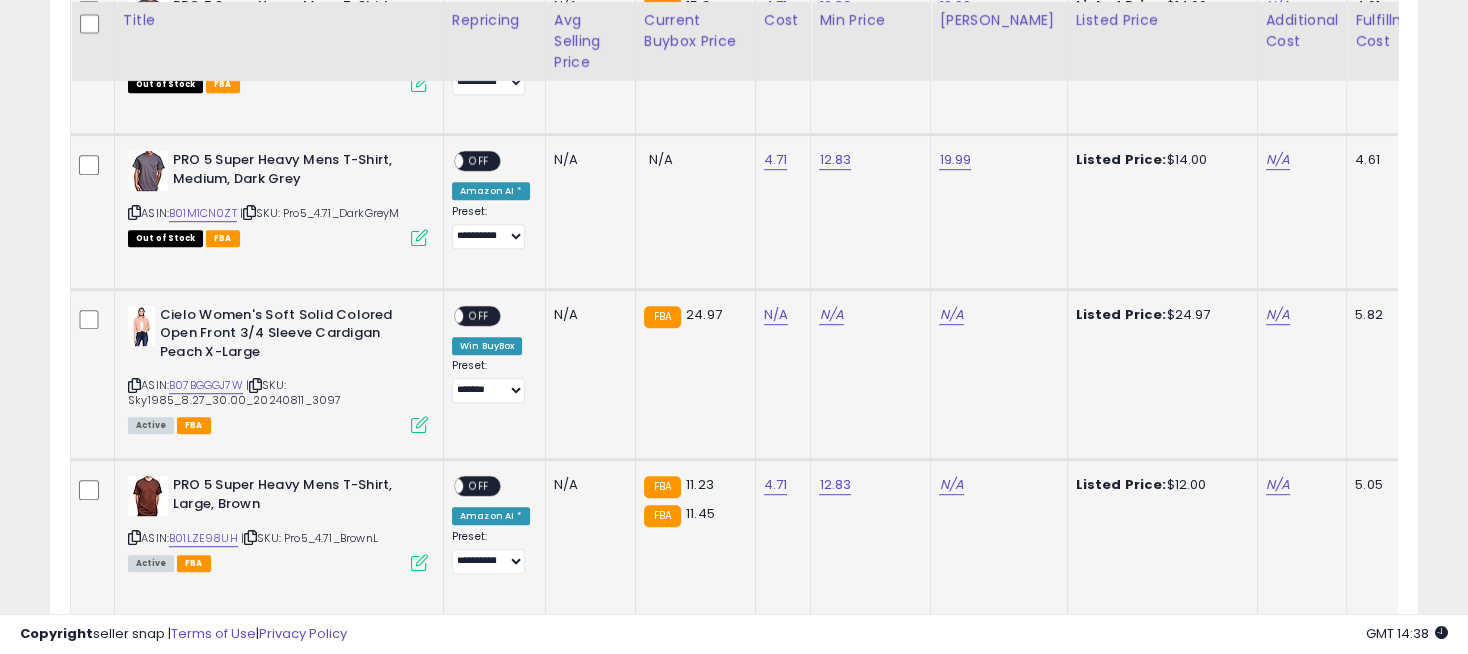 scroll, scrollTop: 1333, scrollLeft: 0, axis: vertical 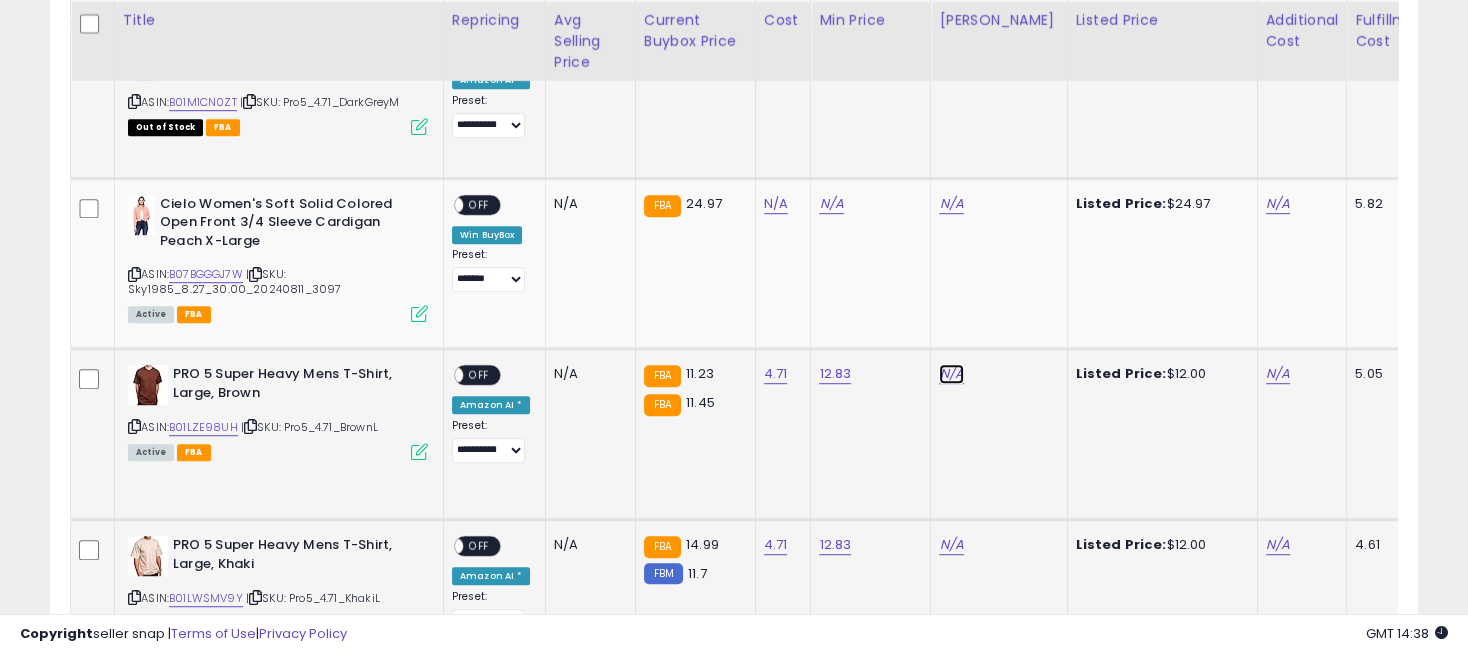 click on "N/A" at bounding box center (951, 204) 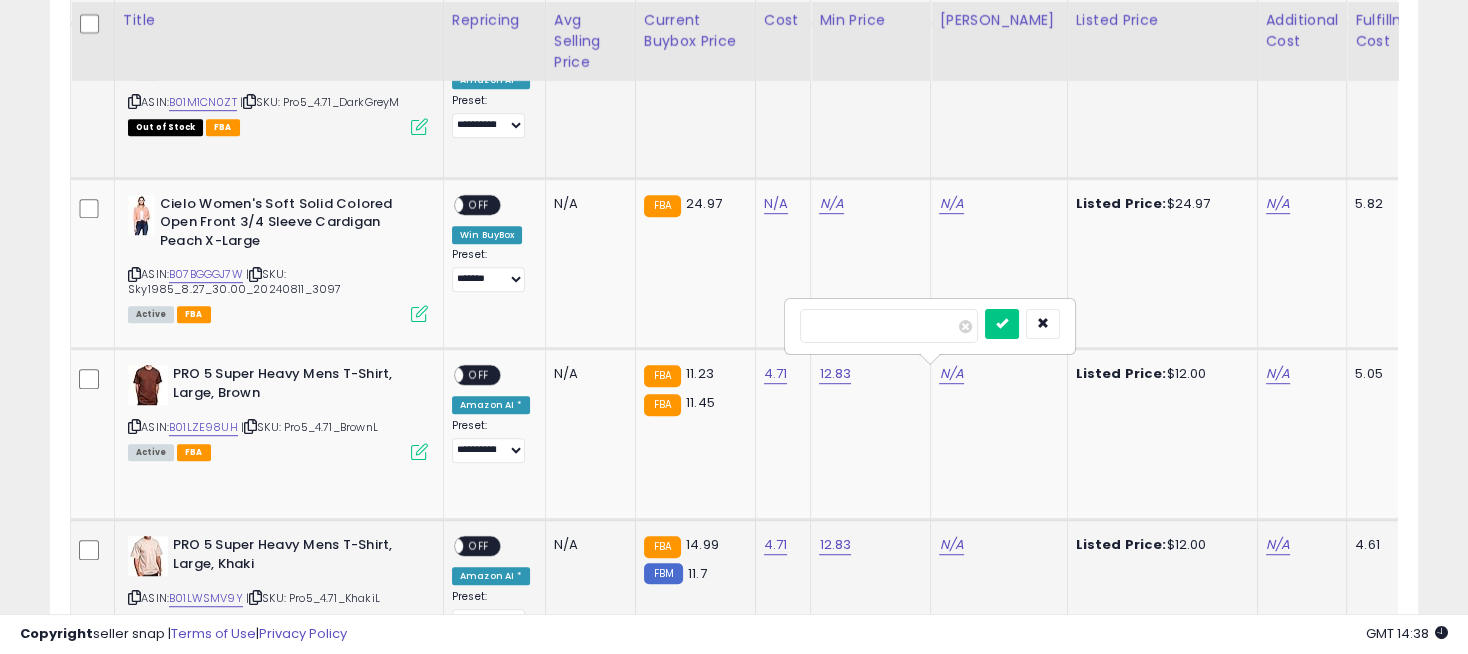 type on "*****" 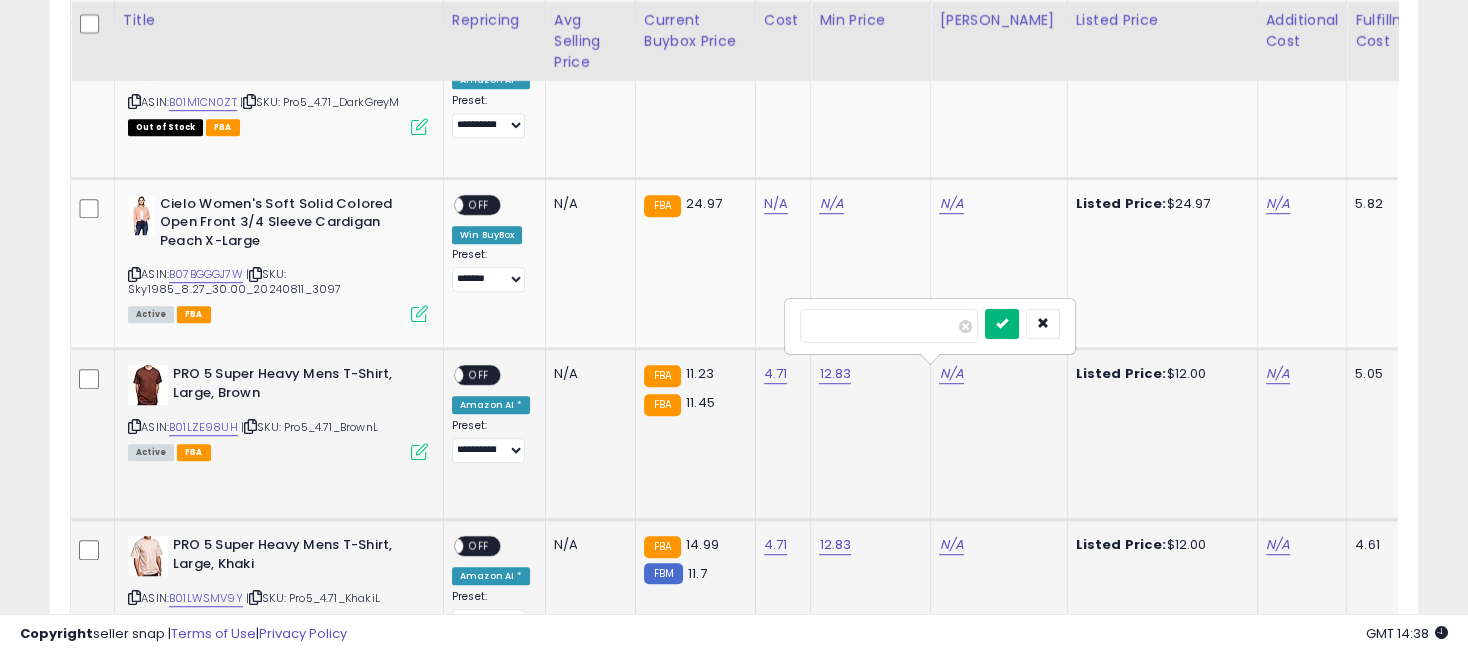 click at bounding box center [1002, 323] 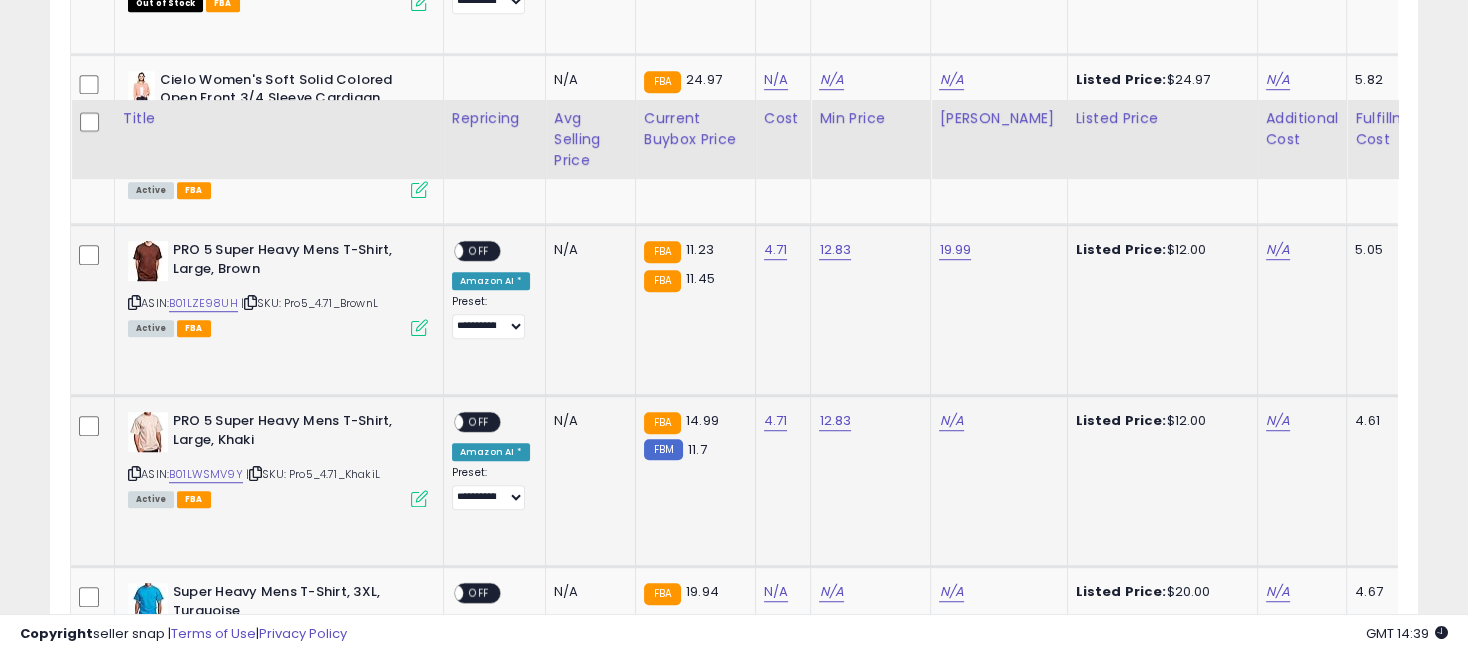 scroll, scrollTop: 1555, scrollLeft: 0, axis: vertical 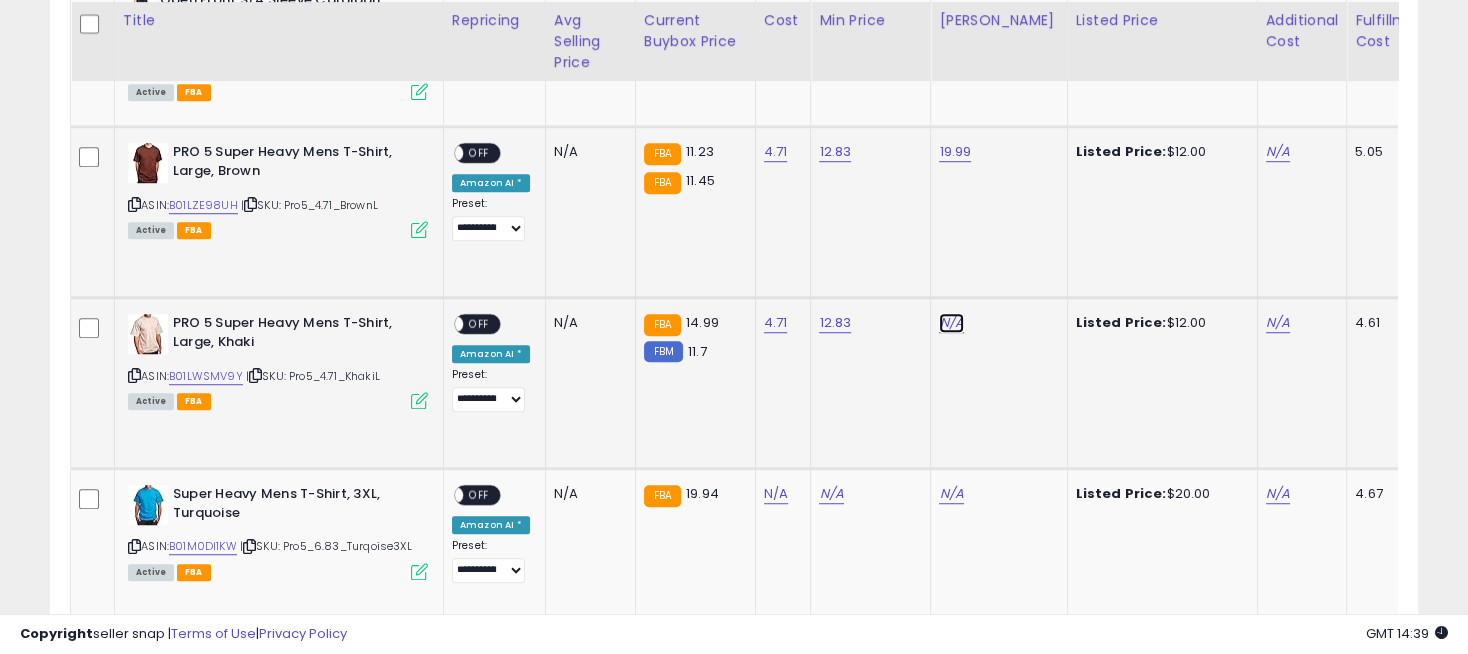 click on "N/A" at bounding box center (951, -18) 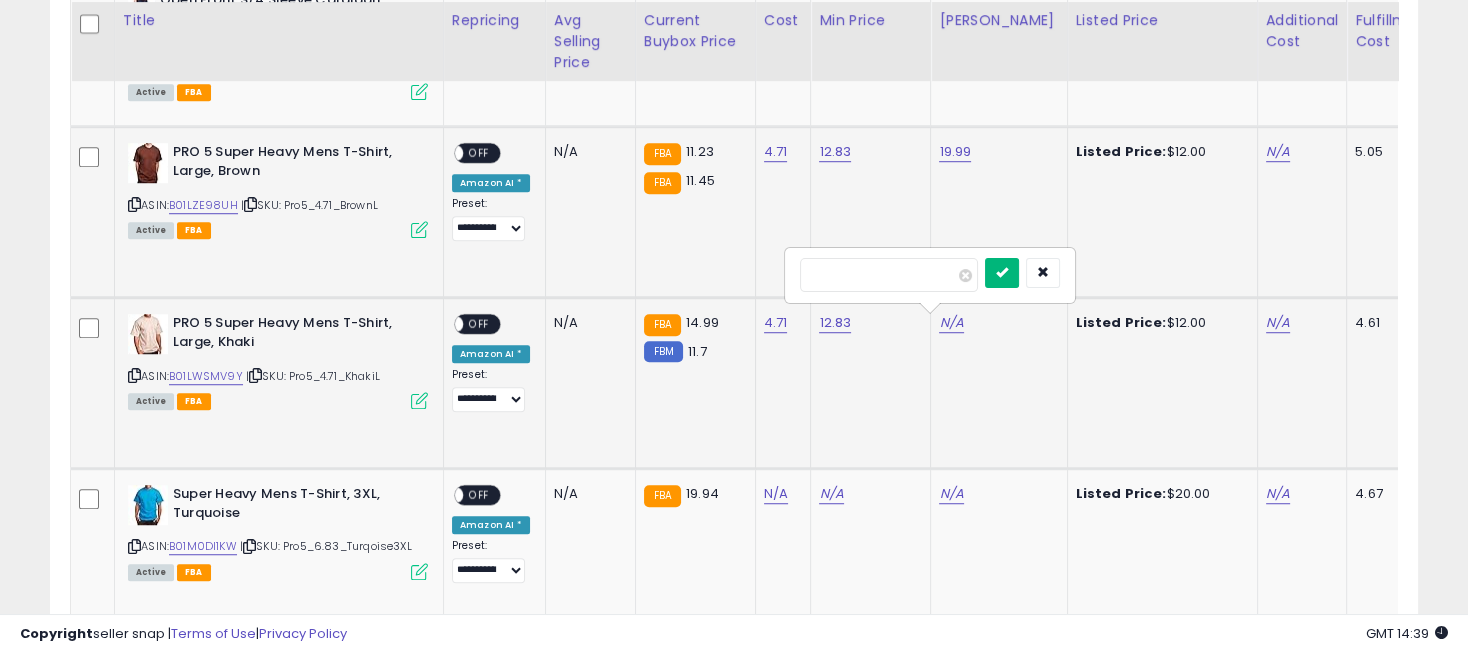 type on "*****" 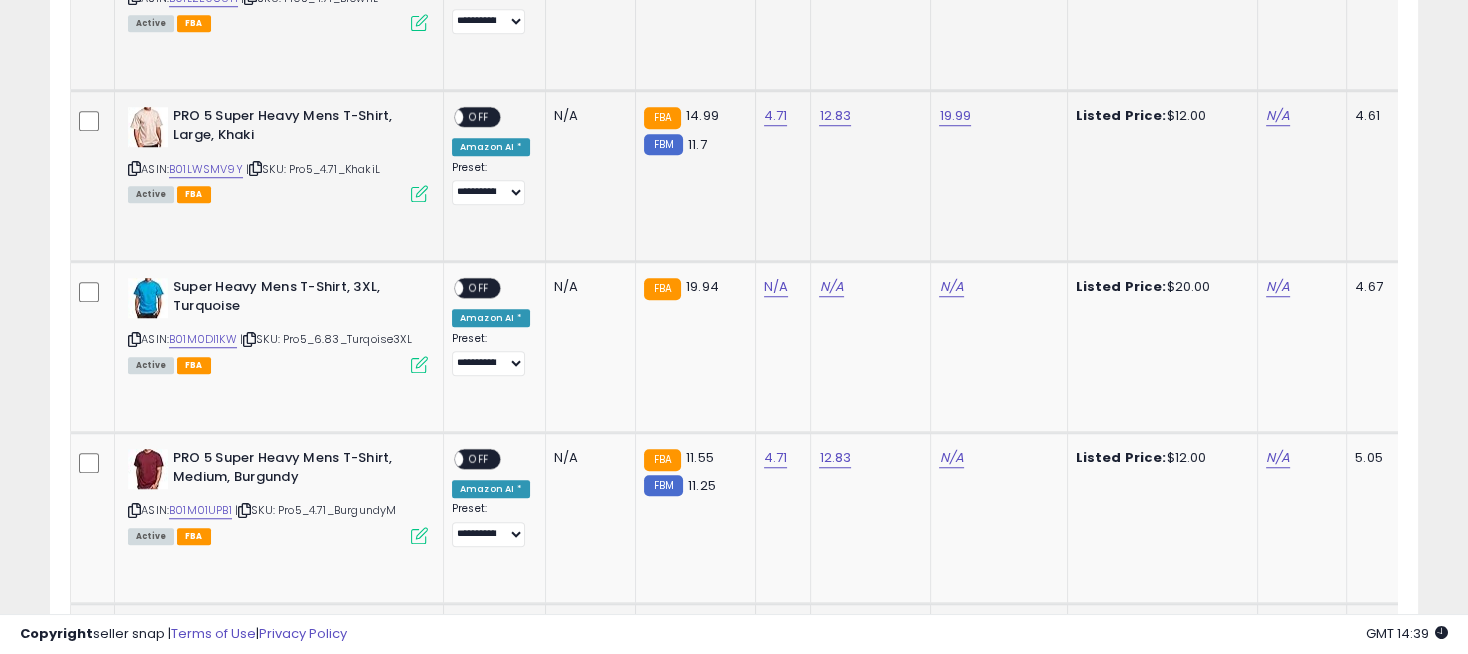 scroll, scrollTop: 1889, scrollLeft: 0, axis: vertical 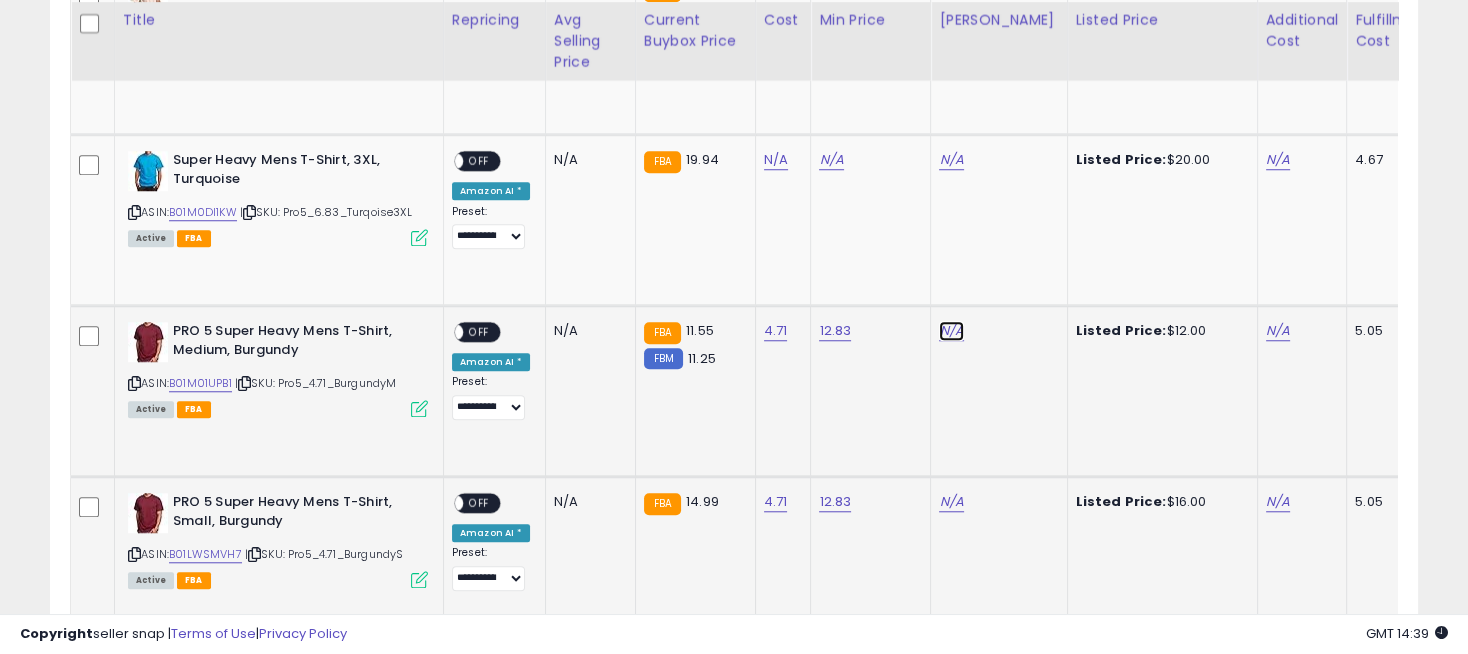 click on "N/A" at bounding box center [951, -352] 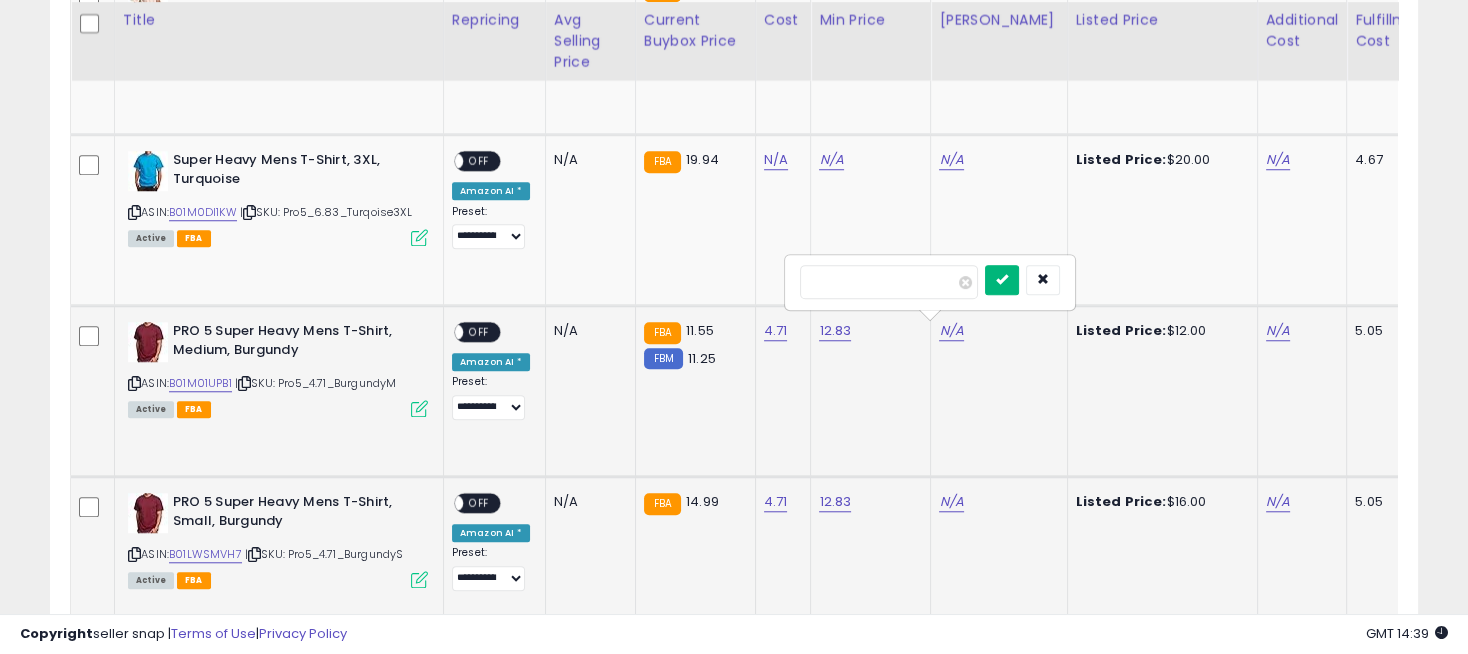 type on "*****" 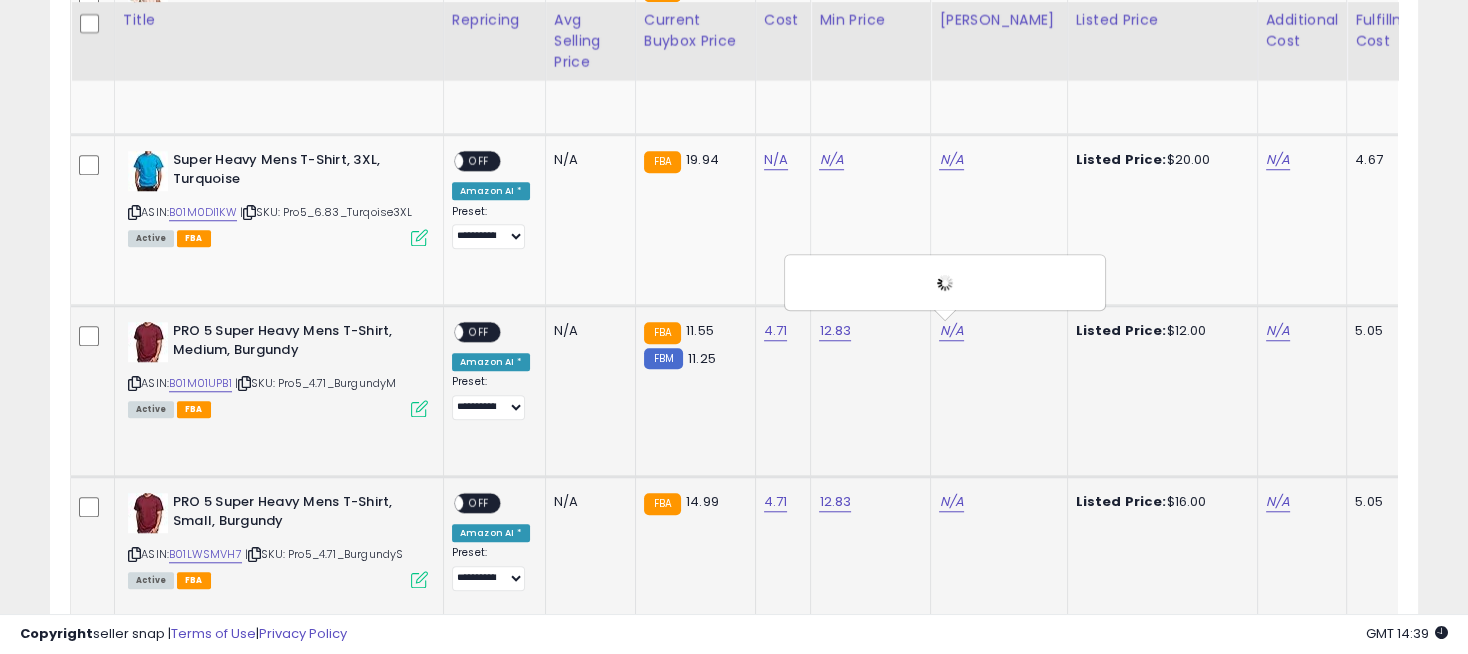 scroll, scrollTop: 2000, scrollLeft: 0, axis: vertical 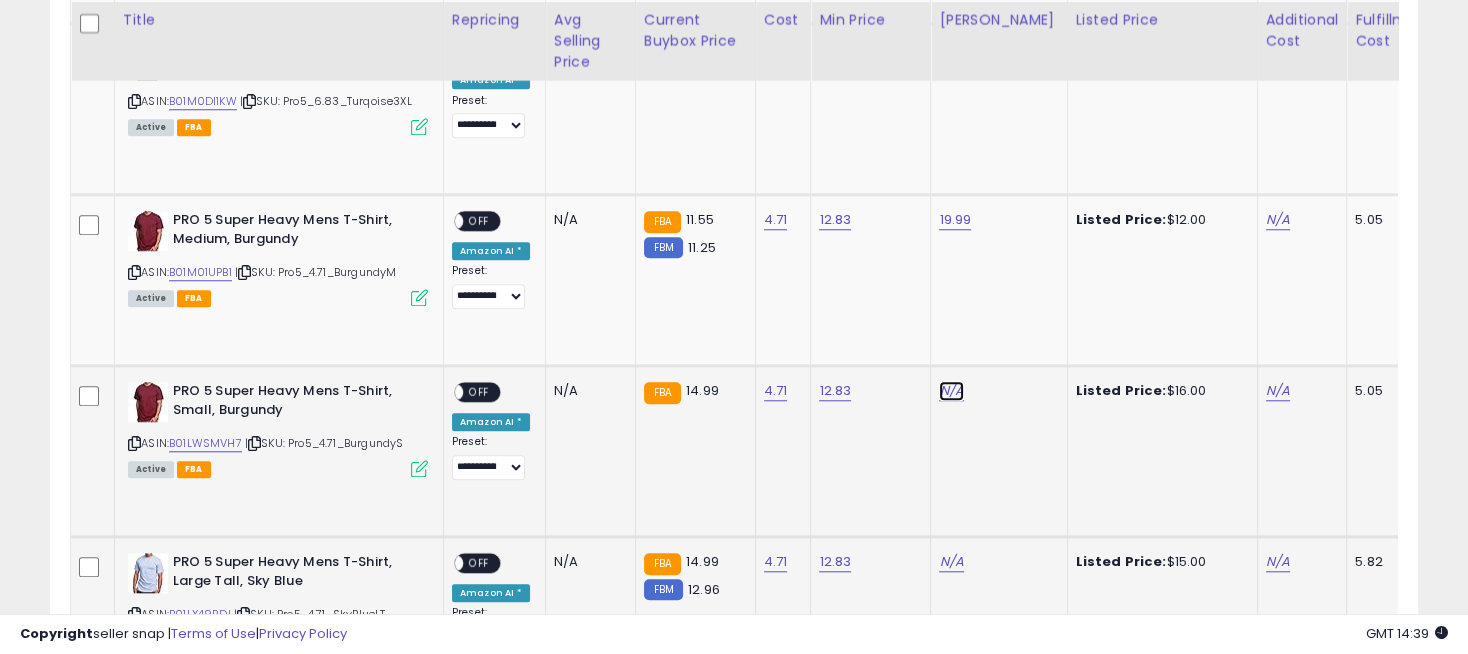 click on "N/A" at bounding box center [951, -463] 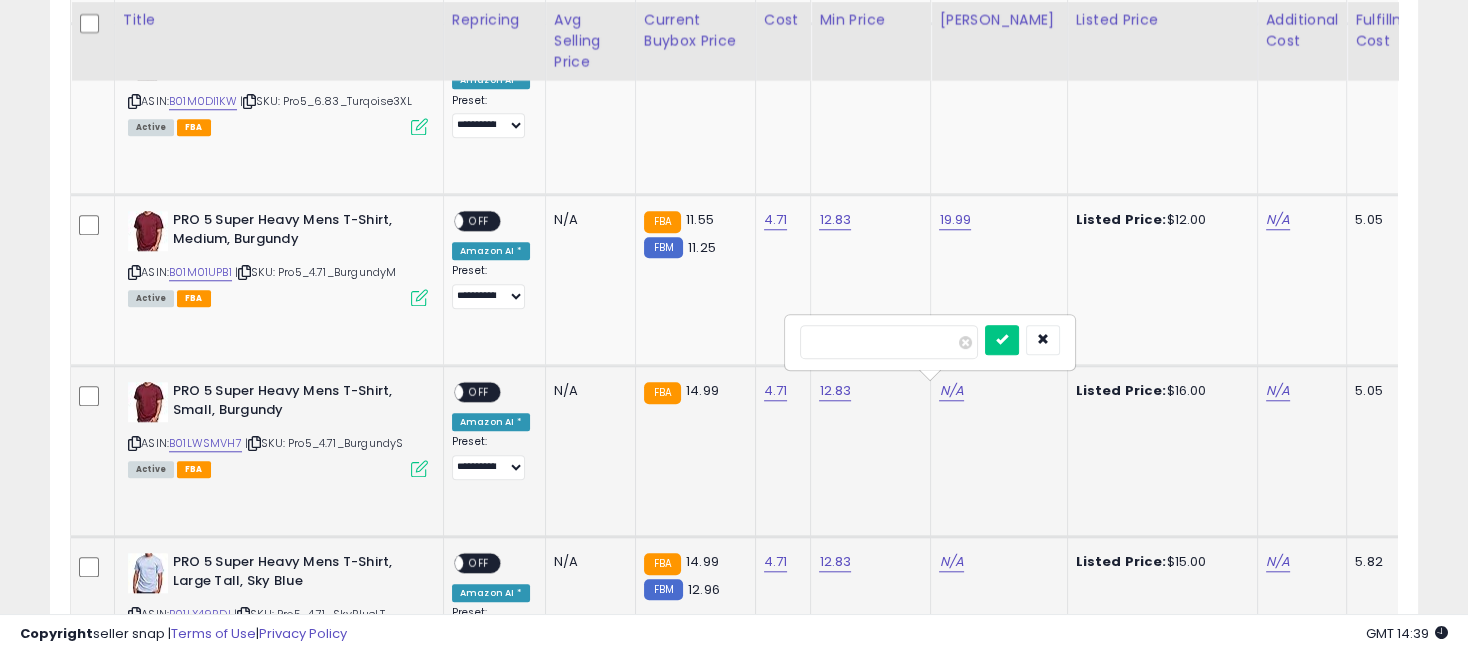 type on "*****" 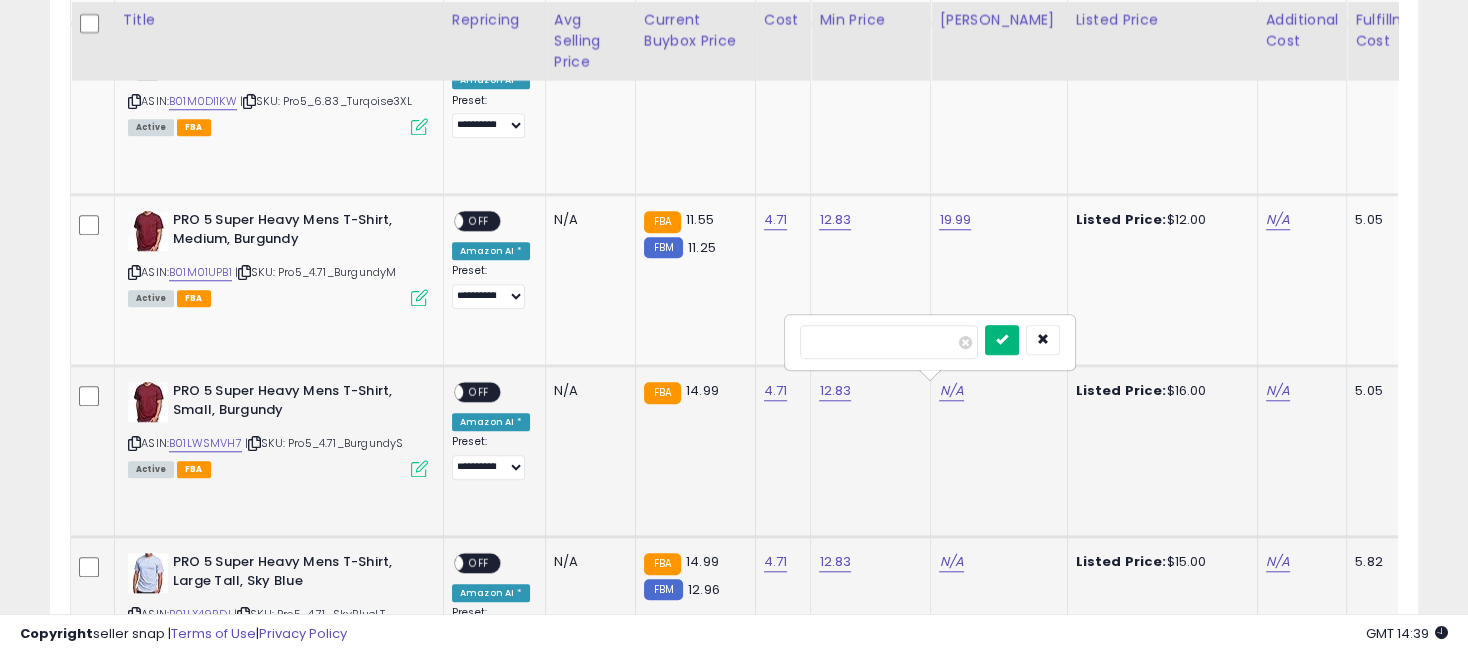 click at bounding box center [1002, 339] 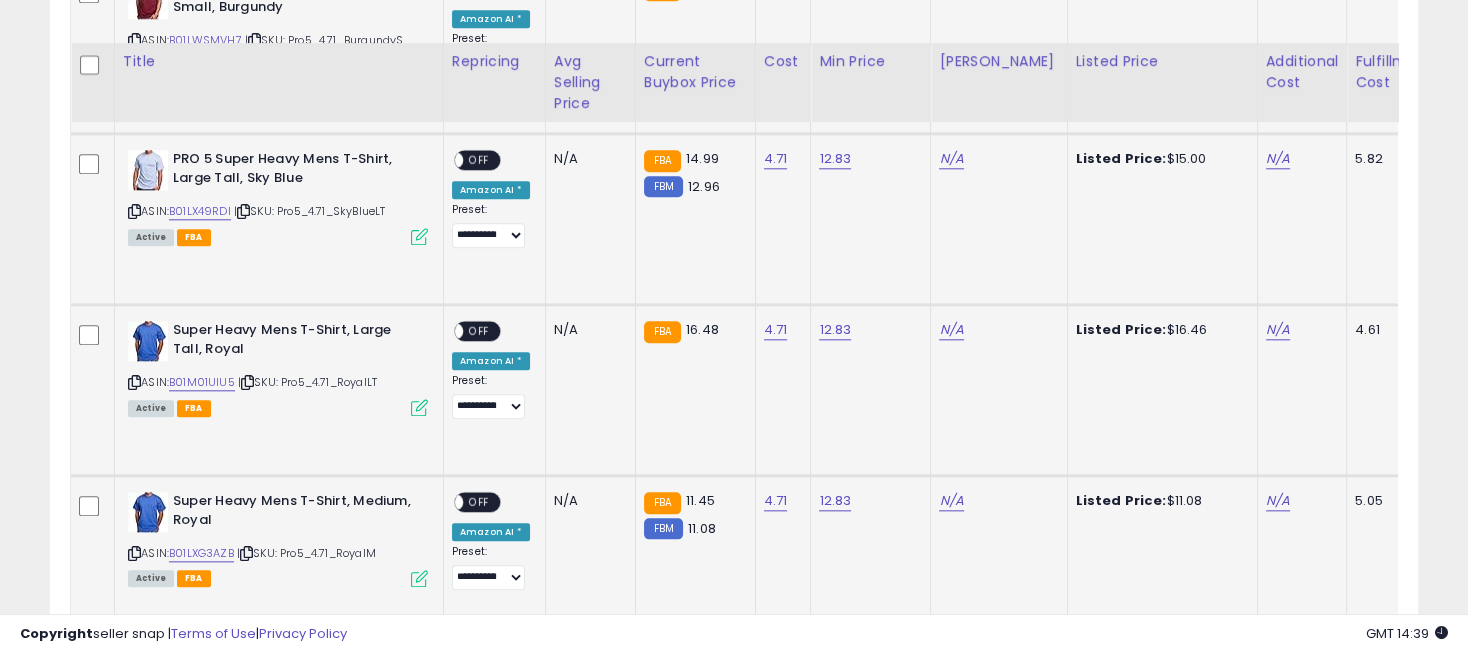 scroll, scrollTop: 2444, scrollLeft: 0, axis: vertical 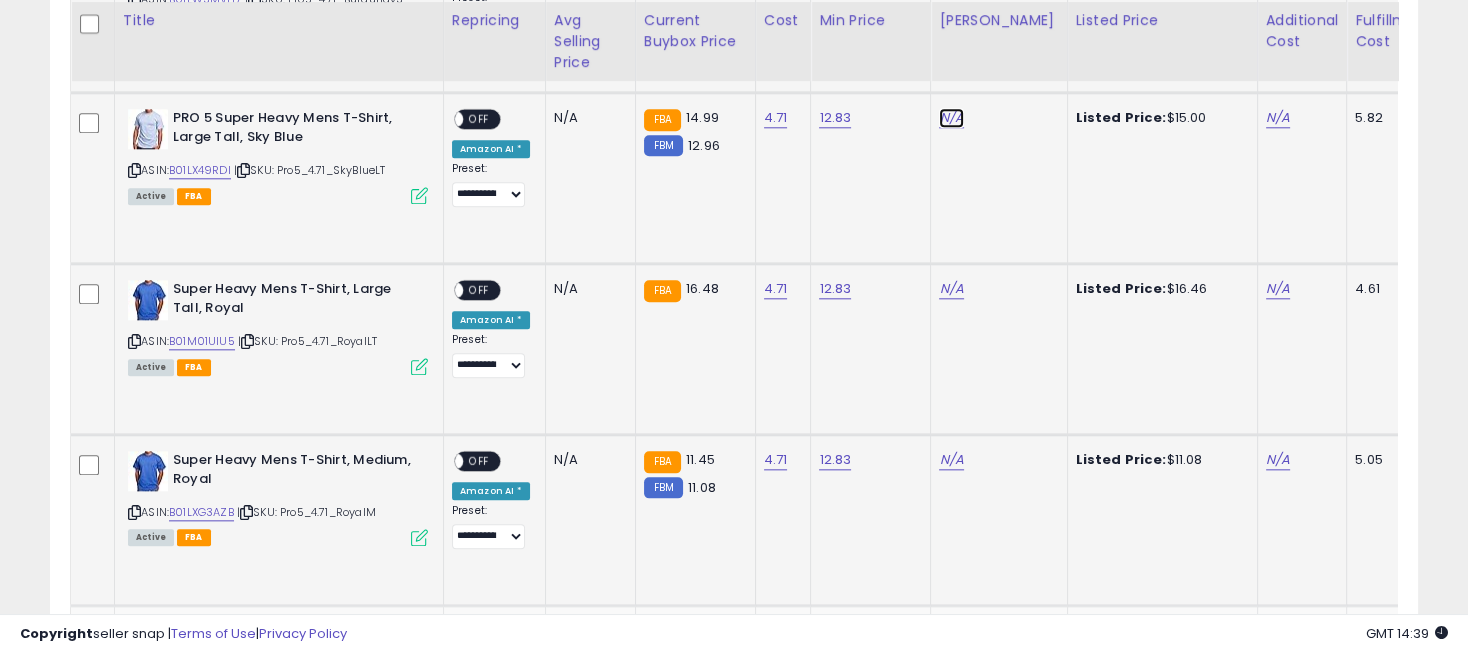 click on "N/A" at bounding box center [951, -907] 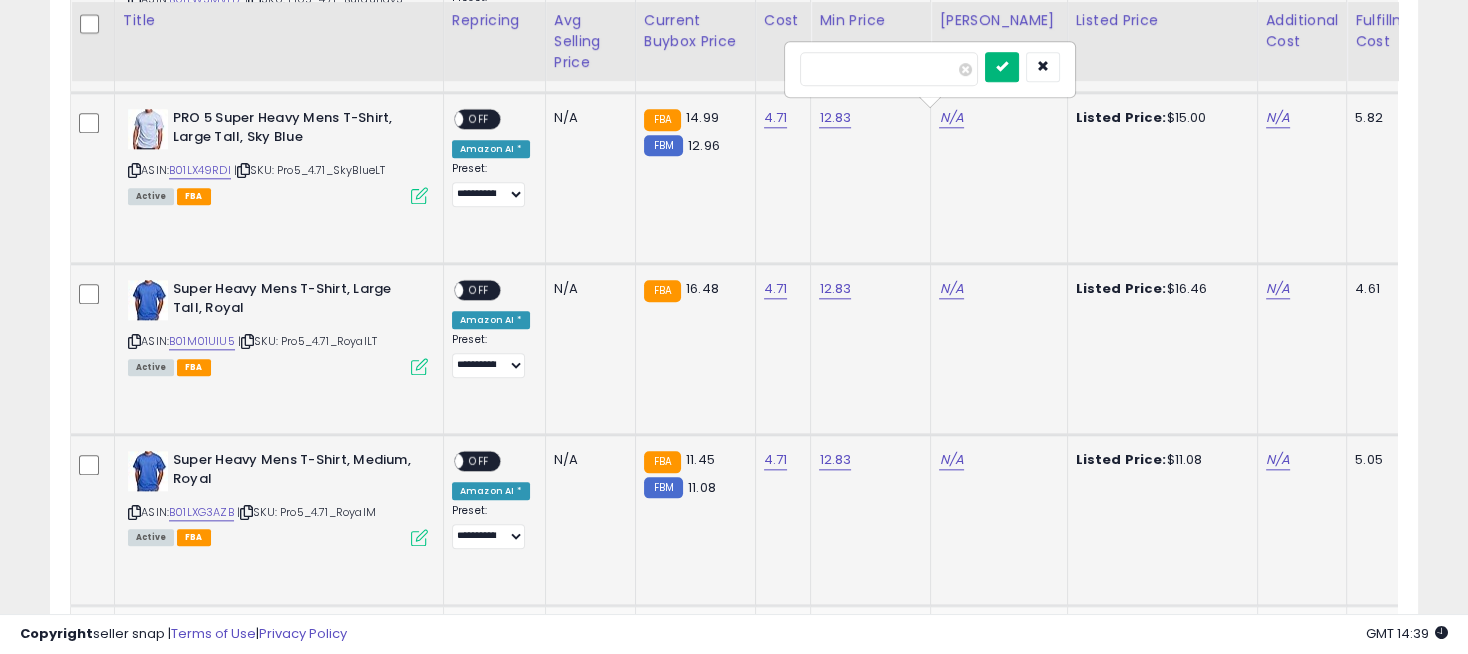 type on "*****" 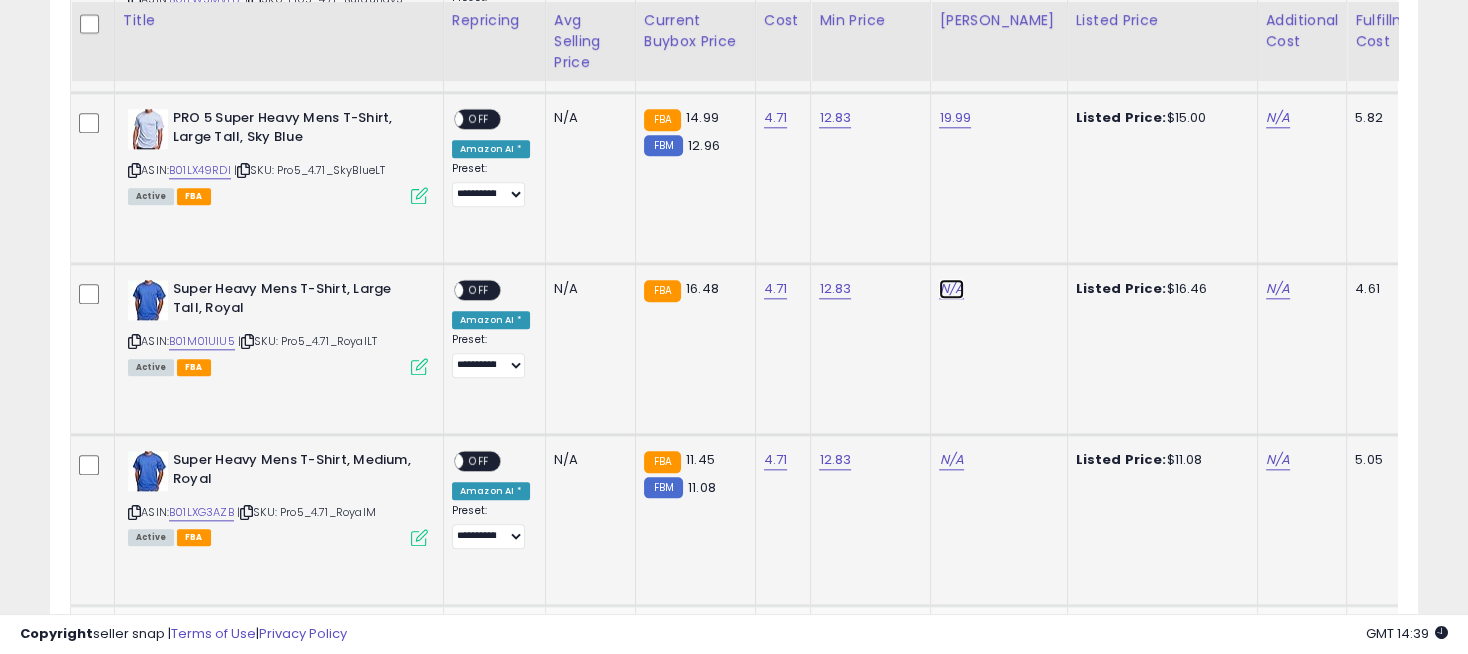 click on "N/A" at bounding box center (951, -907) 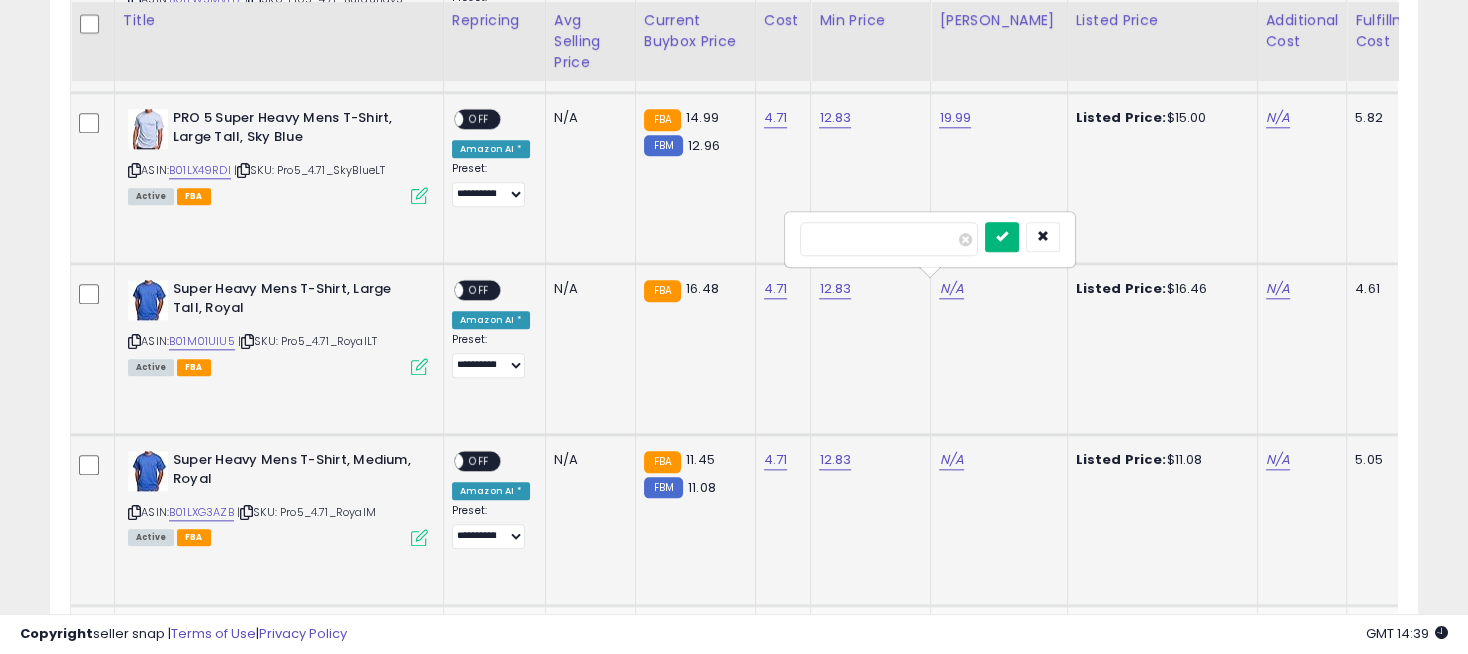 type on "*****" 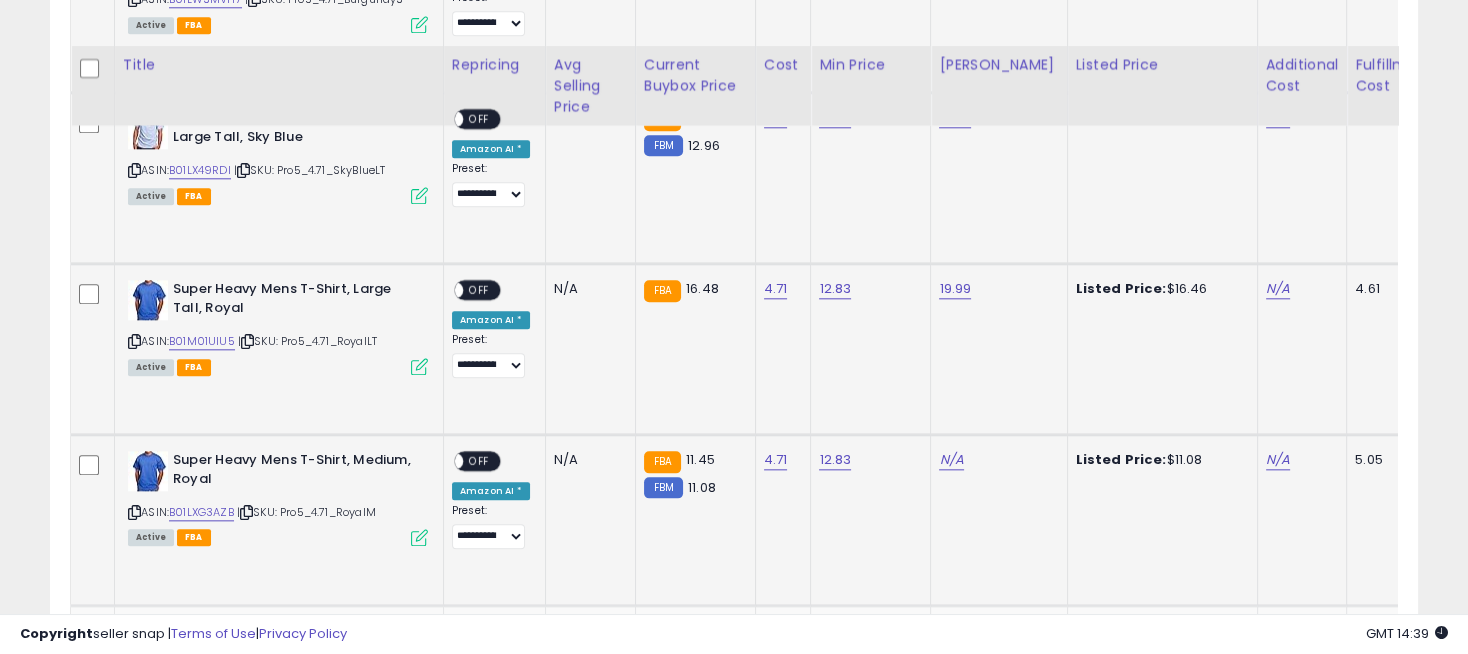 scroll, scrollTop: 2555, scrollLeft: 0, axis: vertical 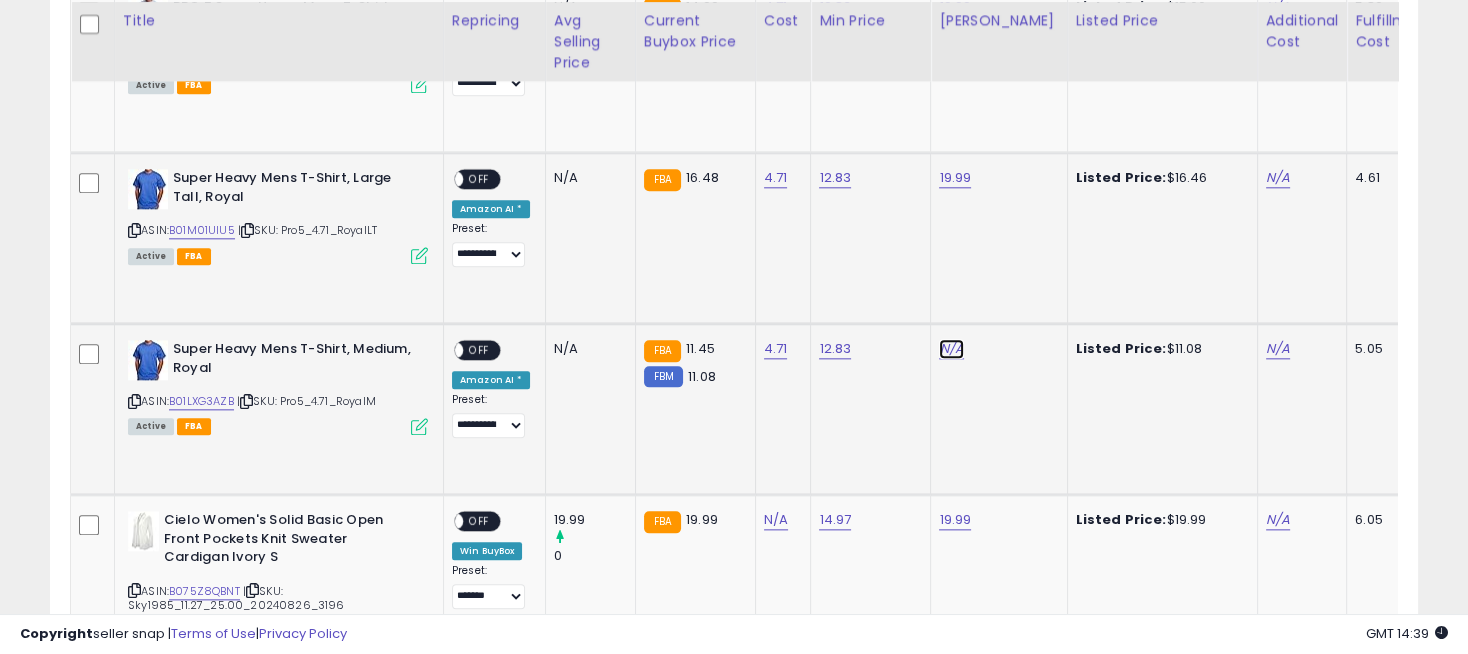click on "N/A" at bounding box center (951, -1018) 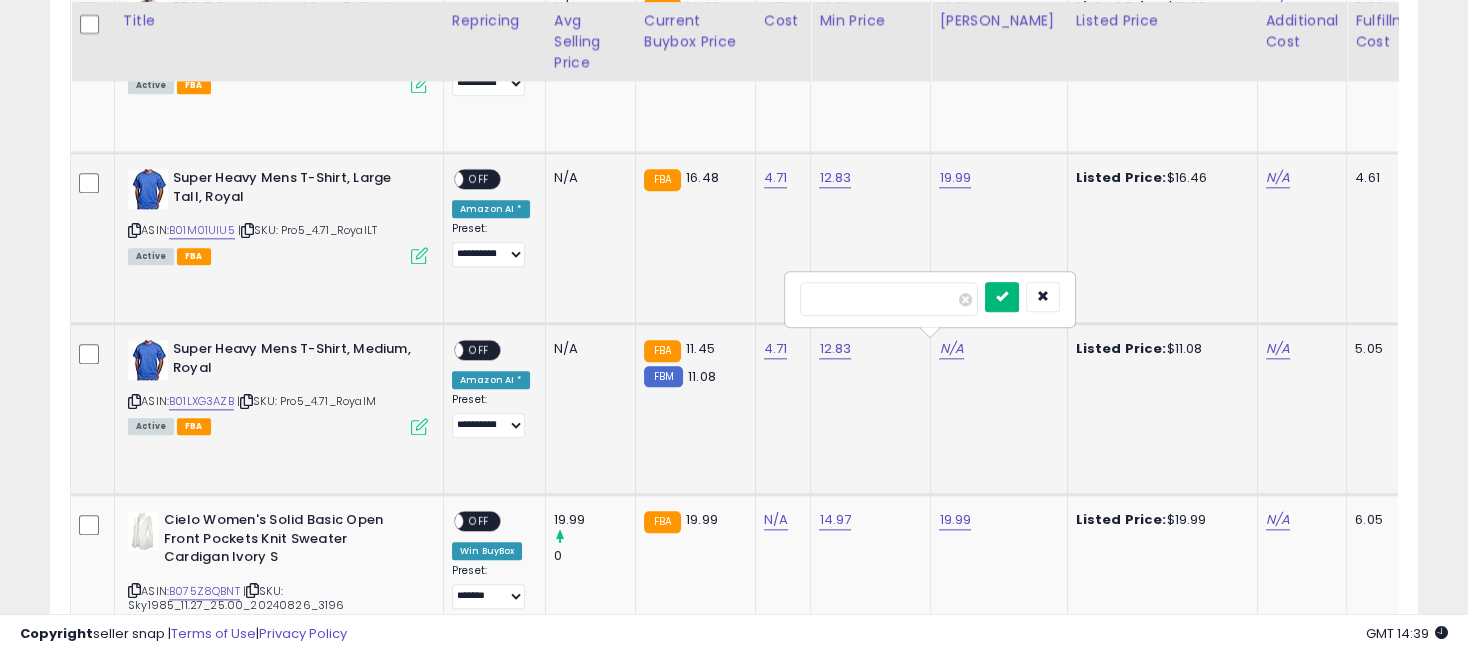 type on "*****" 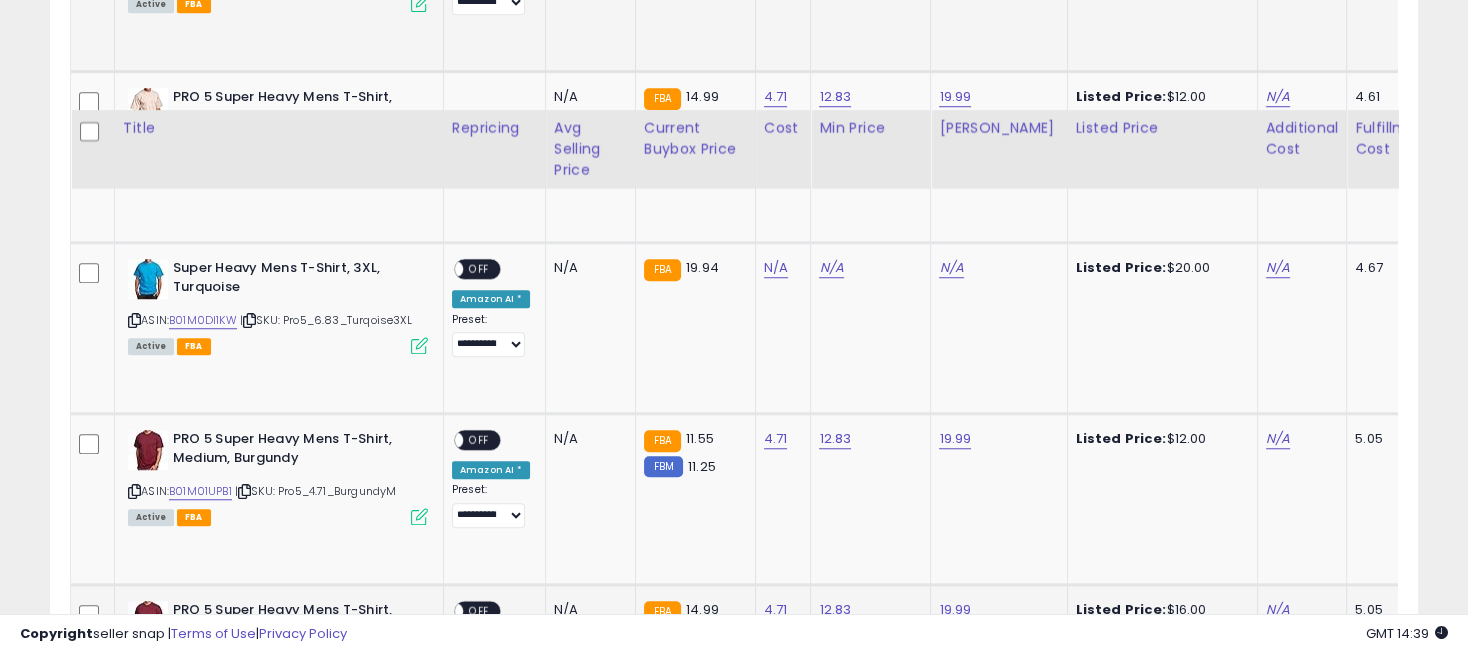 scroll, scrollTop: 1777, scrollLeft: 0, axis: vertical 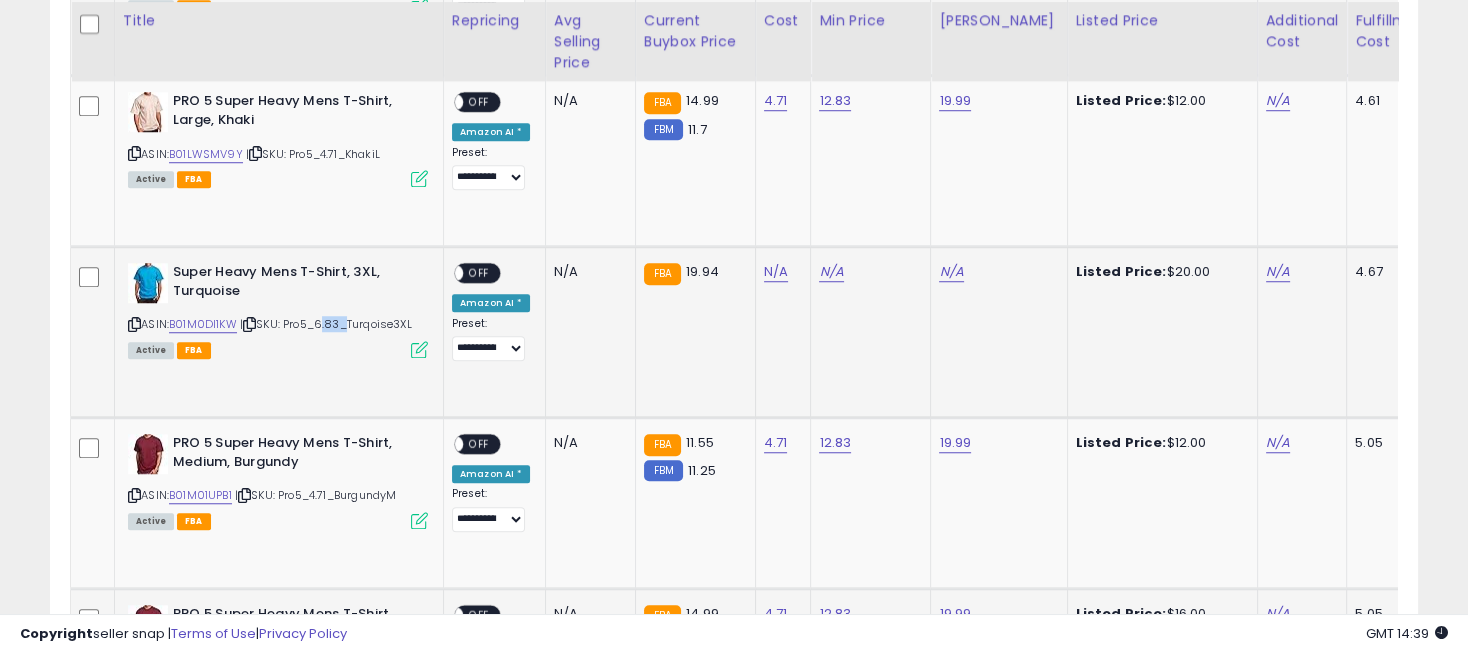drag, startPoint x: 342, startPoint y: 318, endPoint x: 324, endPoint y: 318, distance: 18 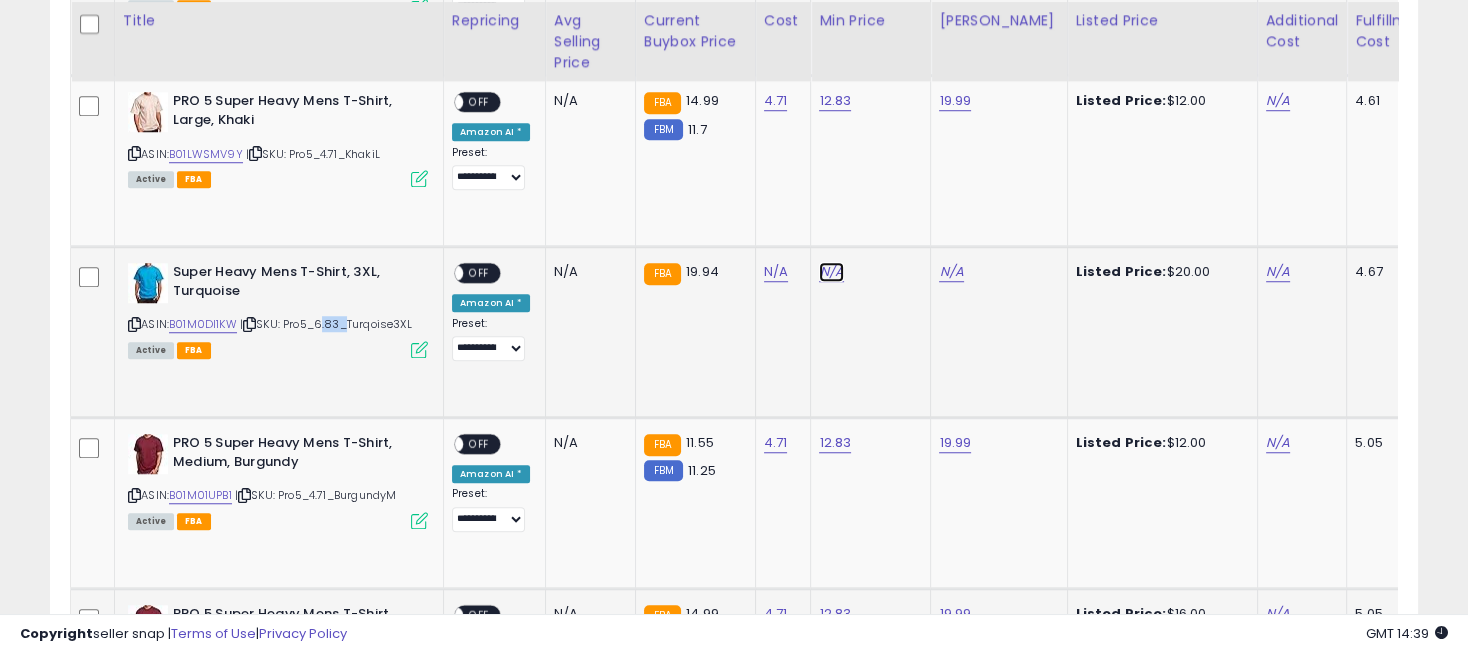 click on "N/A" at bounding box center (831, -240) 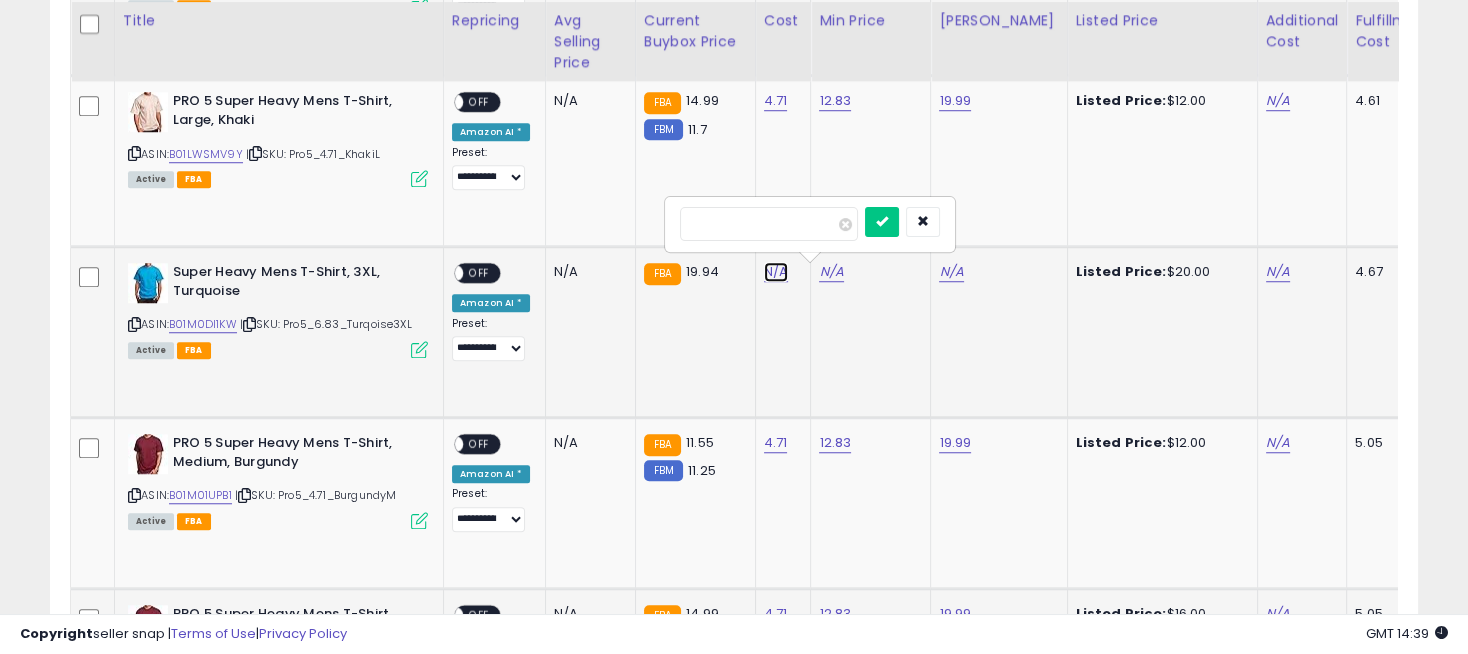 click on "N/A" at bounding box center [776, -240] 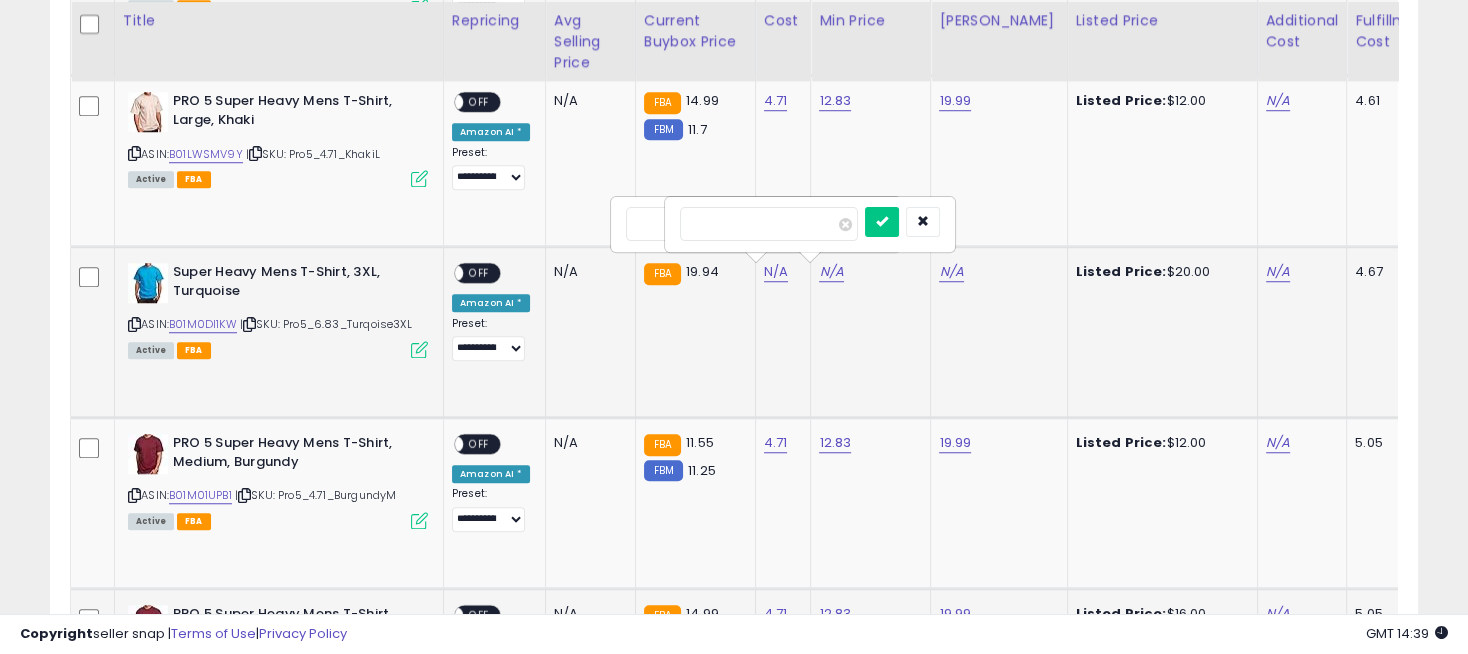 click at bounding box center [715, 224] 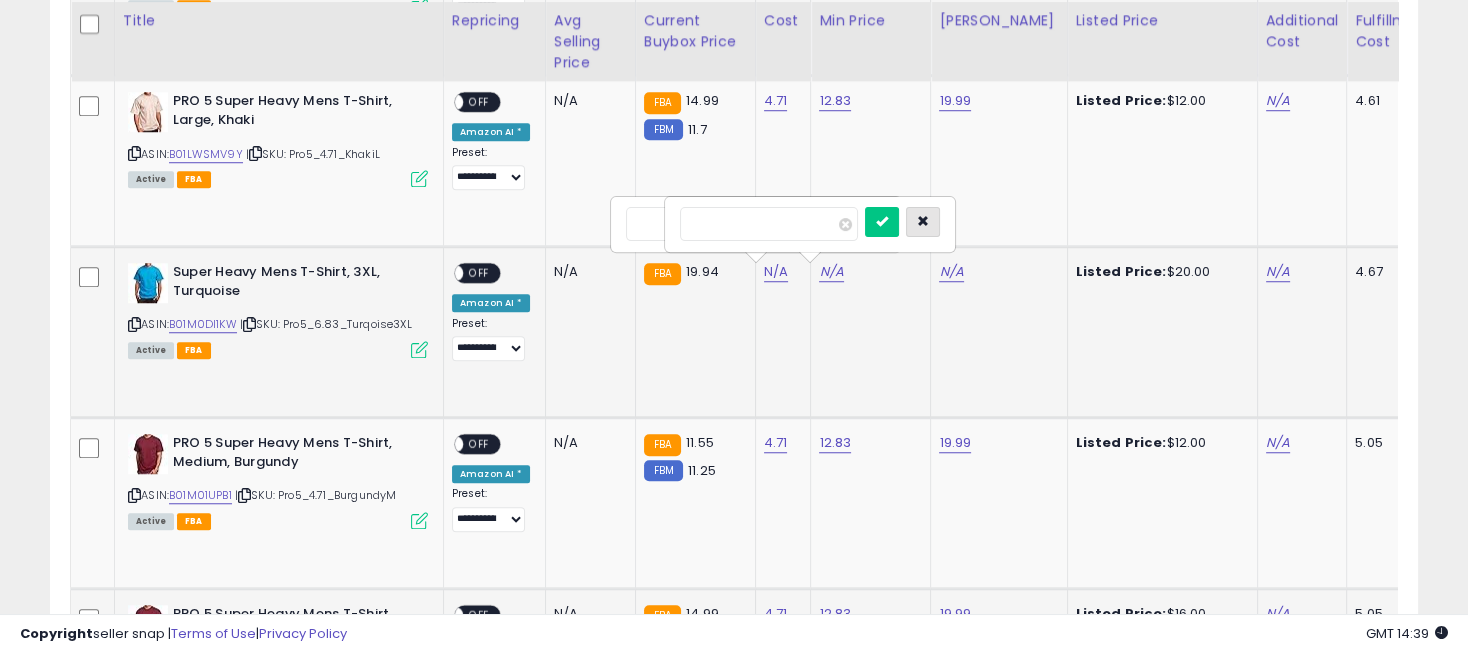 click at bounding box center [923, 221] 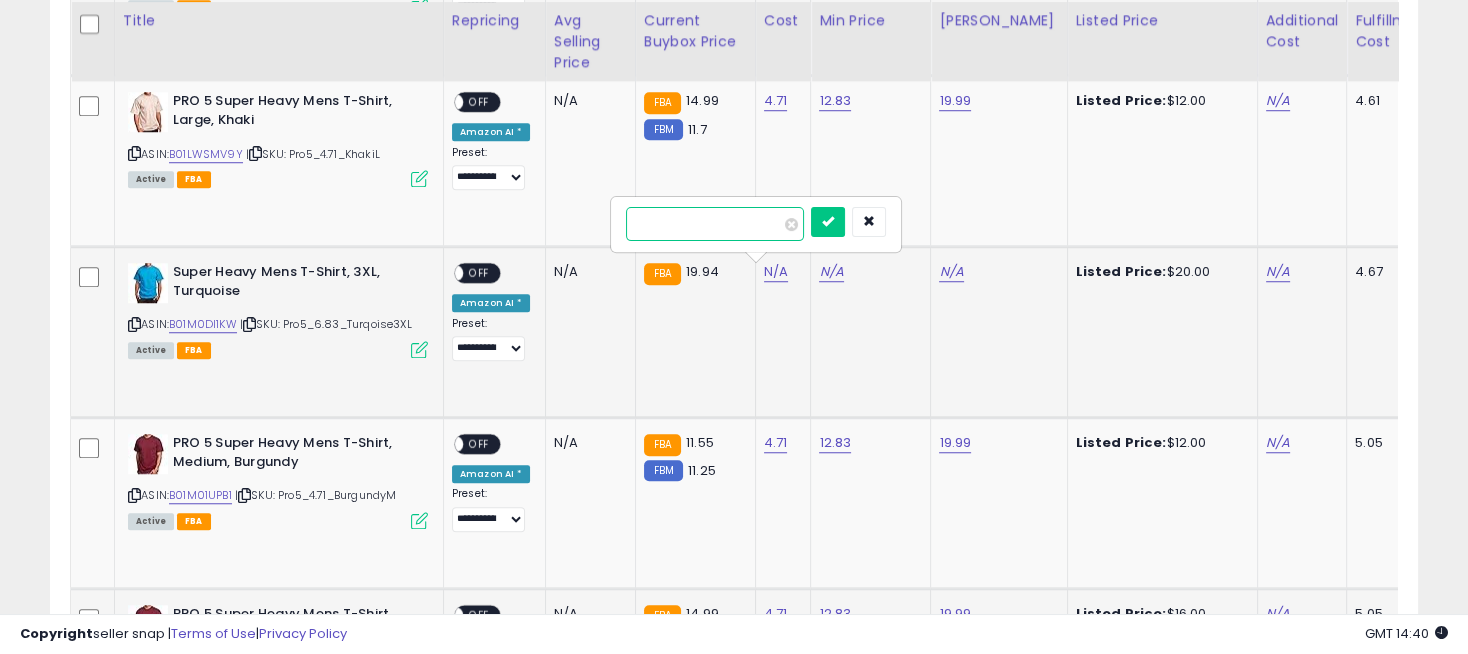 click at bounding box center [715, 224] 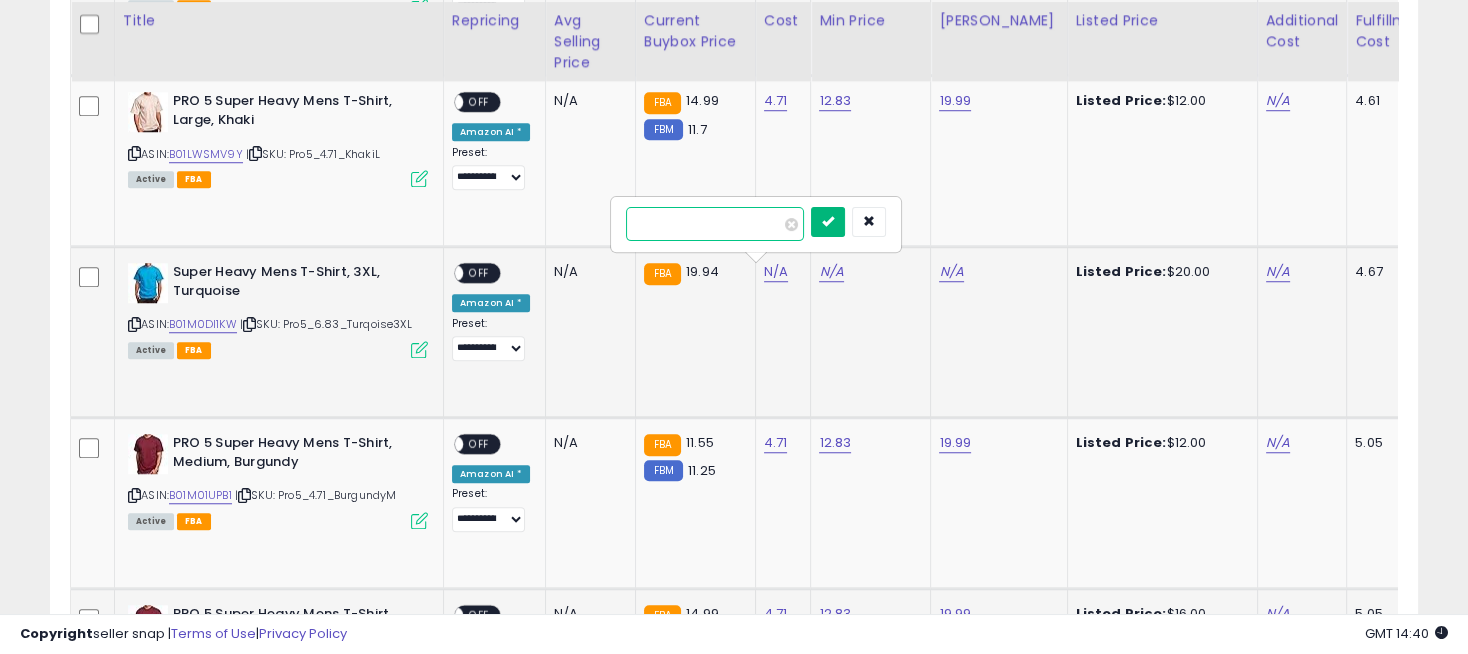 type on "****" 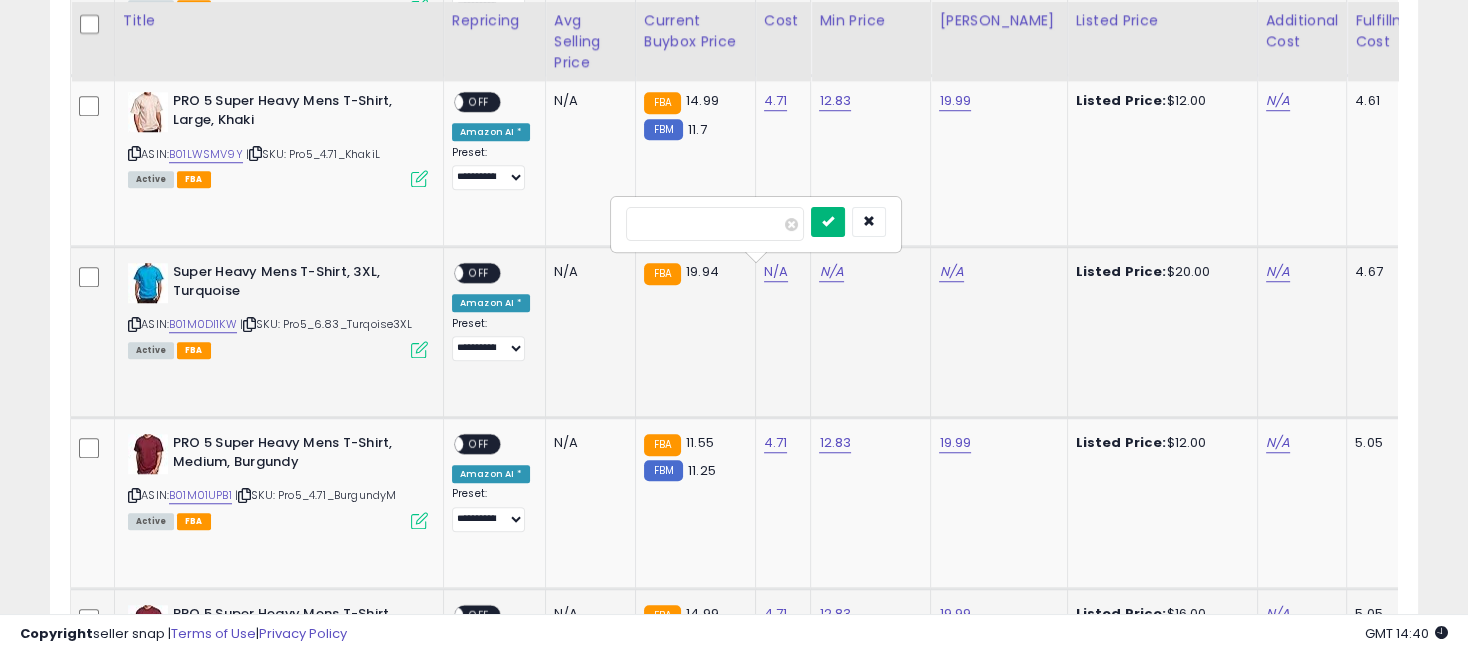 click at bounding box center [828, 221] 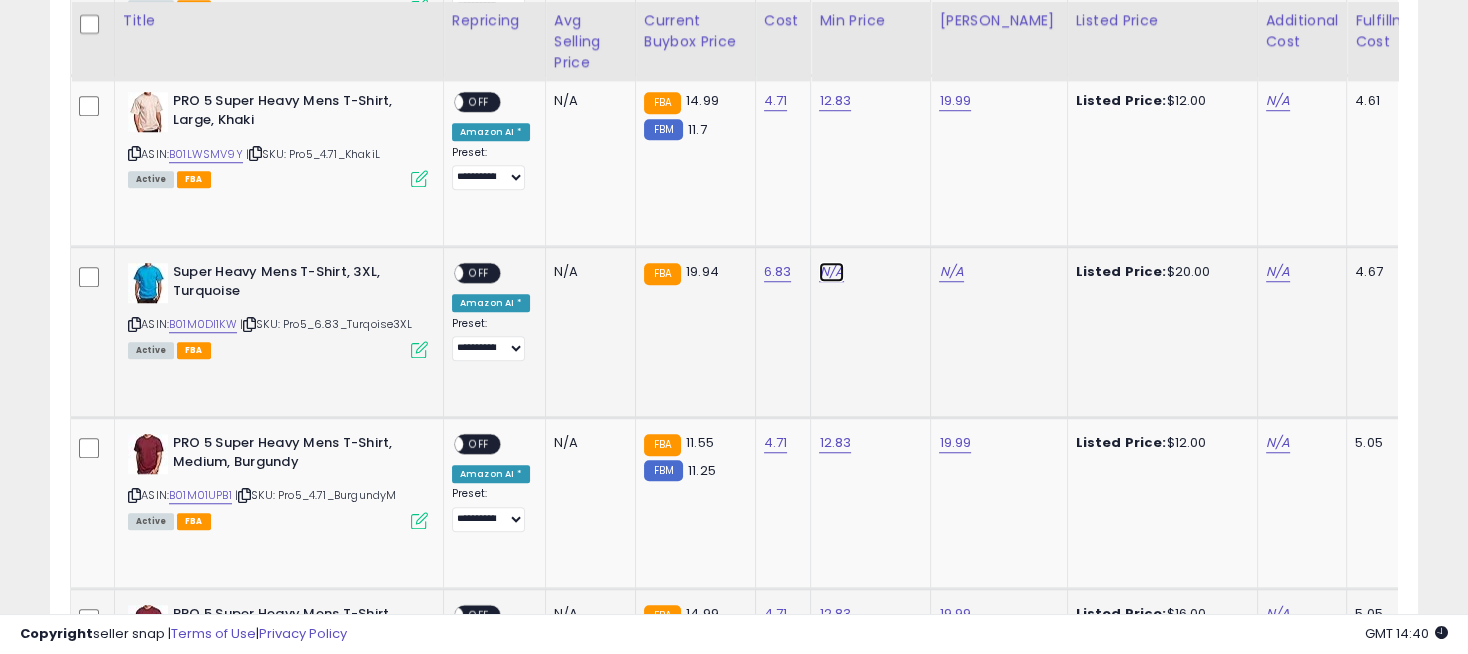 click on "N/A" at bounding box center [831, -240] 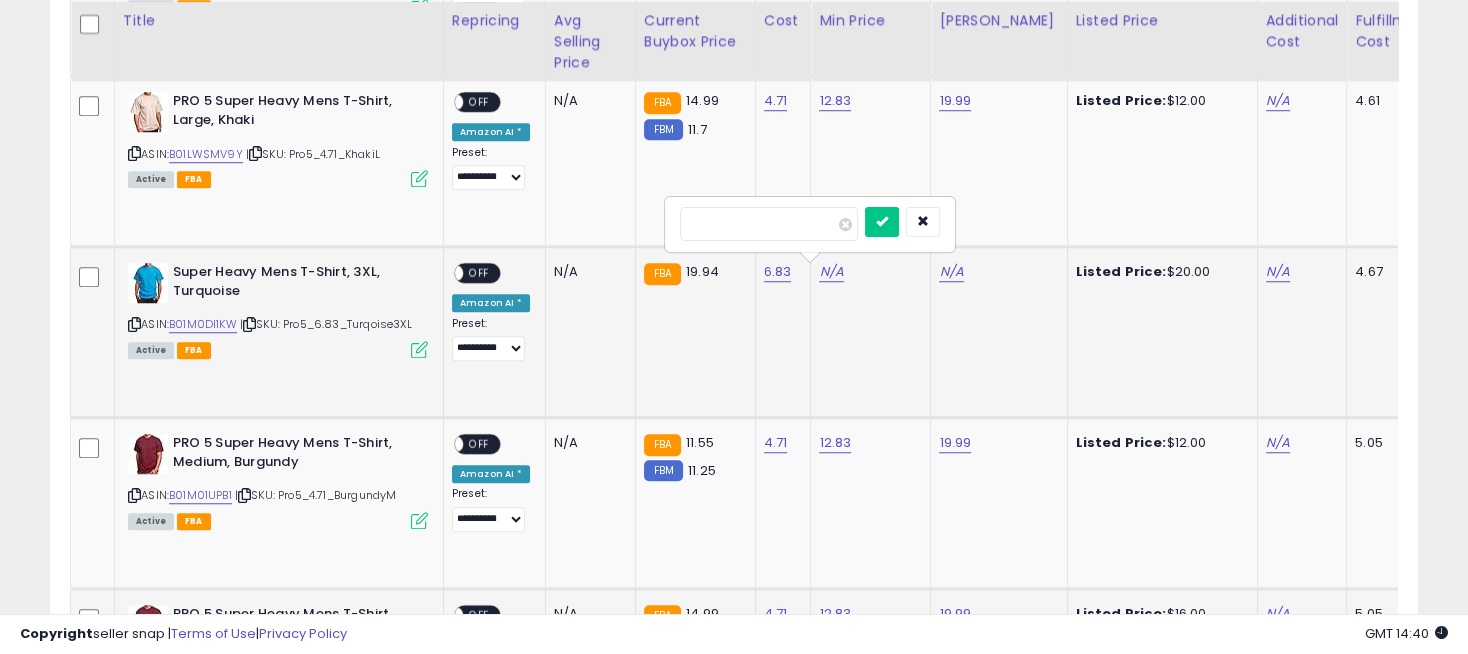 type on "**" 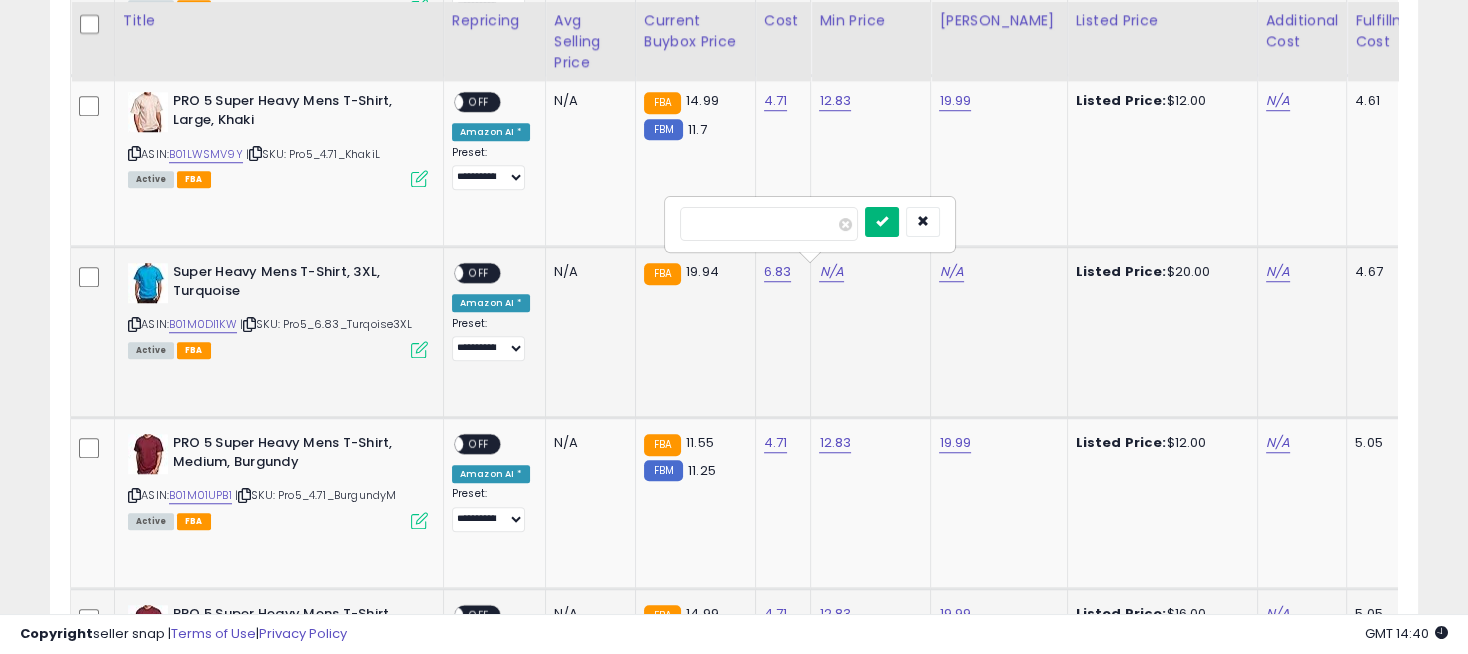 click at bounding box center [882, 222] 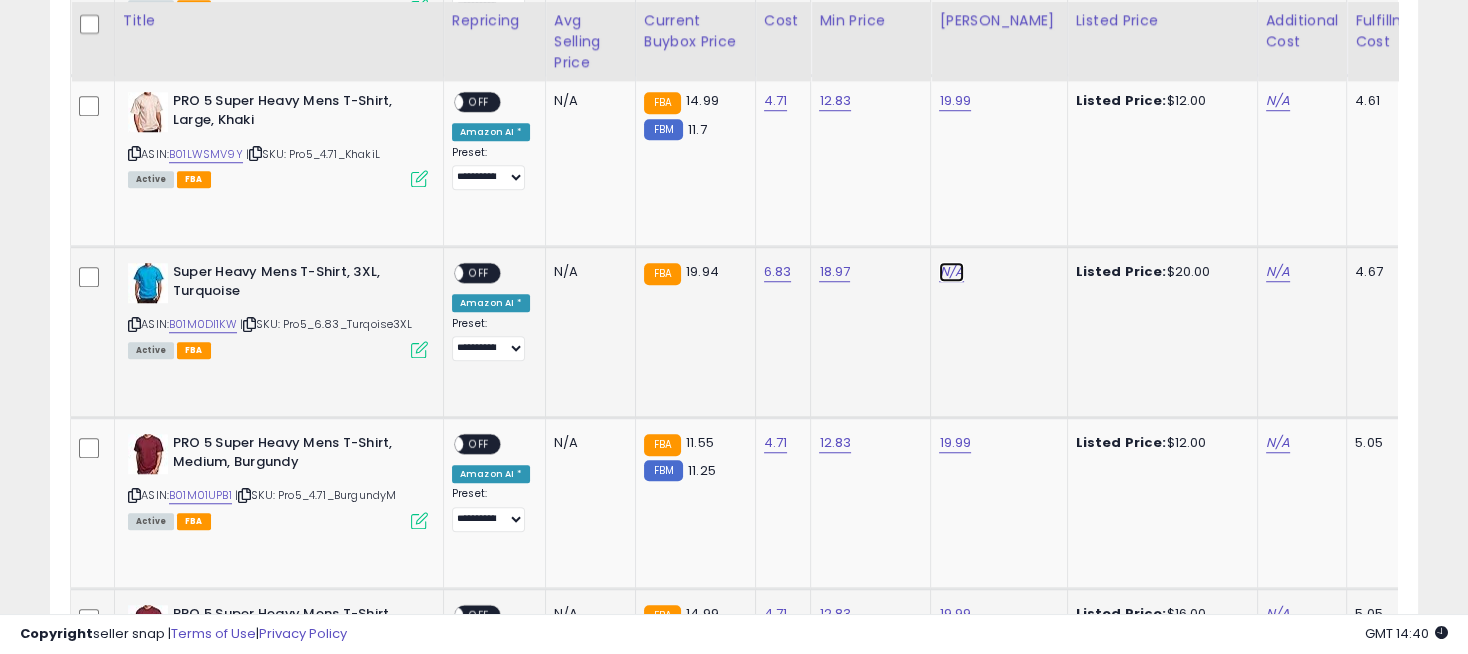 click on "N/A" at bounding box center (951, -240) 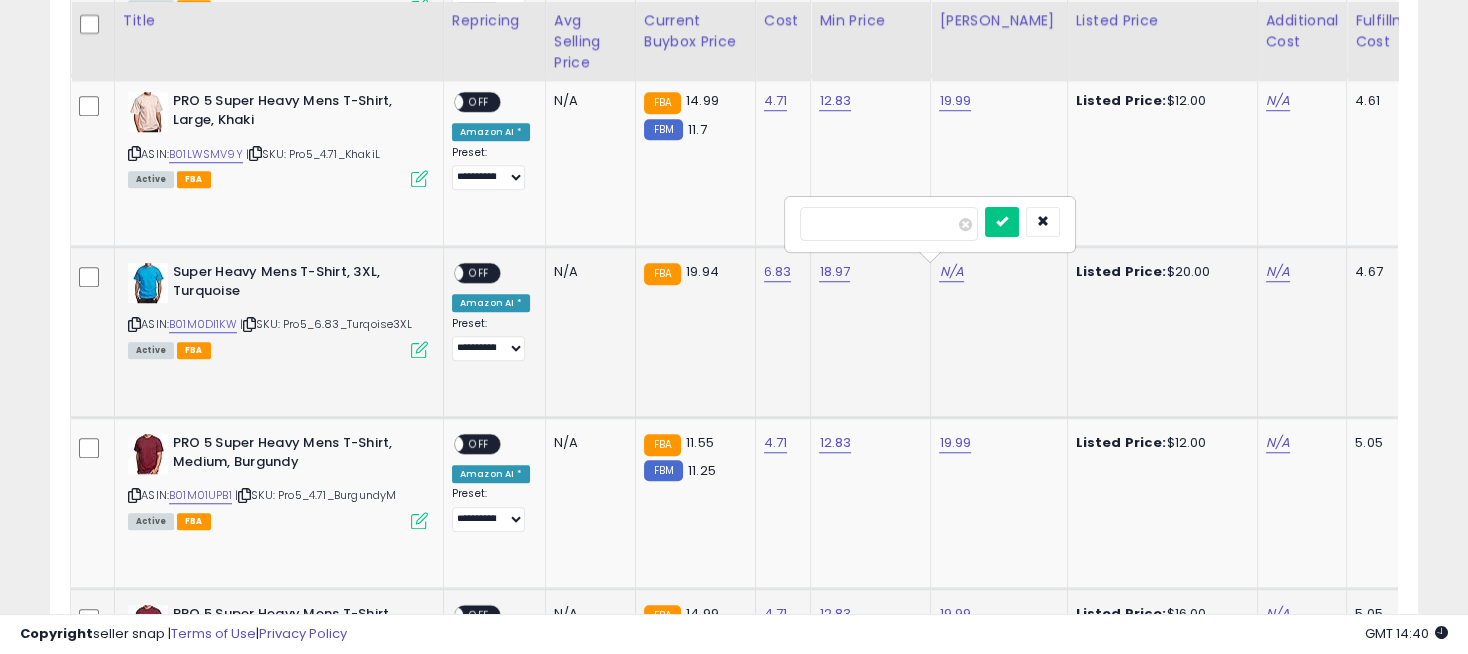 type on "**" 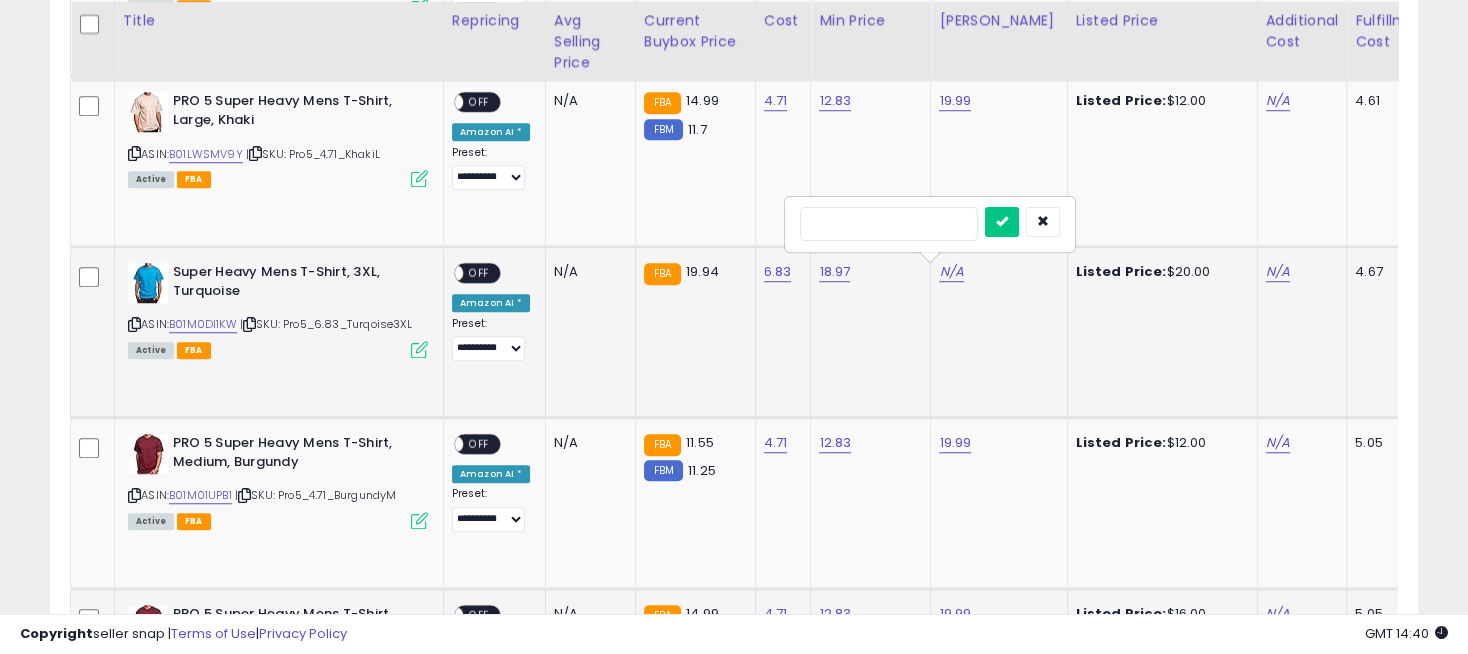 type on "*****" 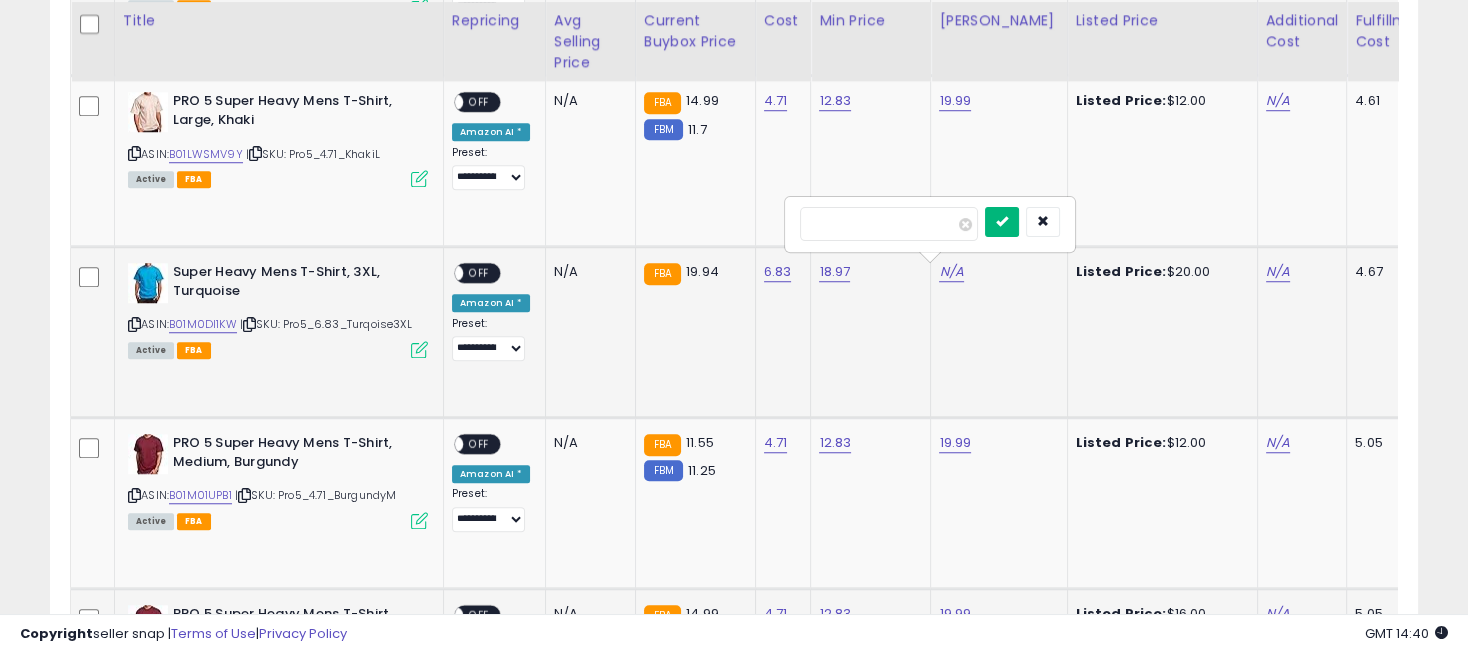 click at bounding box center [1002, 221] 